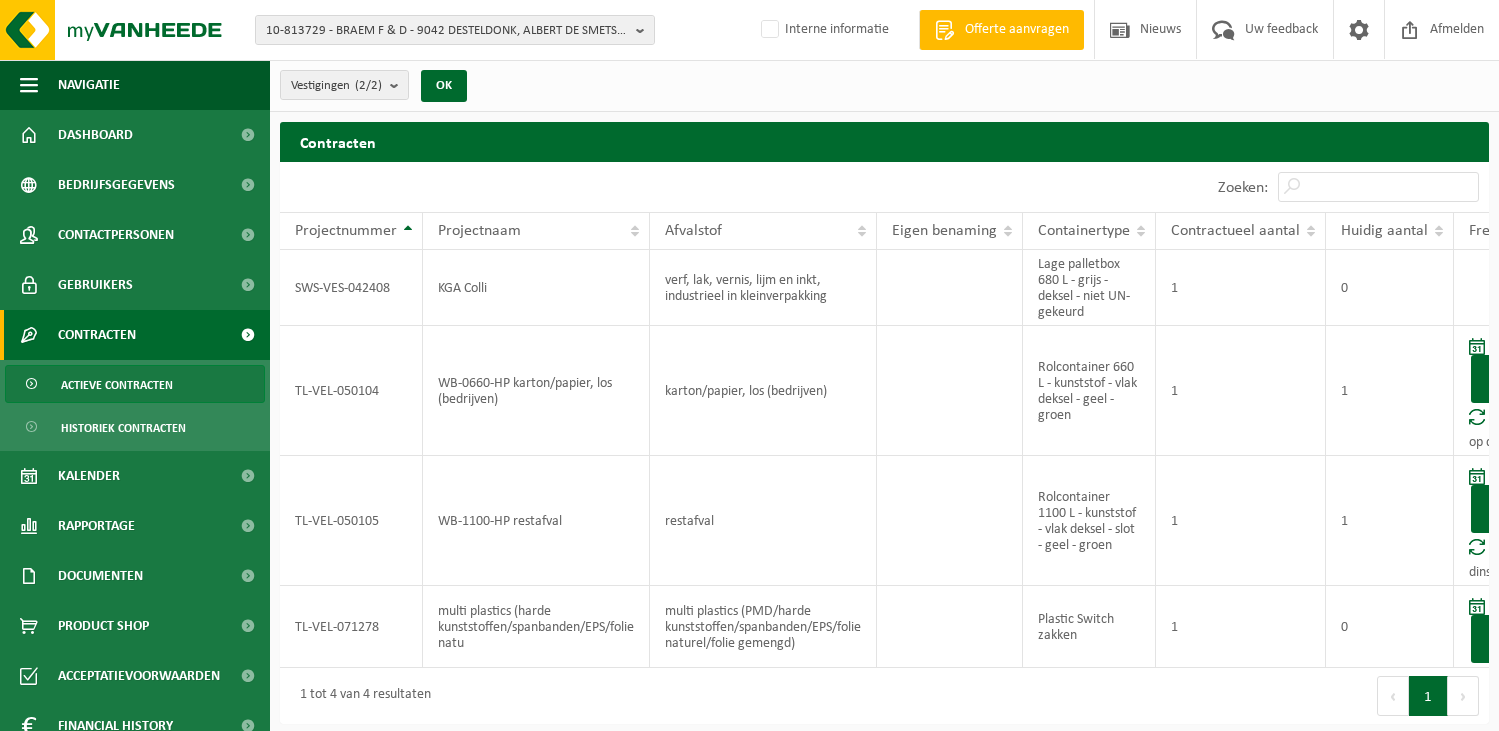 scroll, scrollTop: 0, scrollLeft: 0, axis: both 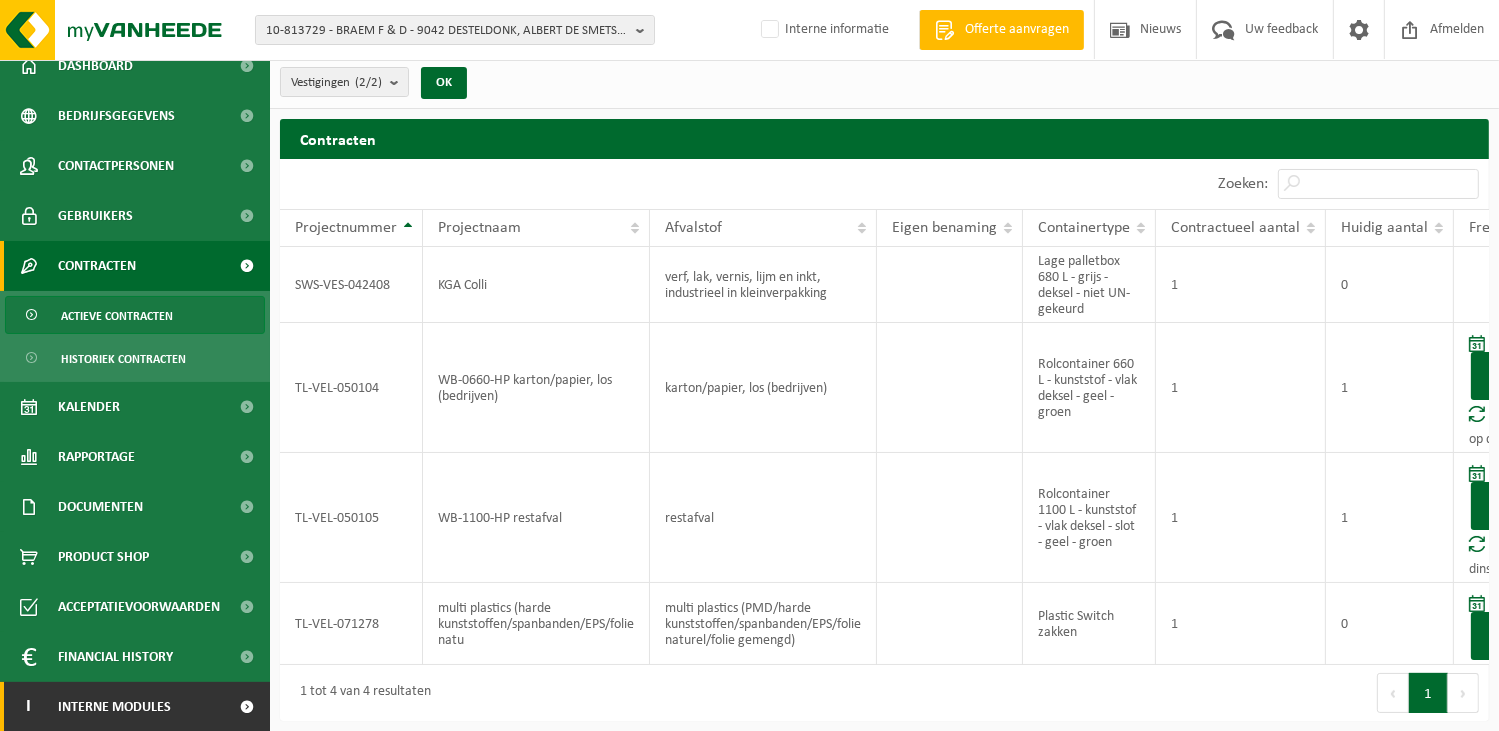 click at bounding box center (247, 707) 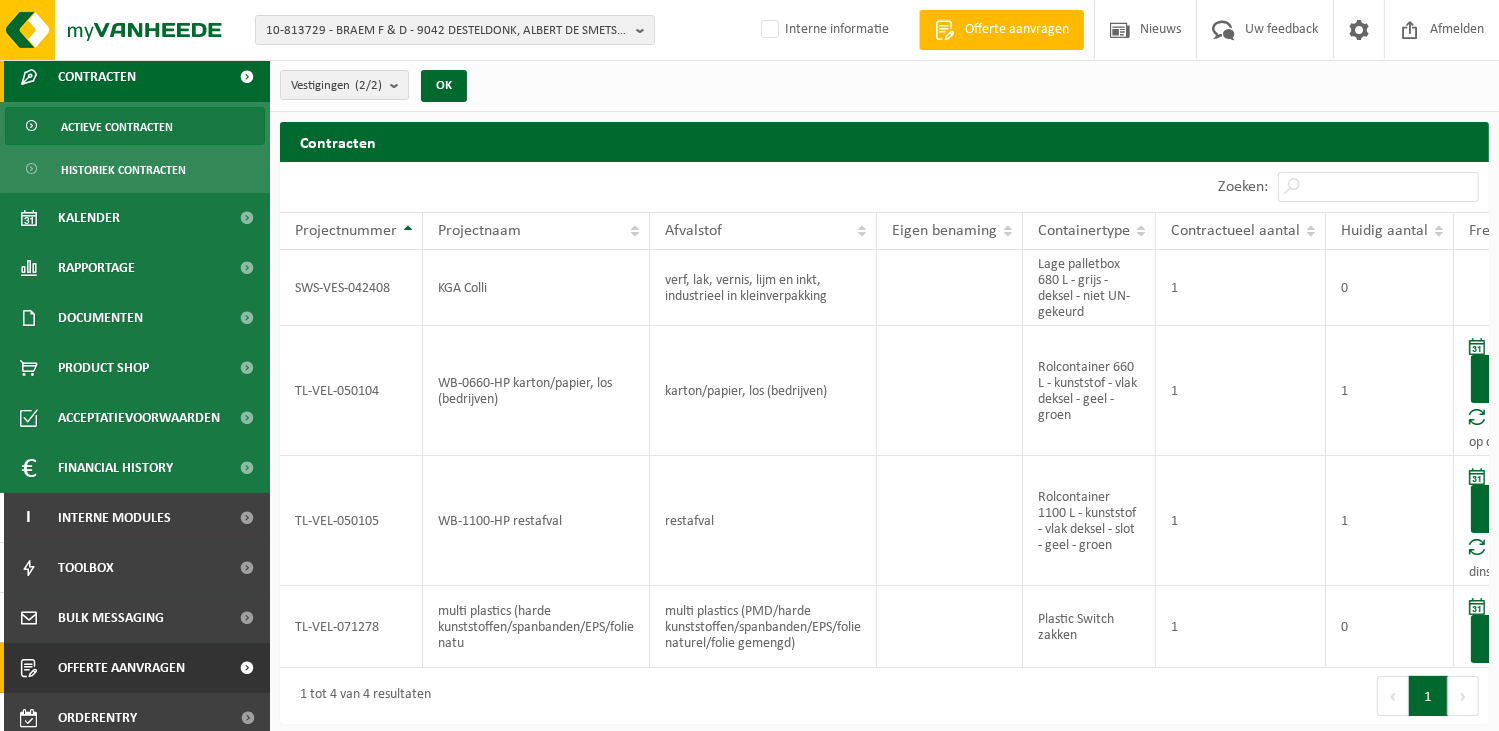 scroll, scrollTop: 269, scrollLeft: 0, axis: vertical 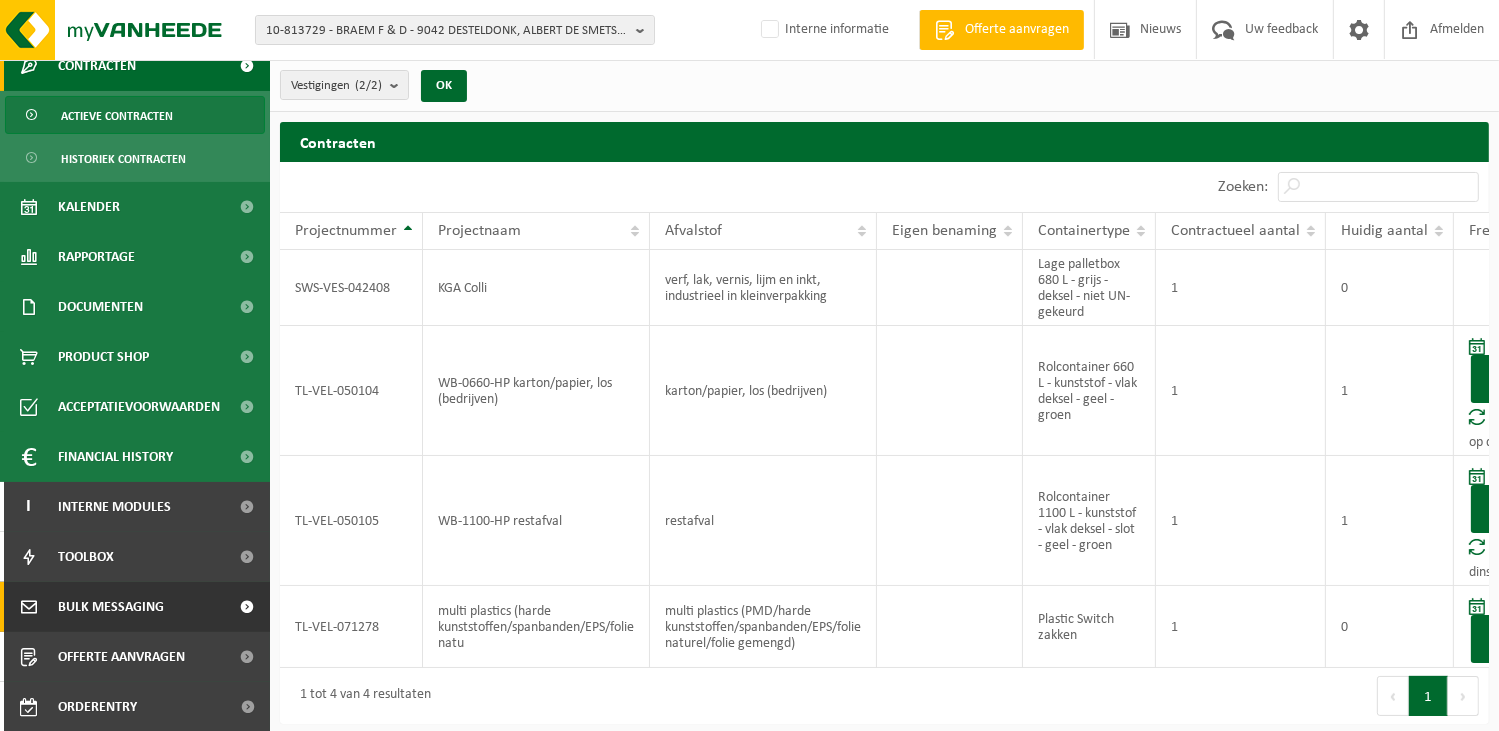 click on "Bulk Messaging" at bounding box center (111, 607) 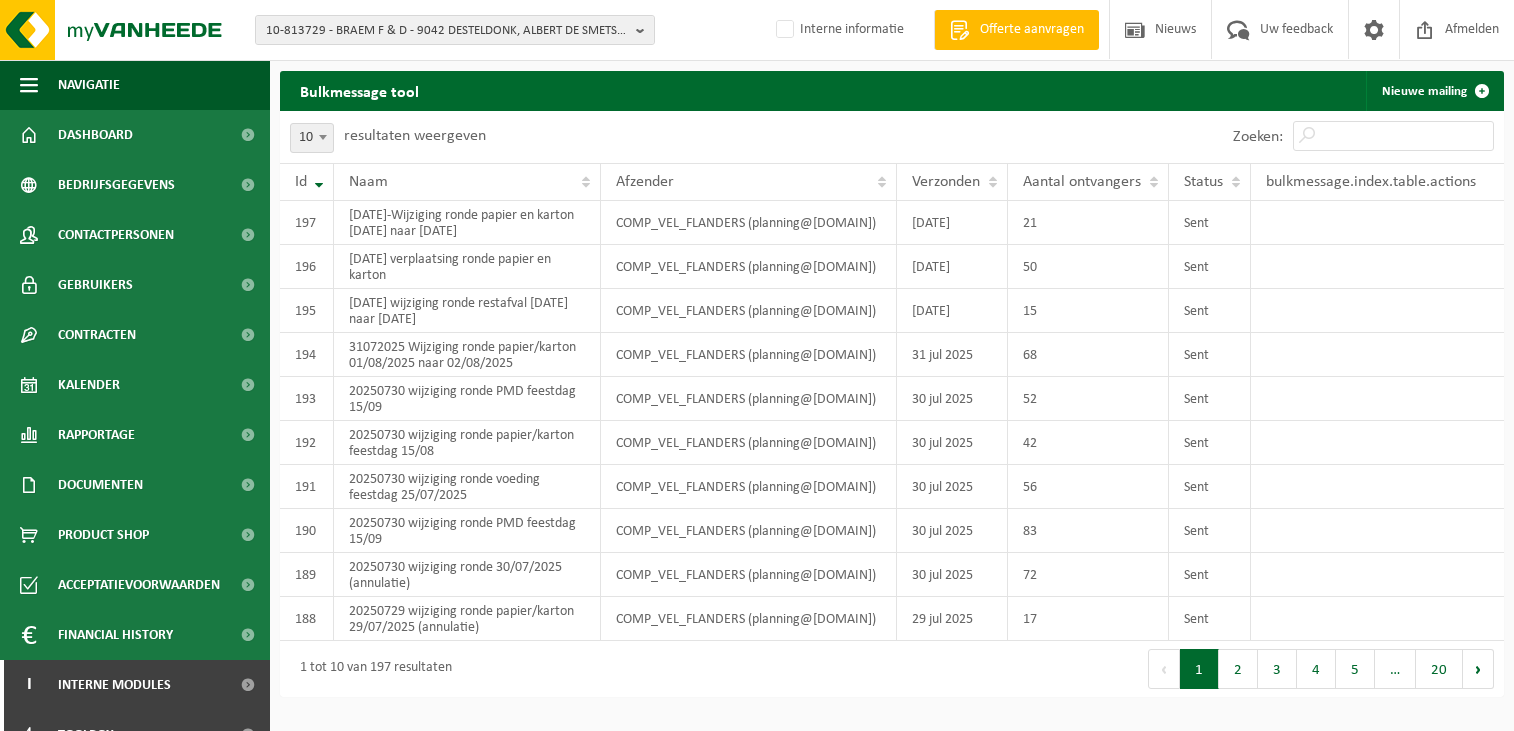 scroll, scrollTop: 0, scrollLeft: 0, axis: both 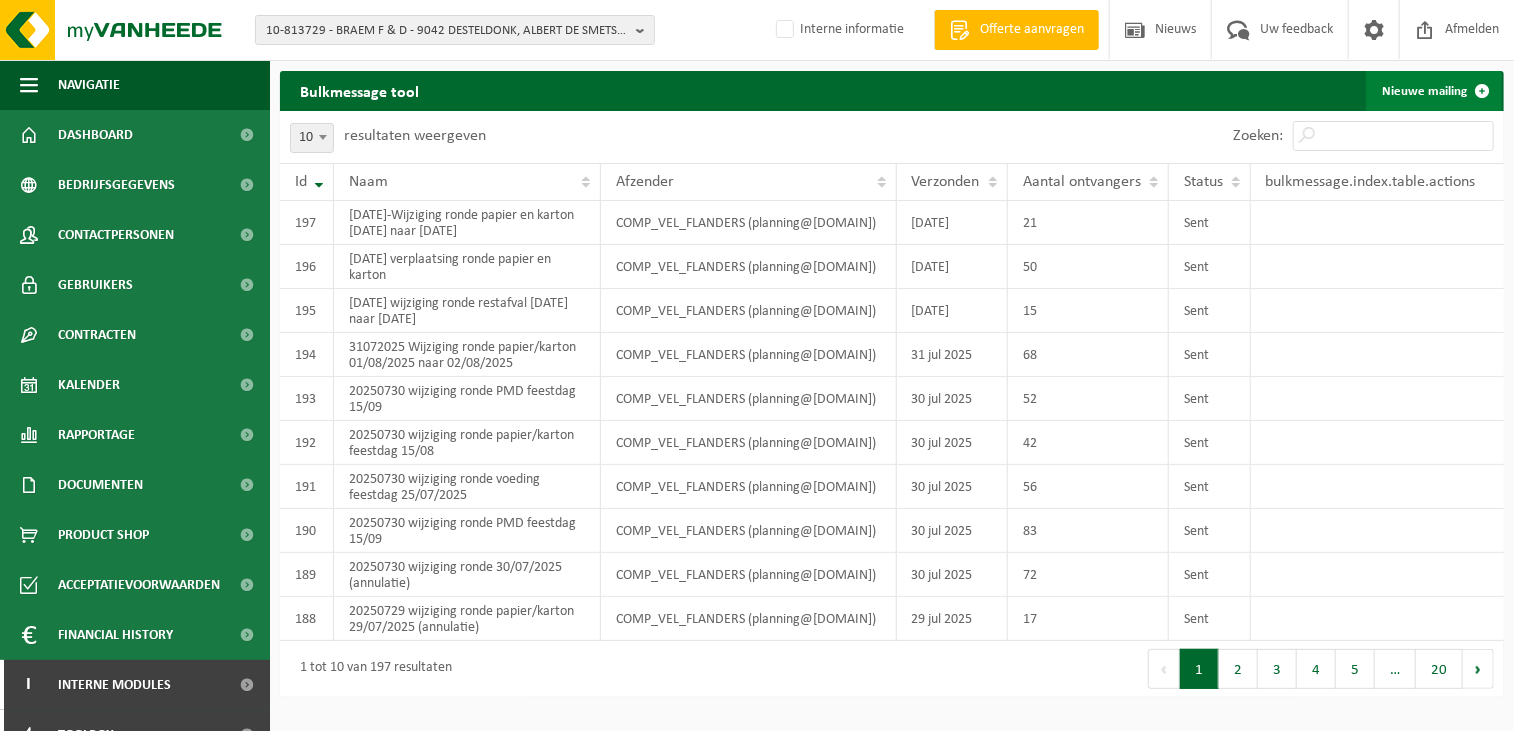 click on "Nieuwe mailing" at bounding box center (1434, 91) 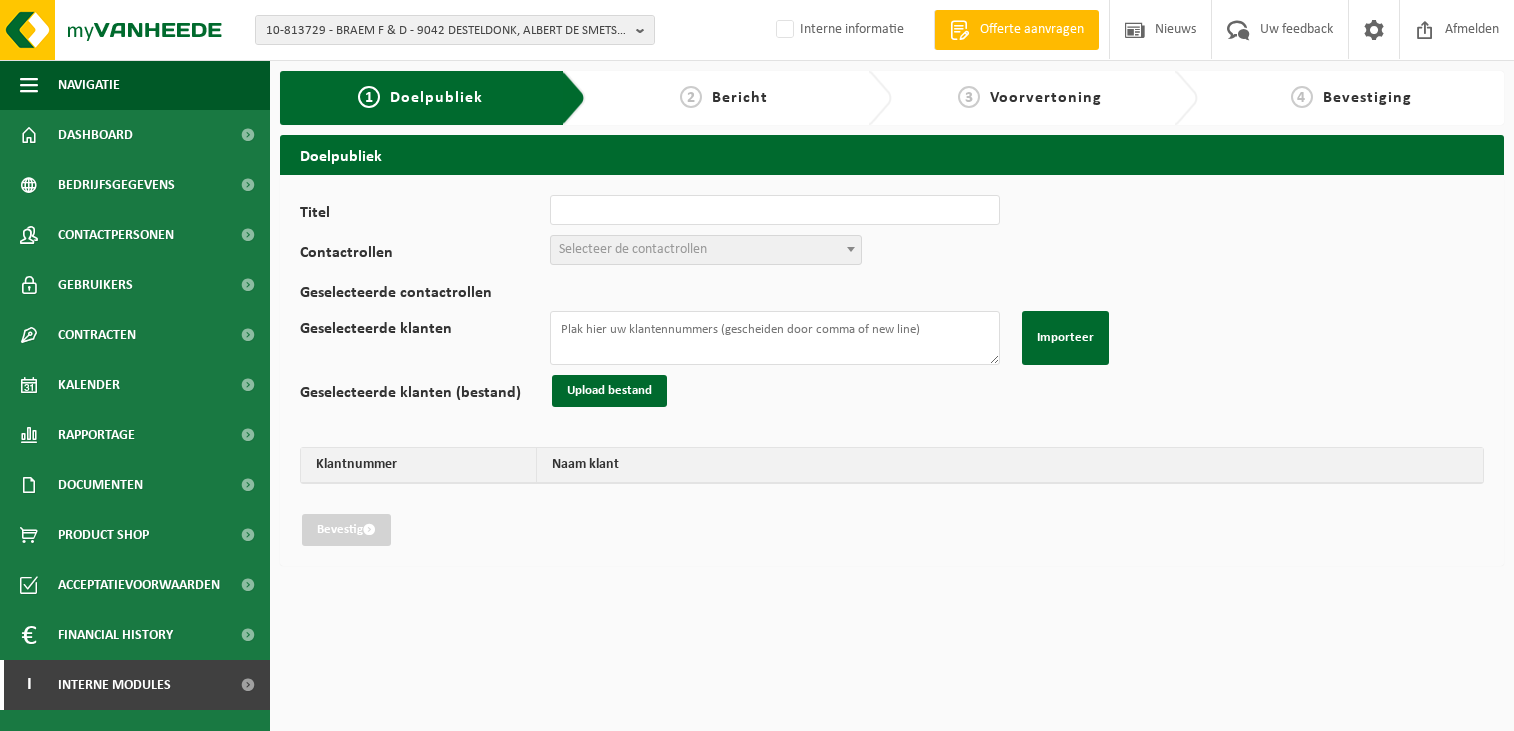 scroll, scrollTop: 0, scrollLeft: 0, axis: both 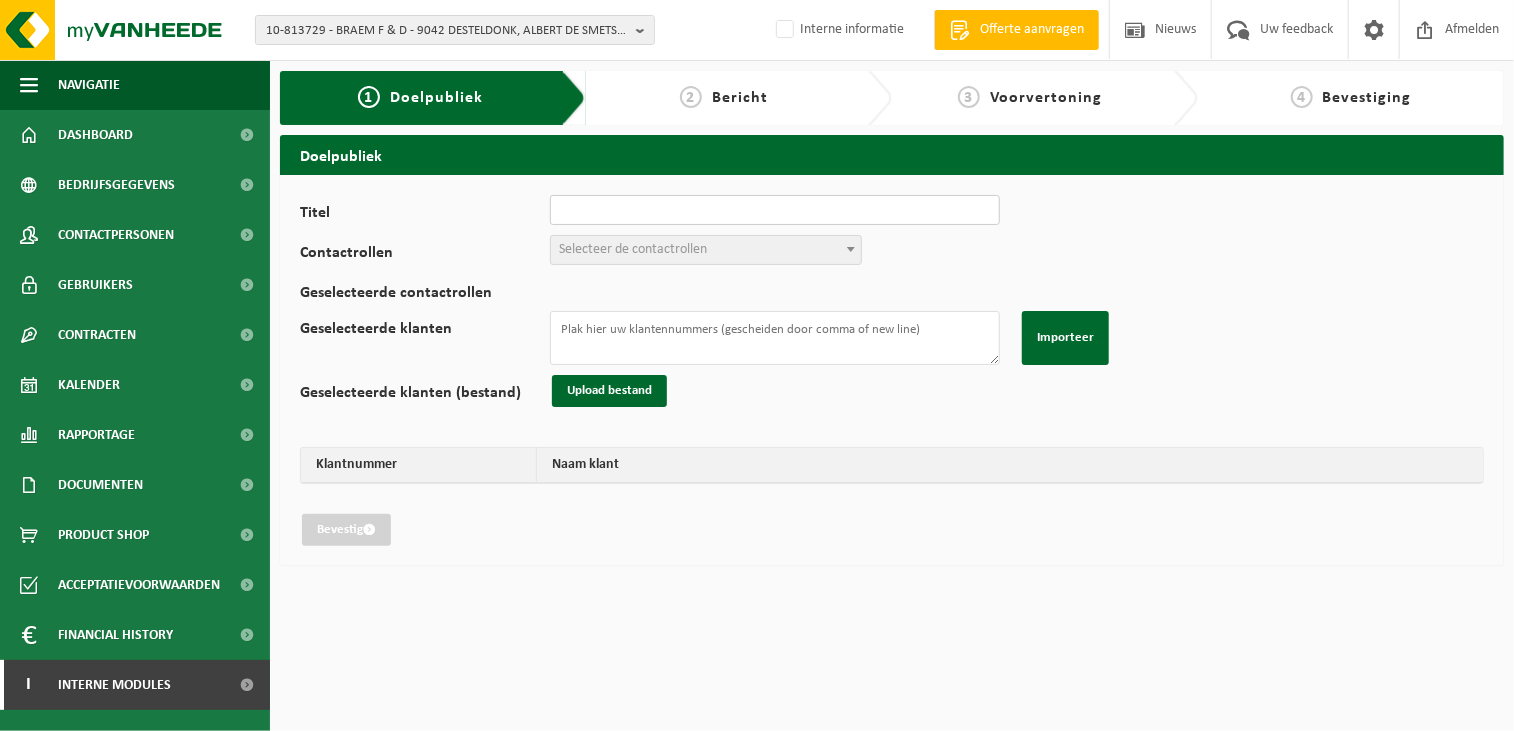 click on "Titel" at bounding box center (775, 210) 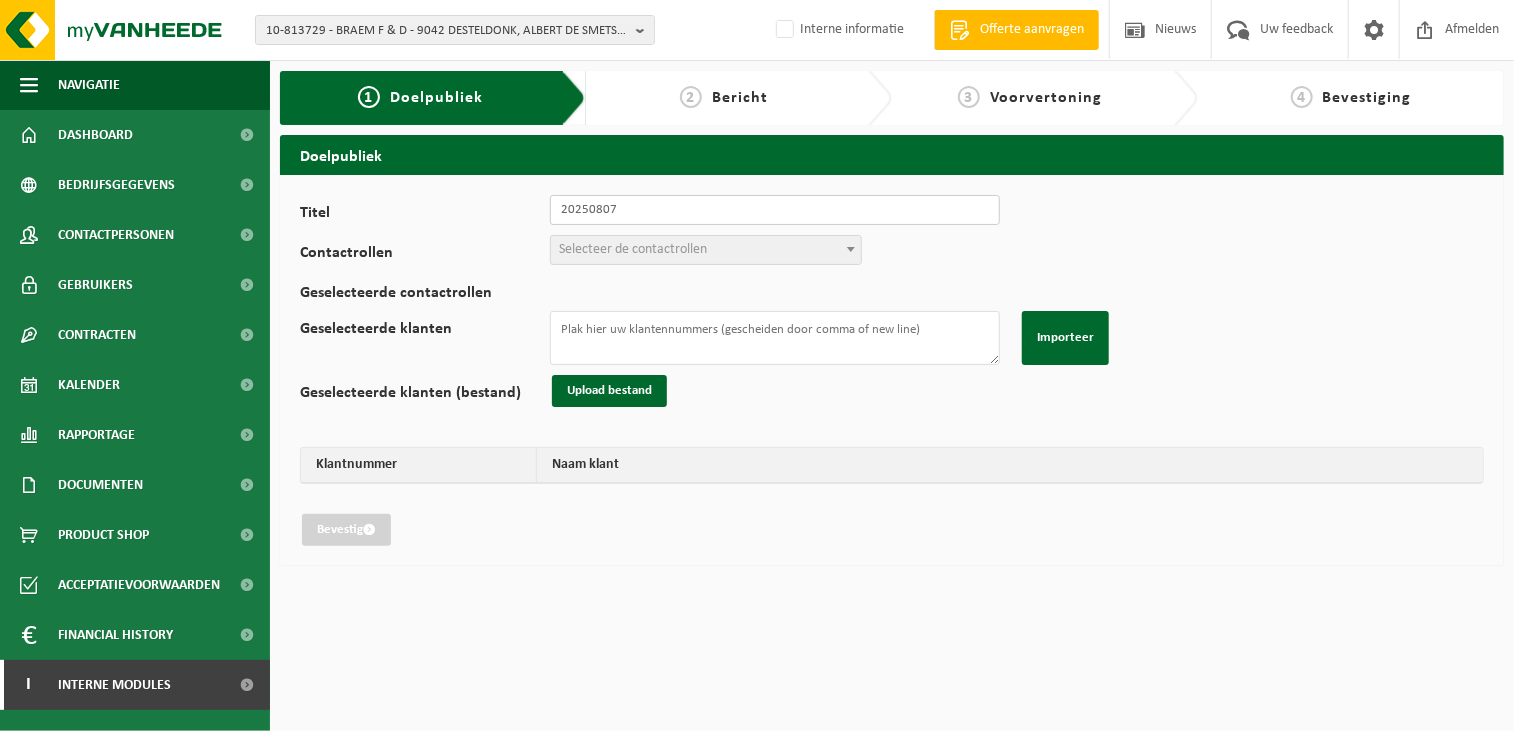 type on "20250807" 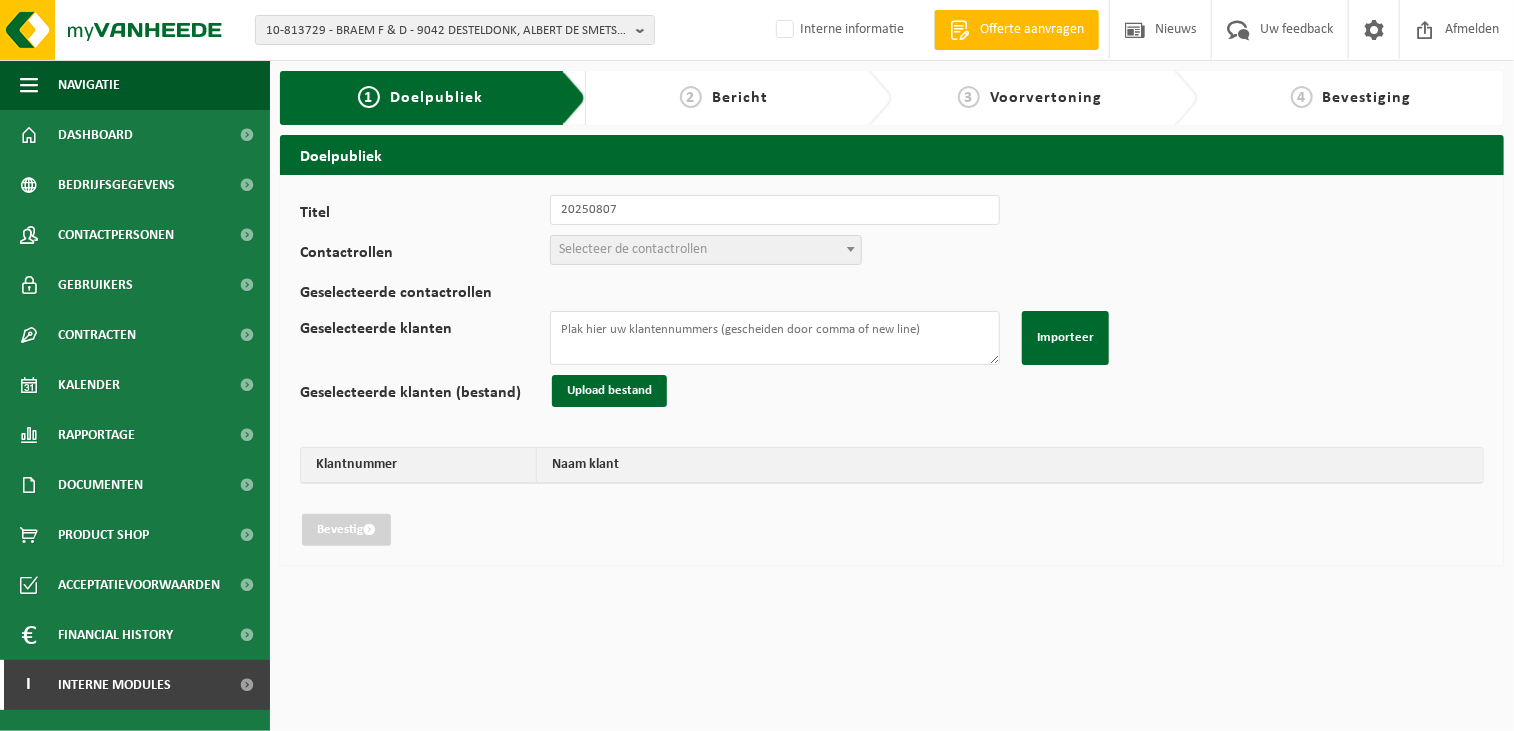 click on "Selecteer de contactrollen" at bounding box center (633, 249) 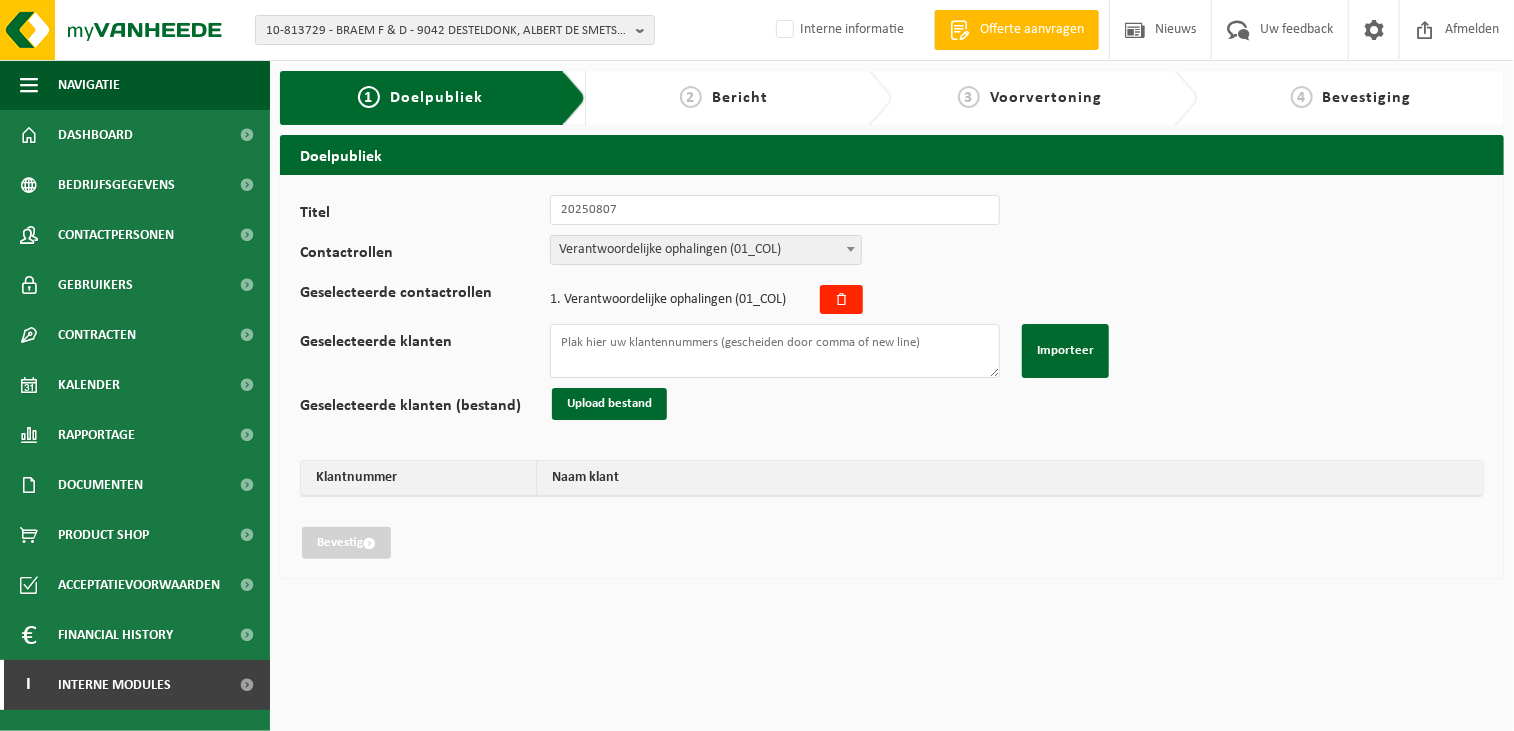 click on "Verantwoordelijke ophalingen (01_COL)" at bounding box center (706, 250) 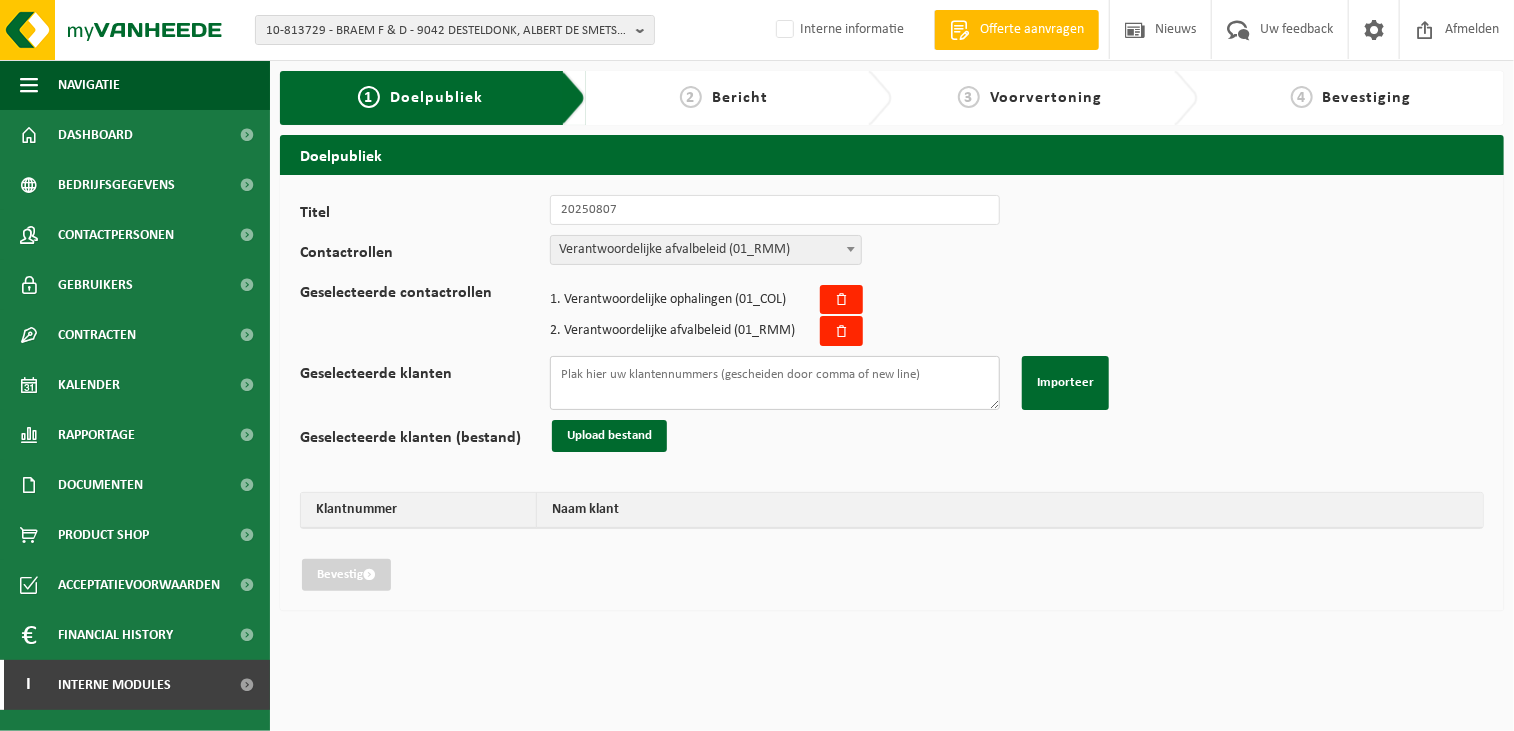 click on "Geselecteerde klanten" at bounding box center [775, 383] 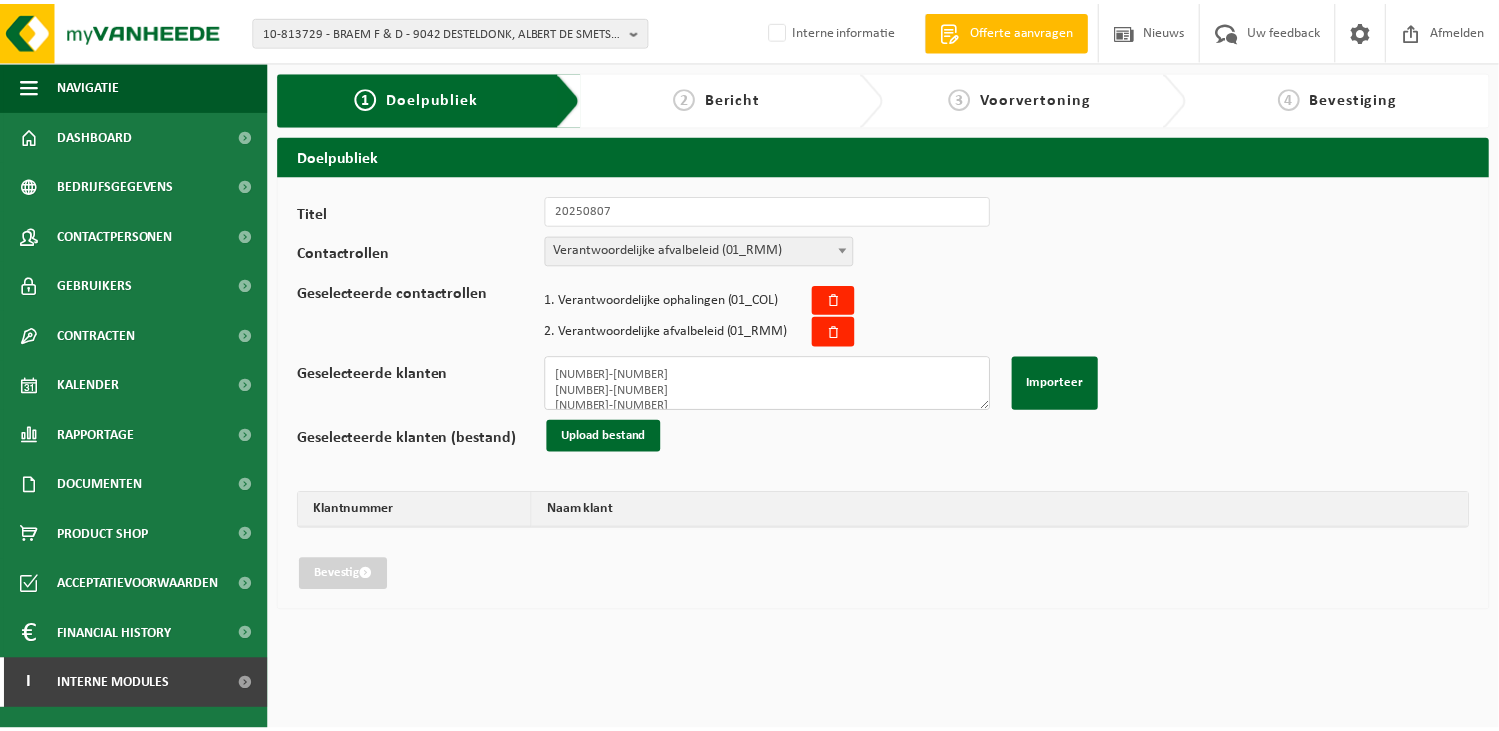 scroll, scrollTop: 583, scrollLeft: 0, axis: vertical 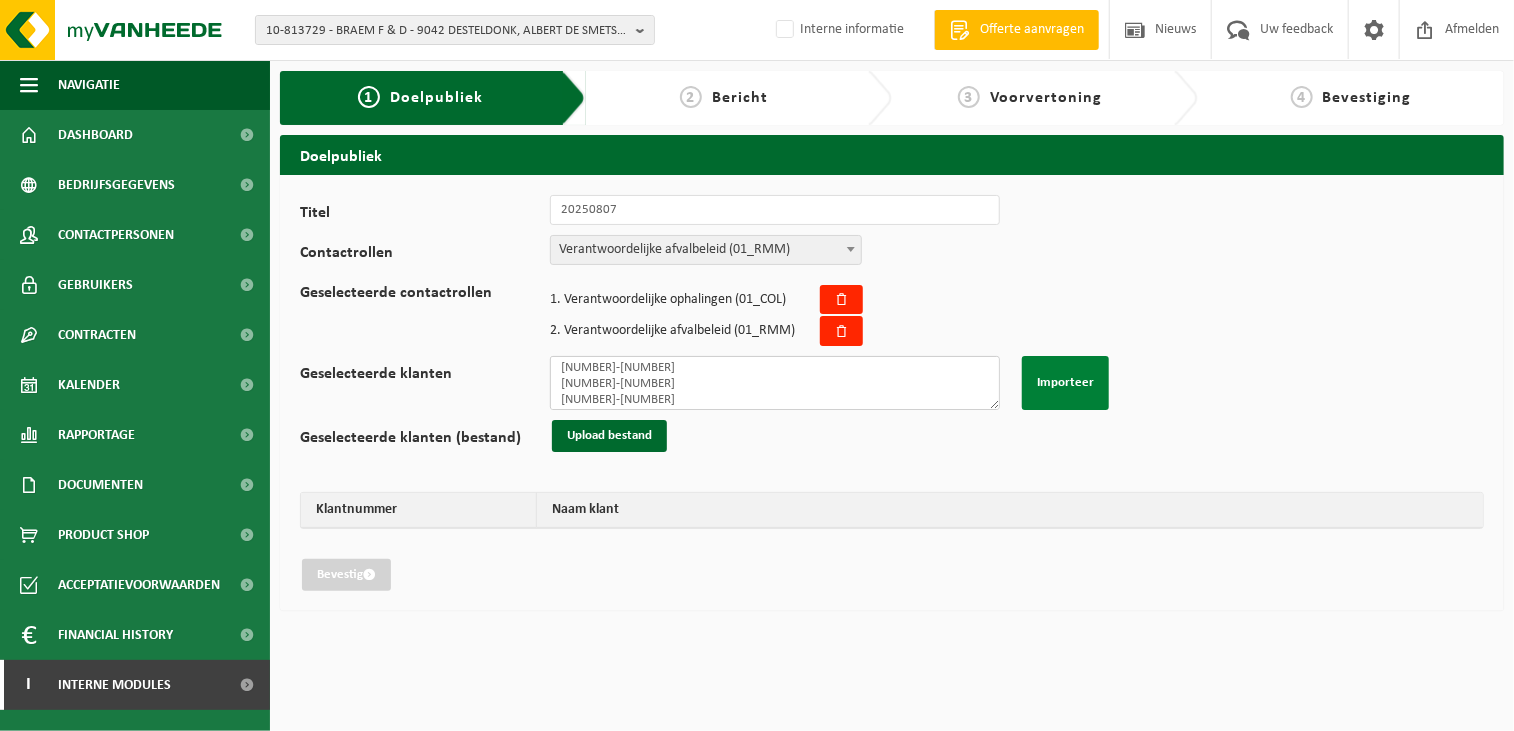 type on "10-778996
01-901974
02-013843
01-075693
10-824932
10-970227
10-921424
10-830358
01-903245
10-777646
10-923636
02-010225
10-785577
10-785577
10-885445
10-949579
10-772087
01-055263
01-001922
02-013892
10-739198
02-011297
10-757919
10-804059
10-779948
01-200078
10-724504
10-739753
02-010083
01-087628
10-887614
10-764172
10-819307
10-770498
10-773591
10-822460
01-003005
10-876910
01-900006
10-764077" 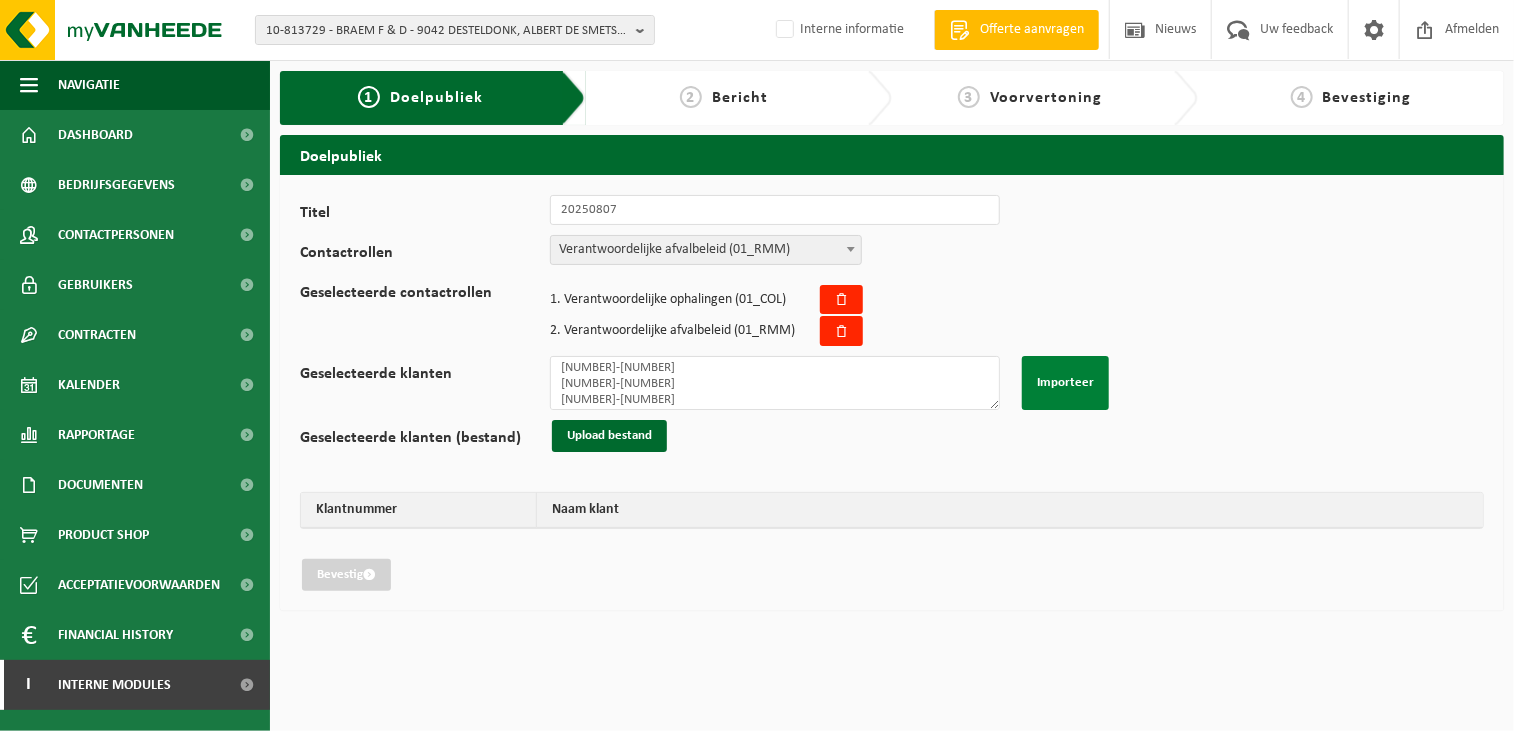 click on "Importeer" at bounding box center [1065, 383] 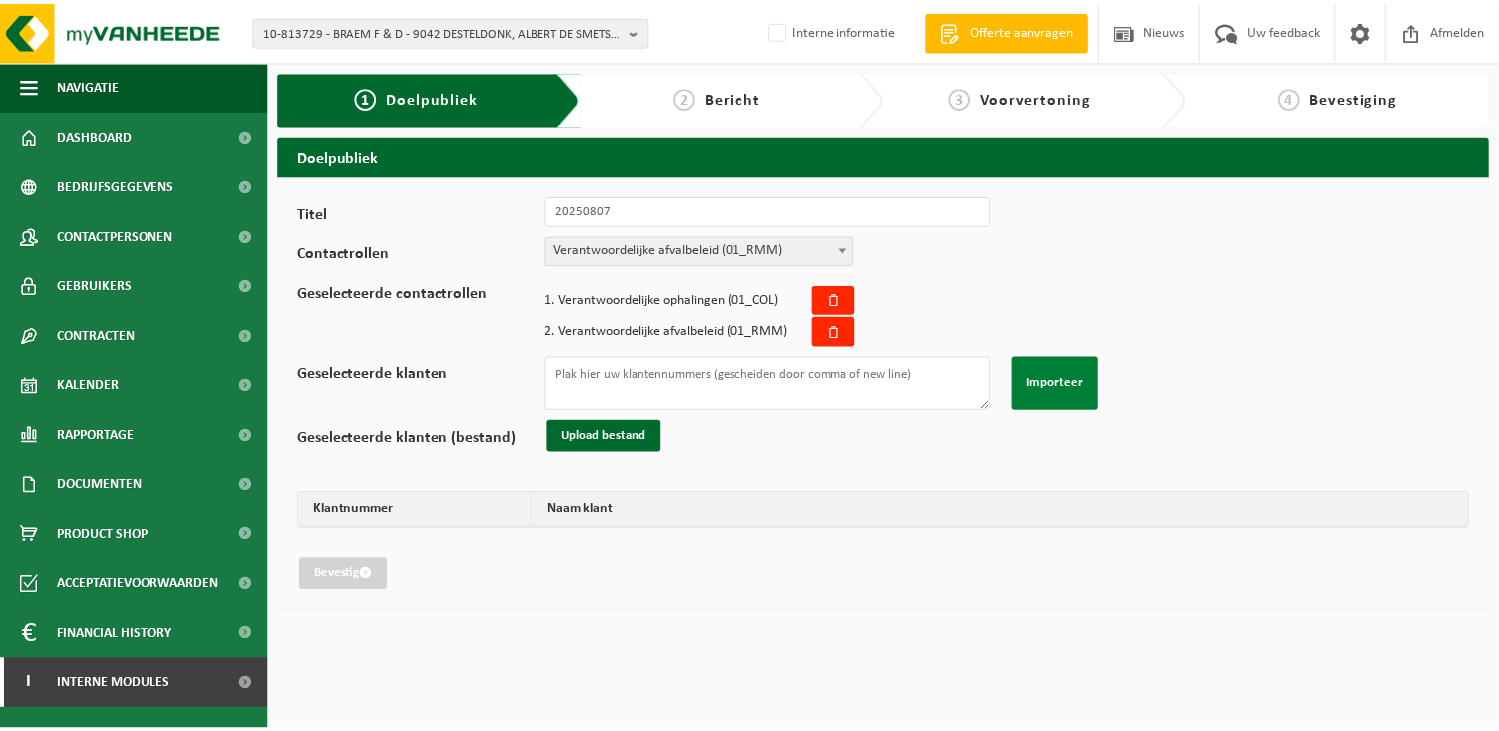scroll, scrollTop: 0, scrollLeft: 0, axis: both 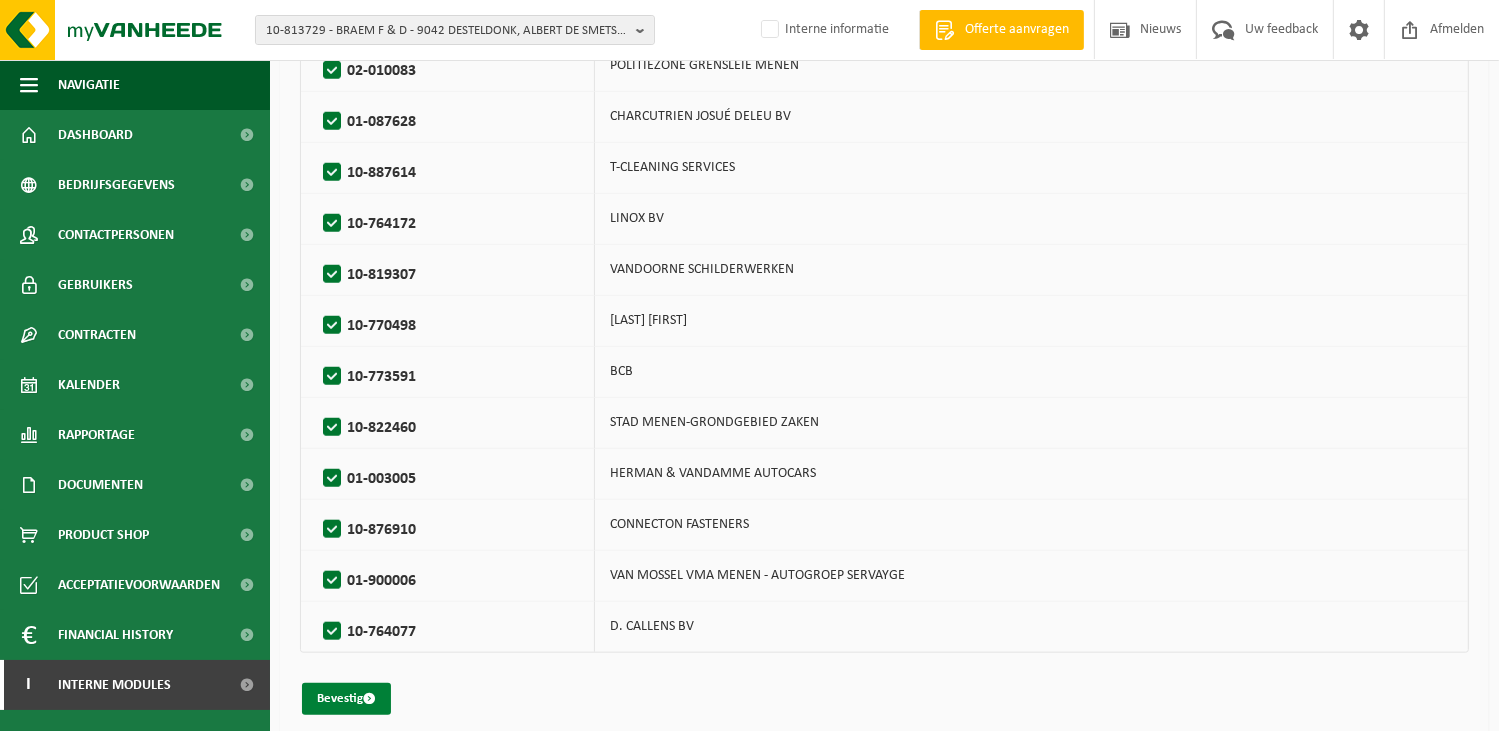 click on "Bevestig" at bounding box center (346, 699) 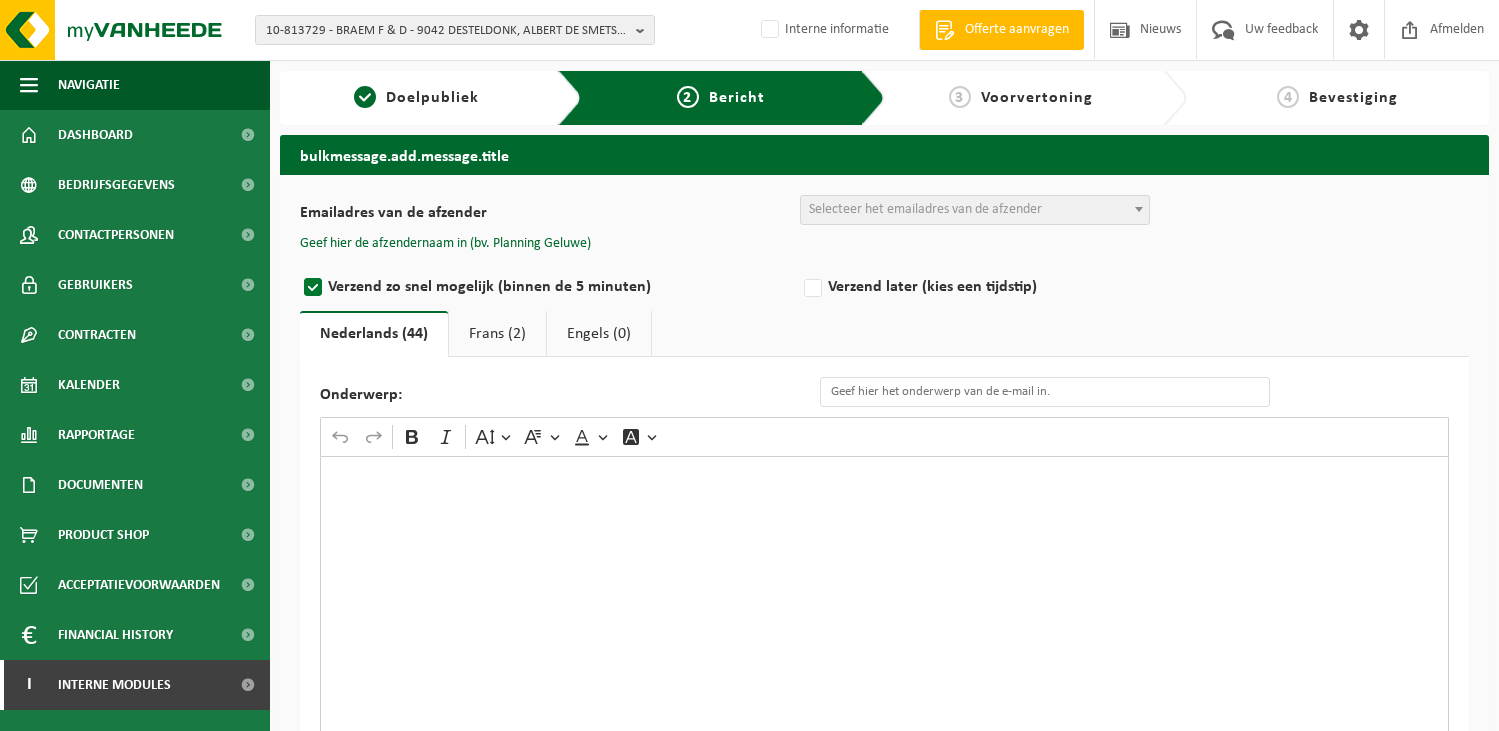 scroll, scrollTop: 0, scrollLeft: 0, axis: both 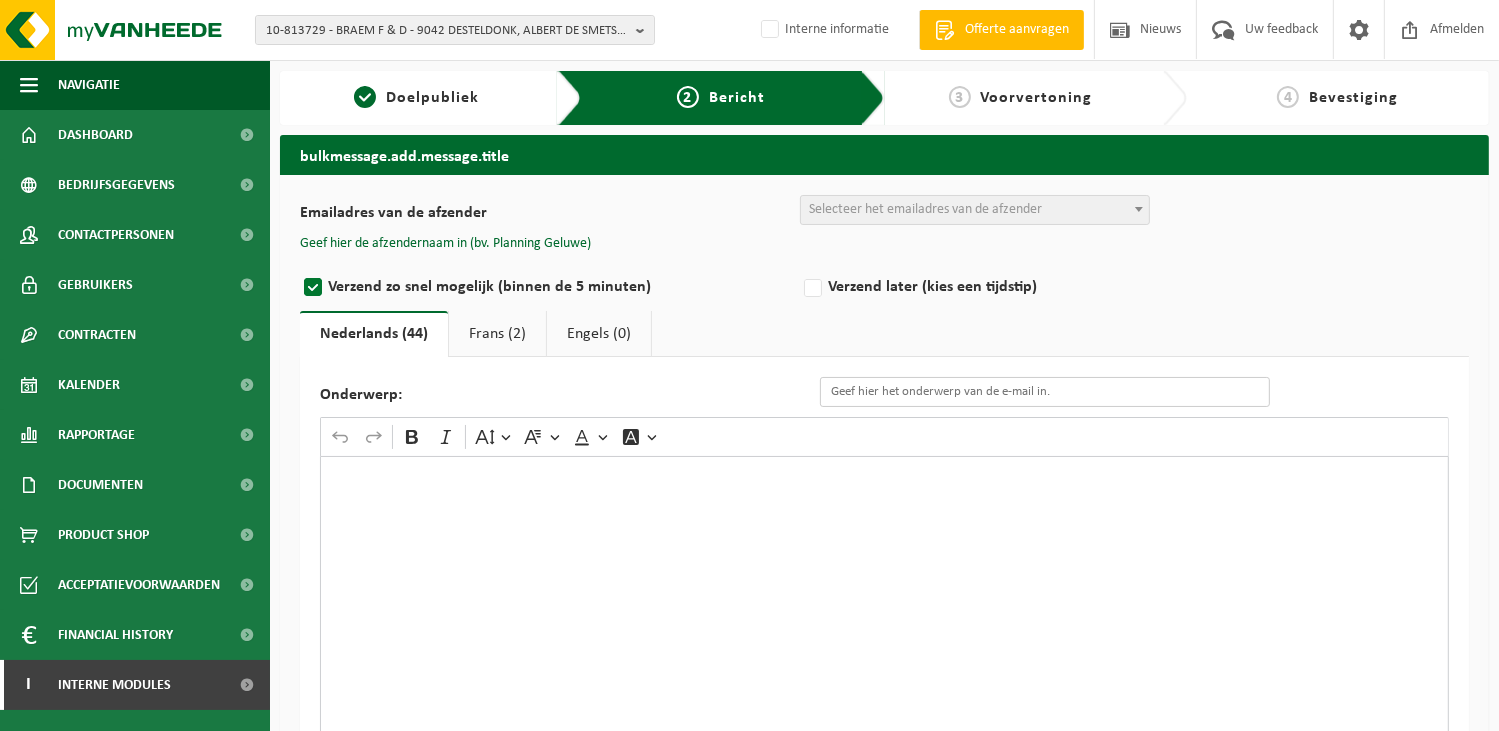click on "Onderwerp:" at bounding box center (1045, 392) 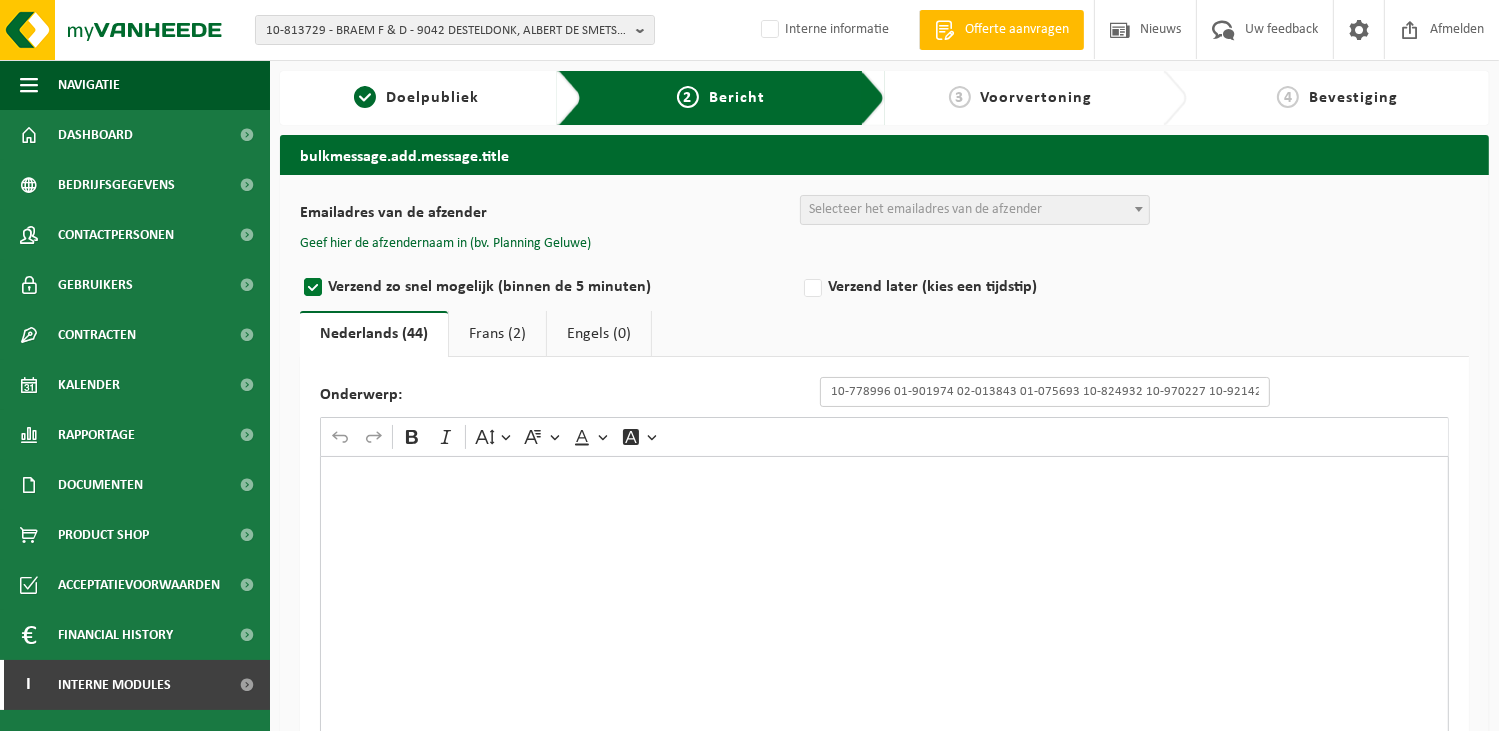 scroll, scrollTop: 0, scrollLeft: 1953, axis: horizontal 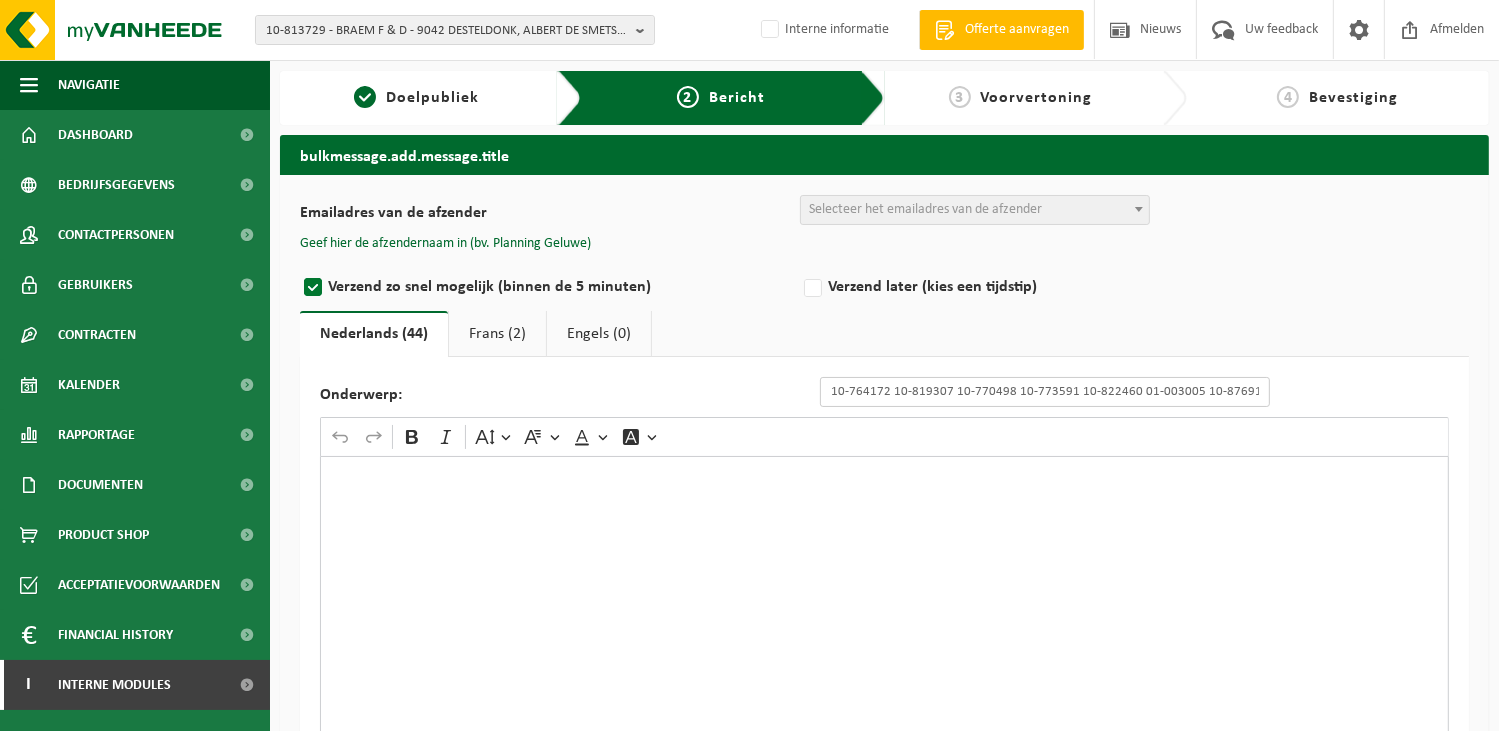type 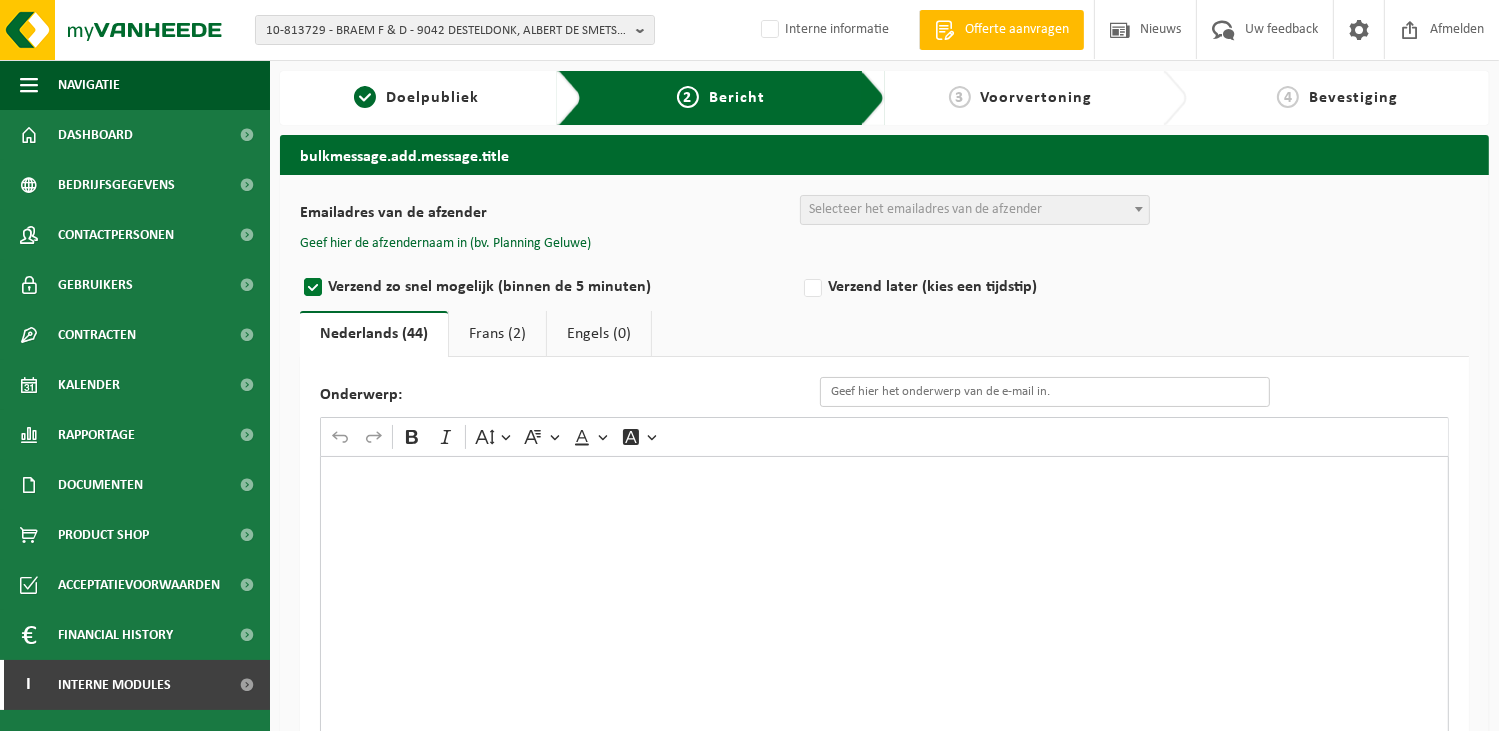 scroll, scrollTop: 0, scrollLeft: 0, axis: both 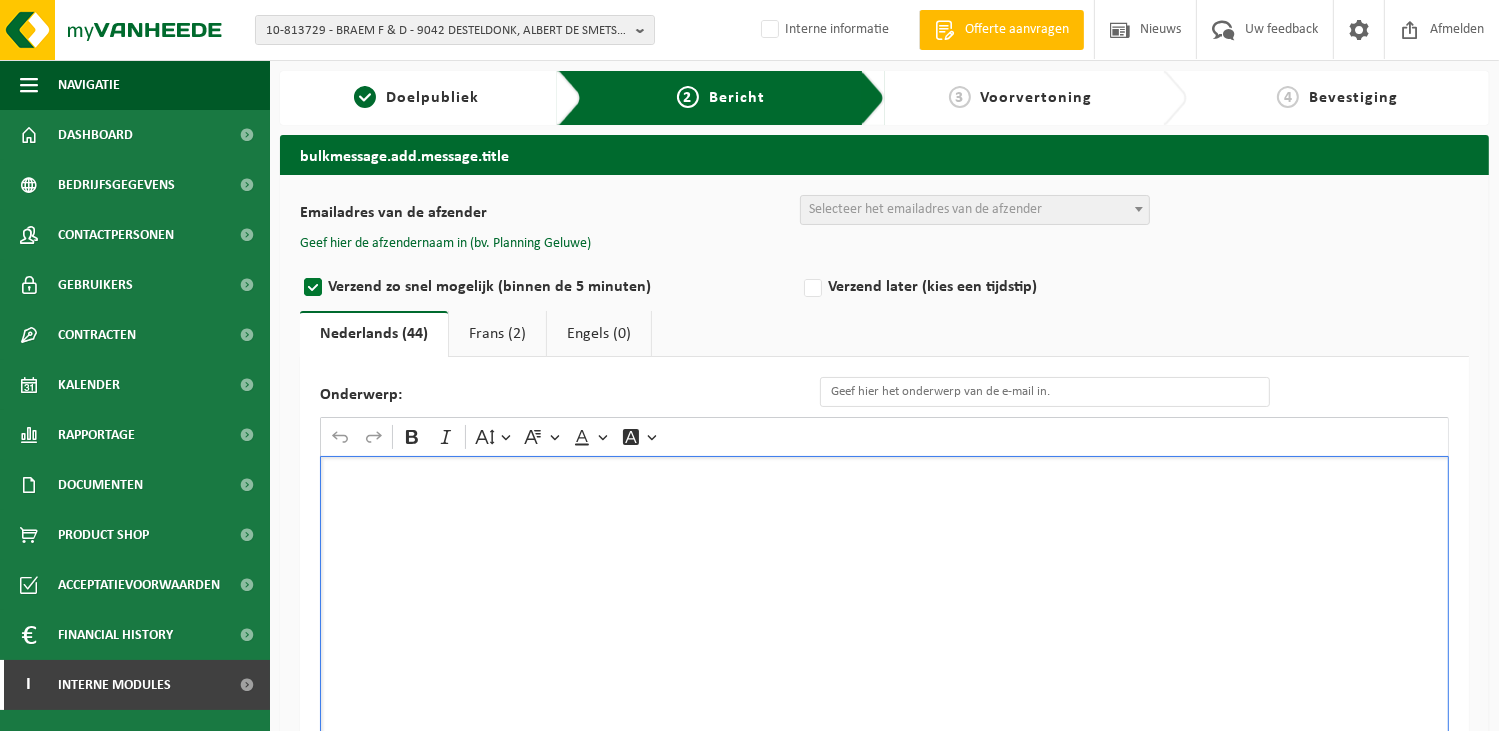 click at bounding box center [884, 656] 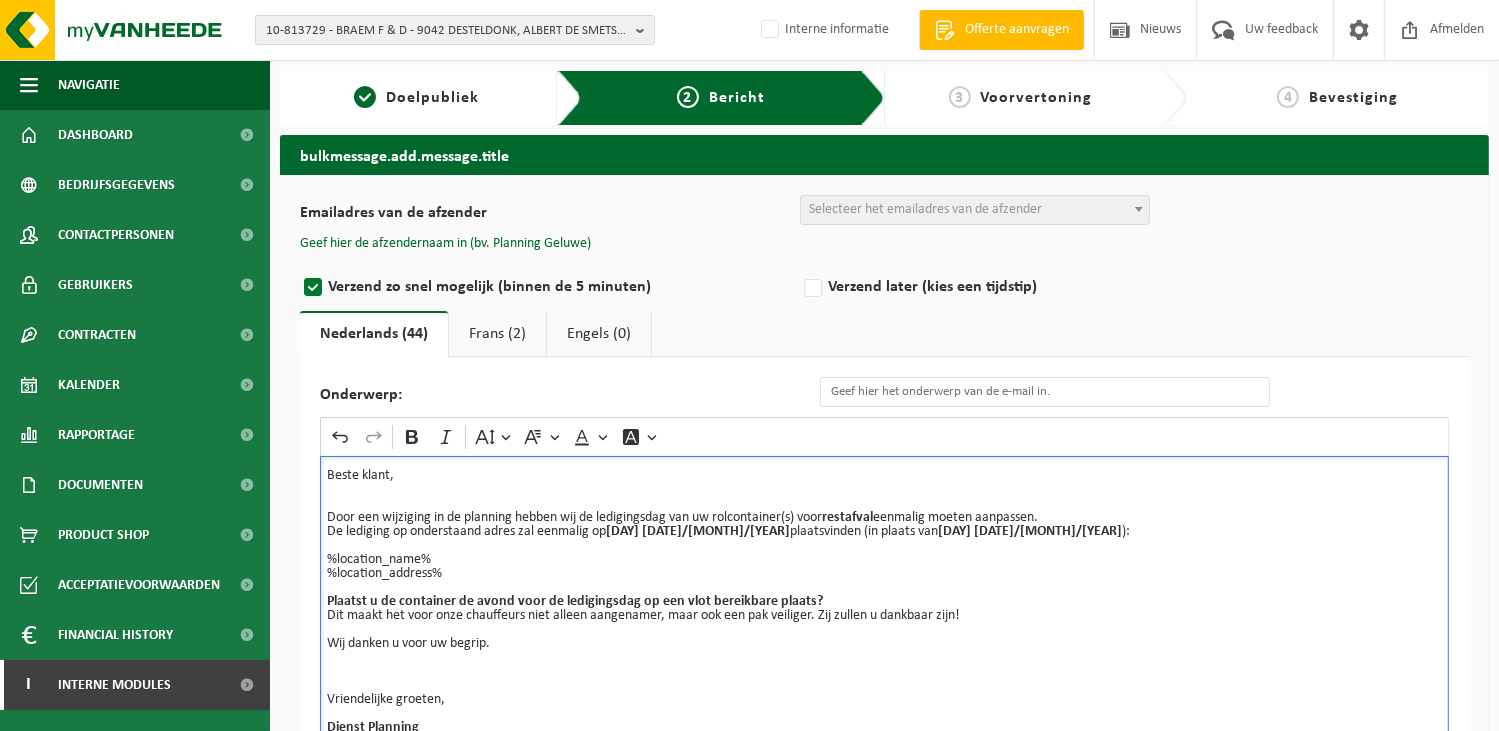 scroll, scrollTop: 38, scrollLeft: 0, axis: vertical 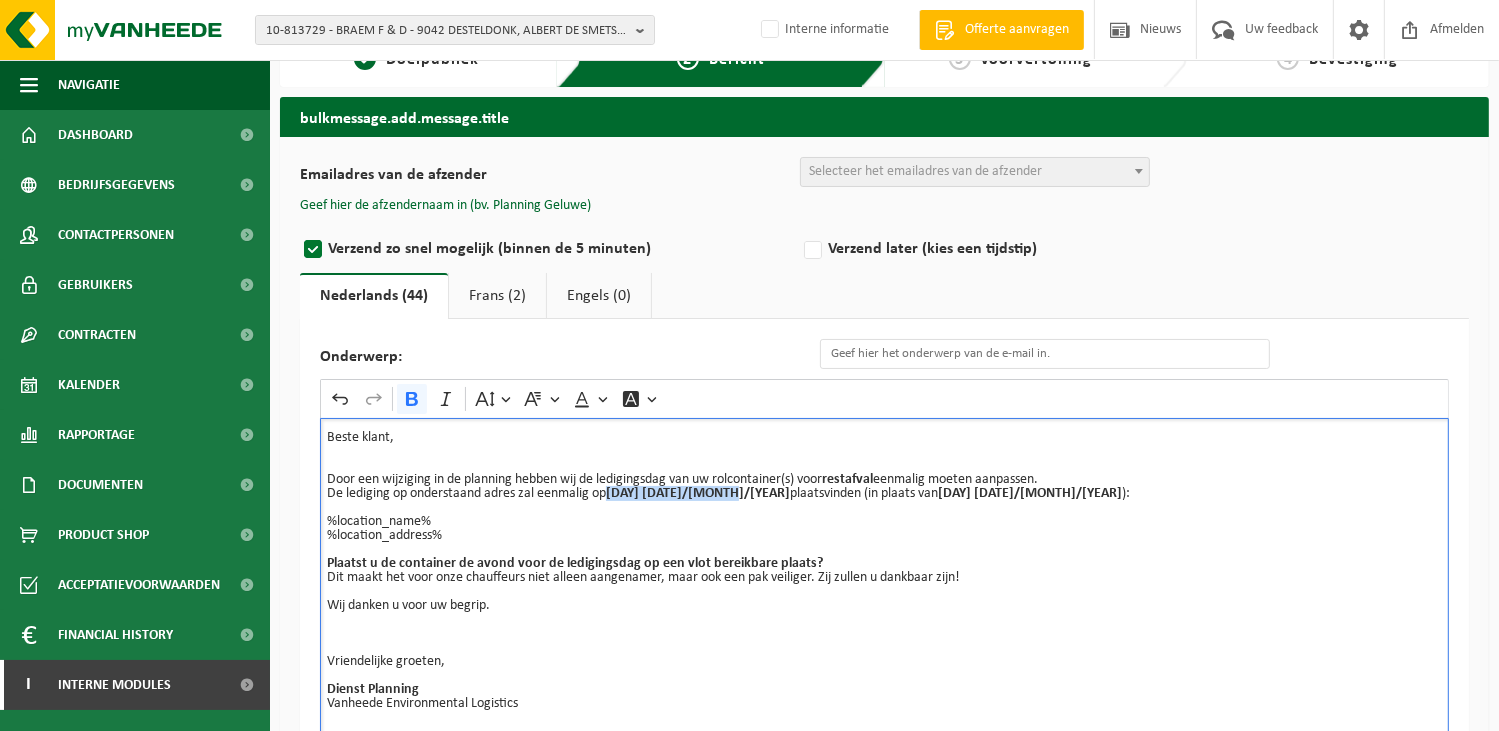 drag, startPoint x: 744, startPoint y: 487, endPoint x: 614, endPoint y: 494, distance: 130.18832 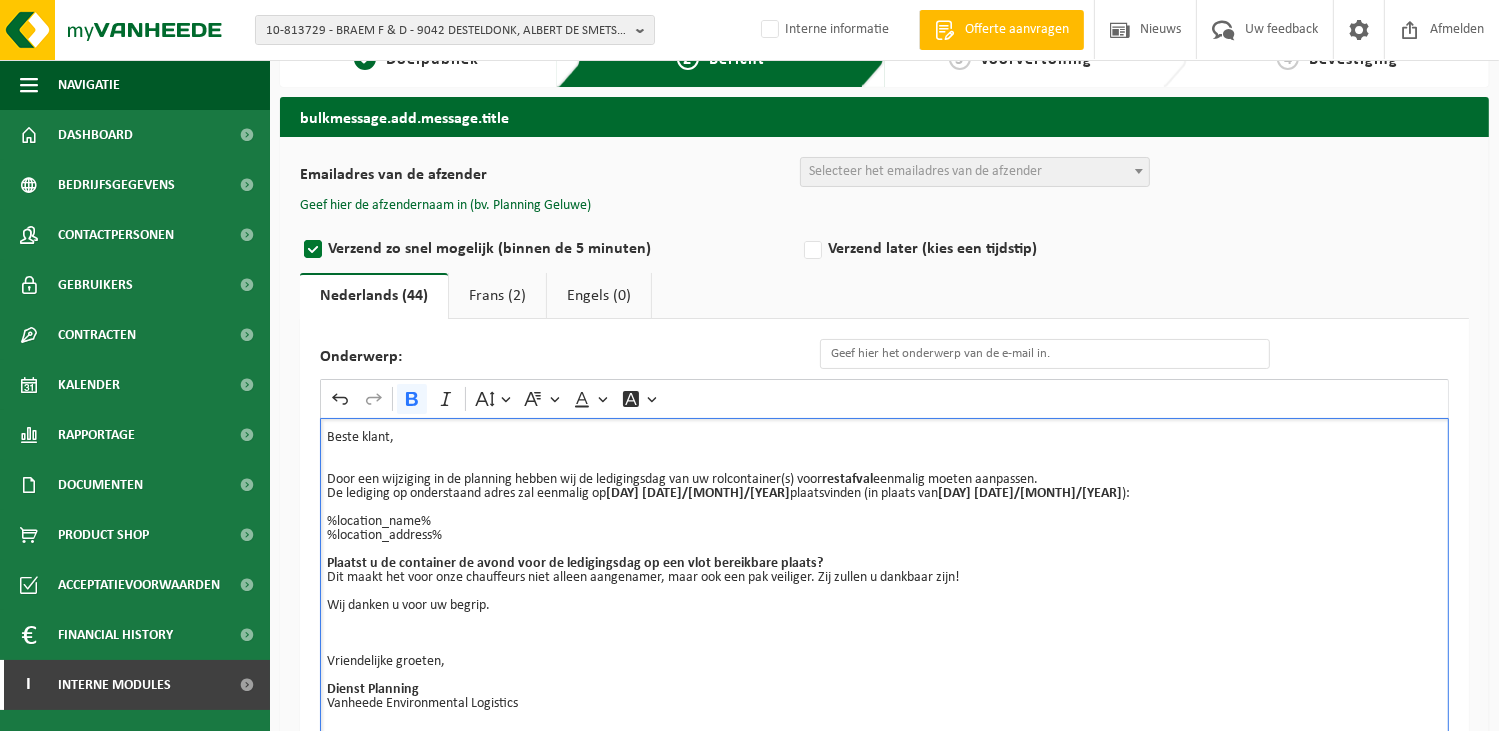 type 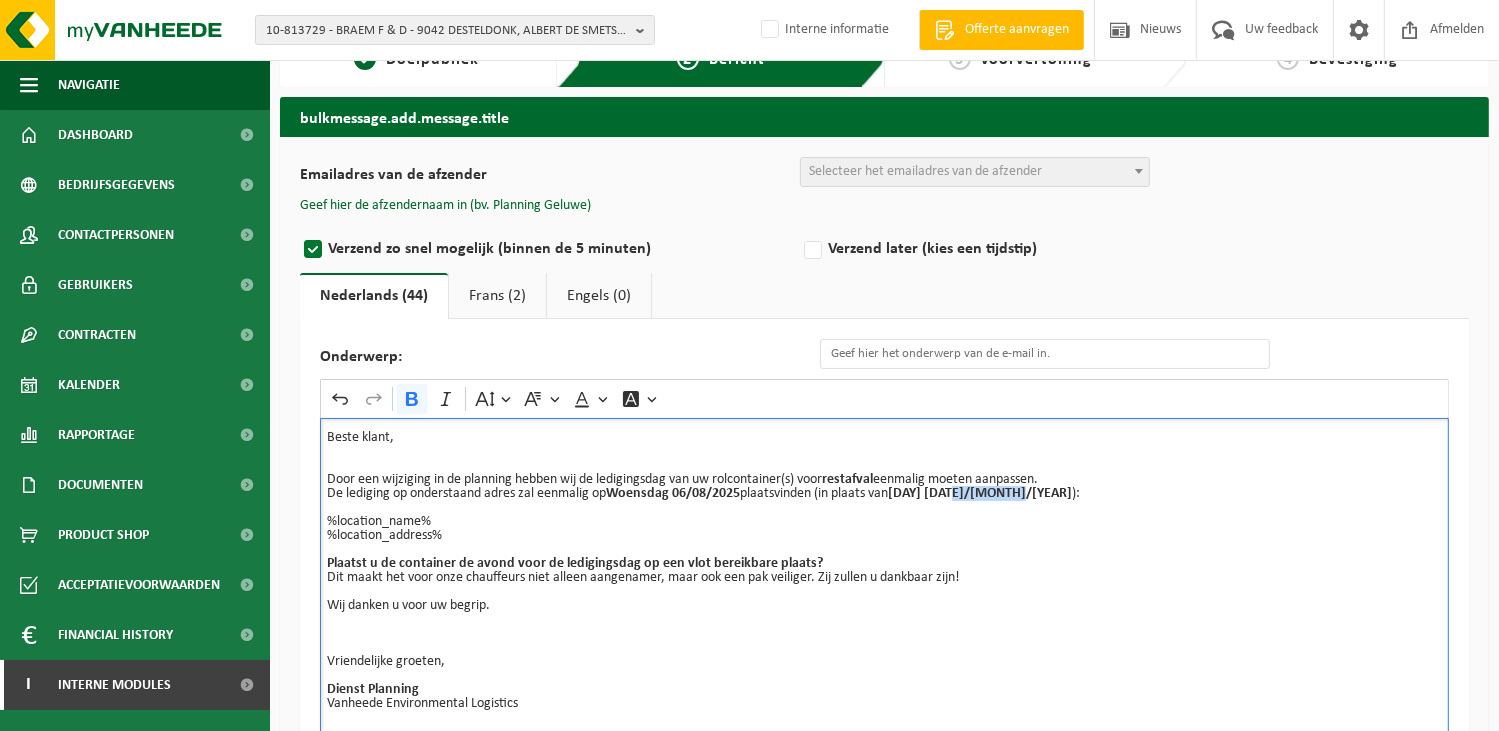 drag, startPoint x: 971, startPoint y: 492, endPoint x: 1037, endPoint y: 493, distance: 66.007576 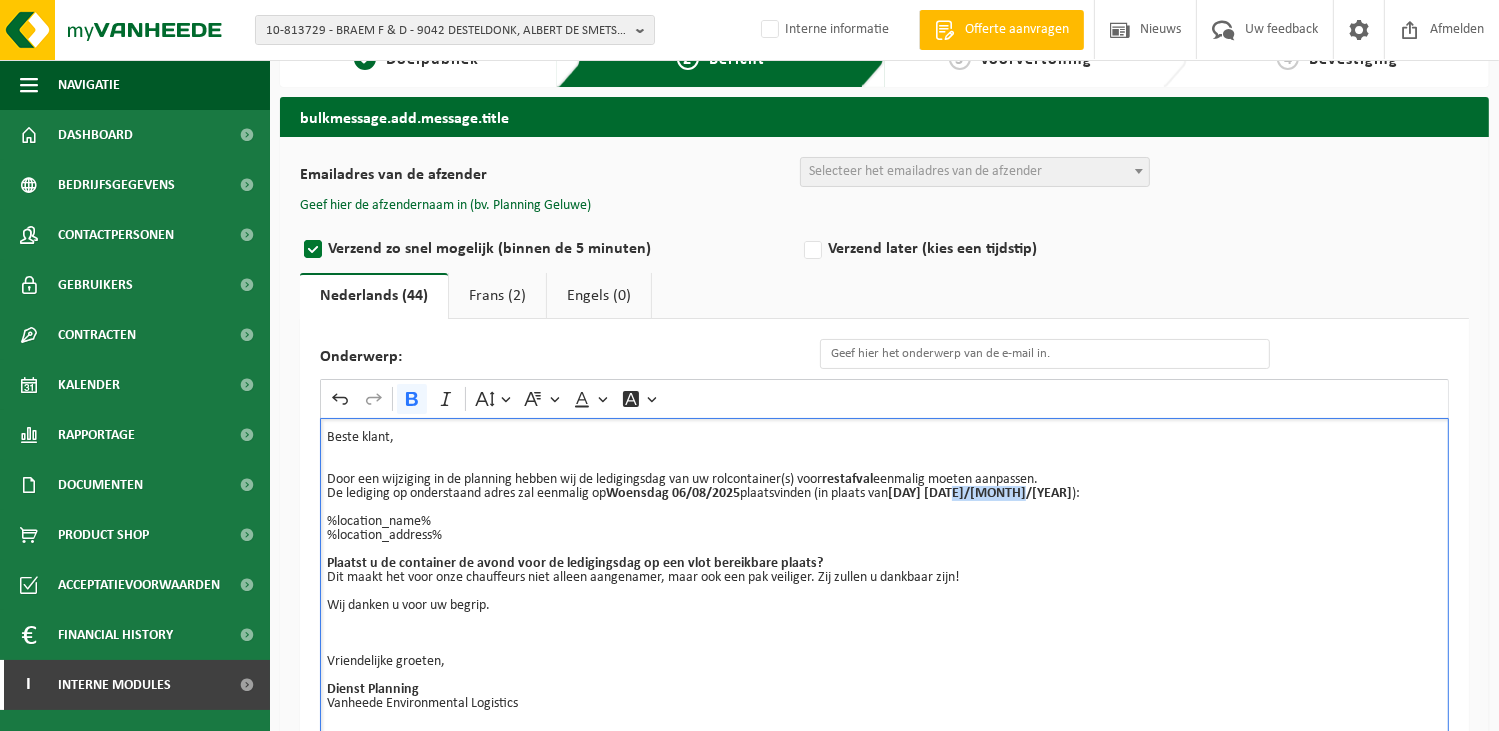 click on "De lediging op onderstaand adres zal eenmalig op  Woensdag 06/08/2025  plaatsvinden (in plaats van  donderdag 31/07/2025 ):" at bounding box center [884, 494] 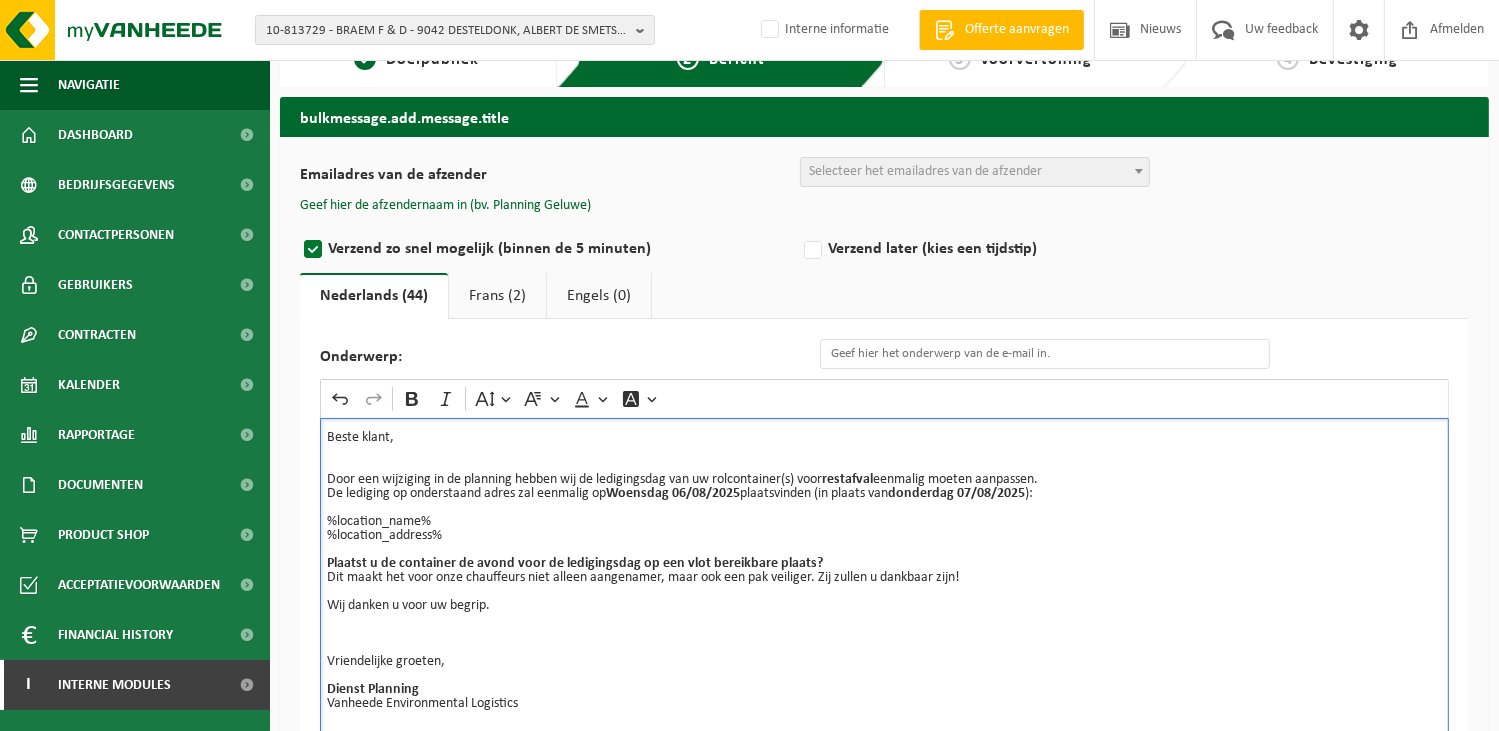 click on "%location_name% %location_address% Plaatst u de container de avond voor de ledigingsdag op een vlot bereikbare plaats? Dit maakt het voor onze chauffeurs niet alleen aangenamer, maar ook een pak veiliger. Zij zullen u dankbaar zijn! Wij danken u voor uw begrip. Vriendelijke groeten, Dienst Planning Vanheede Environmental Logistics" at bounding box center (884, 606) 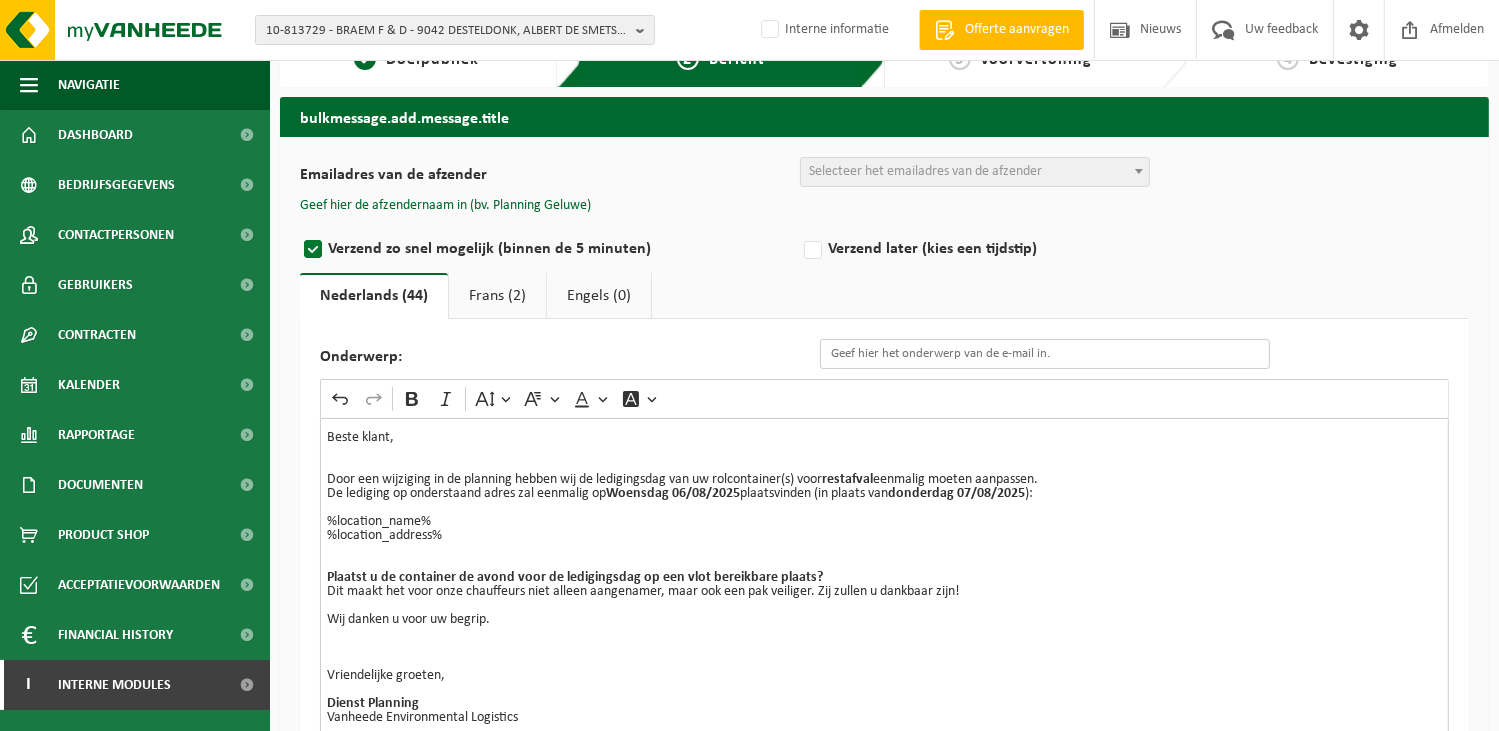click on "Onderwerp:" at bounding box center (1045, 354) 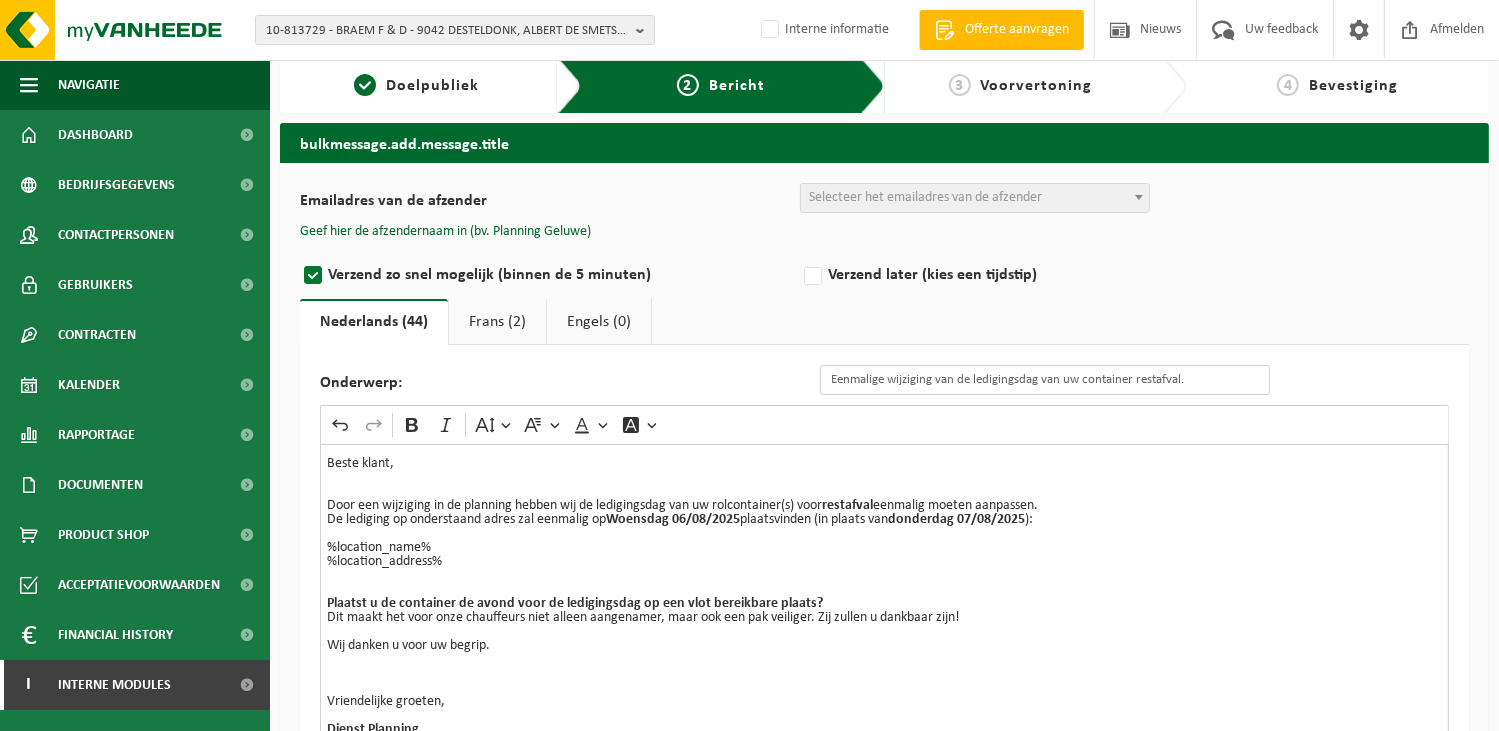 scroll, scrollTop: 0, scrollLeft: 0, axis: both 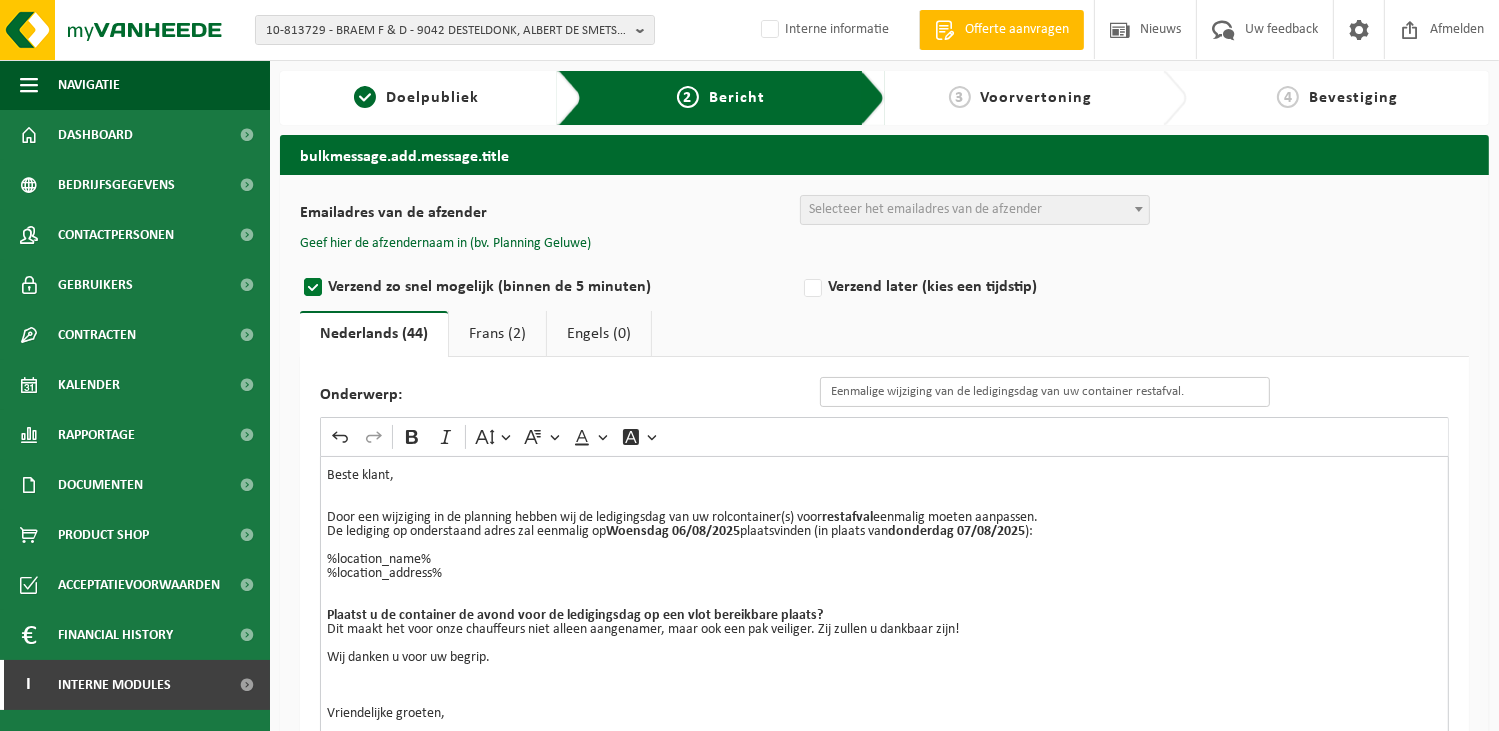 type on "Eenmalige wijziging van de ledigingsdag van uw container restafval." 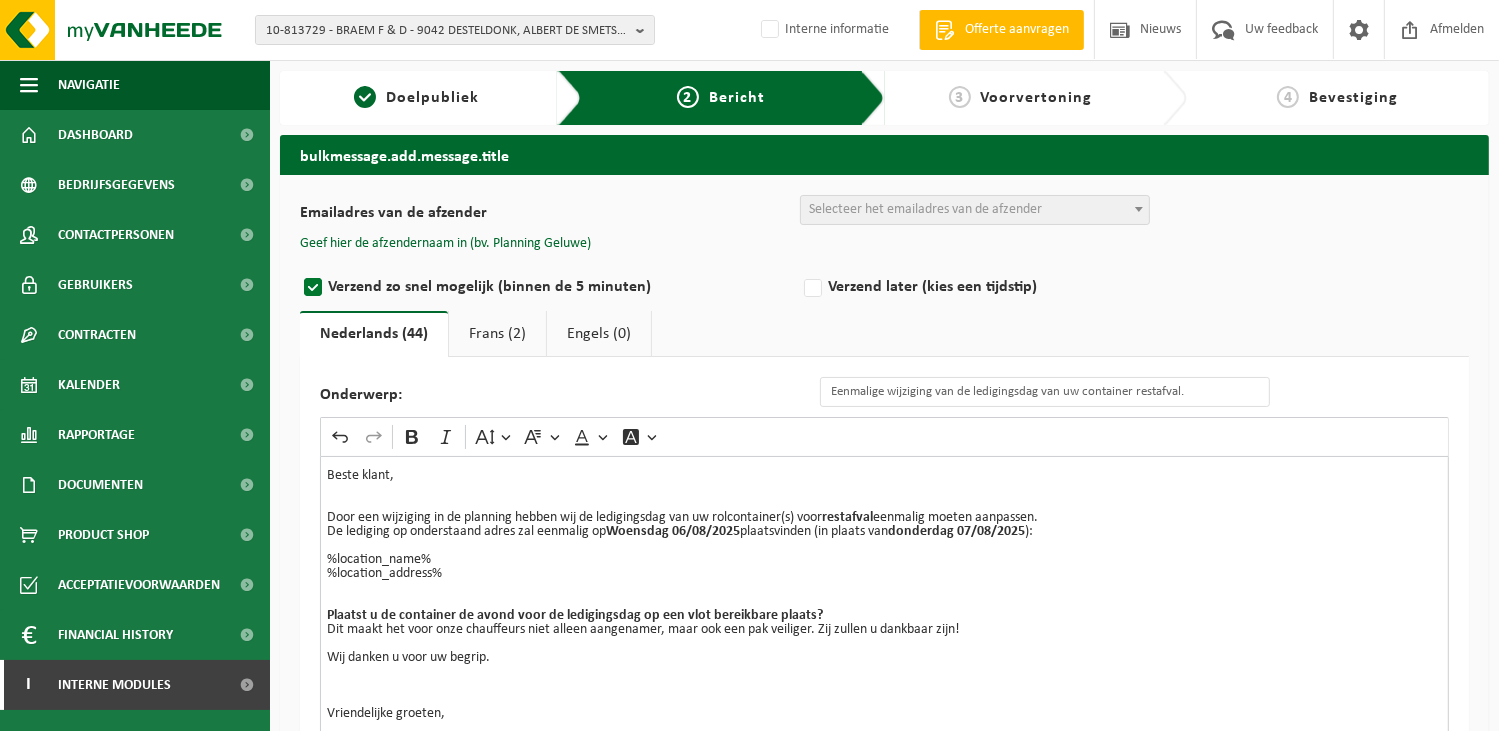 click on "Frans (2)" at bounding box center [497, 334] 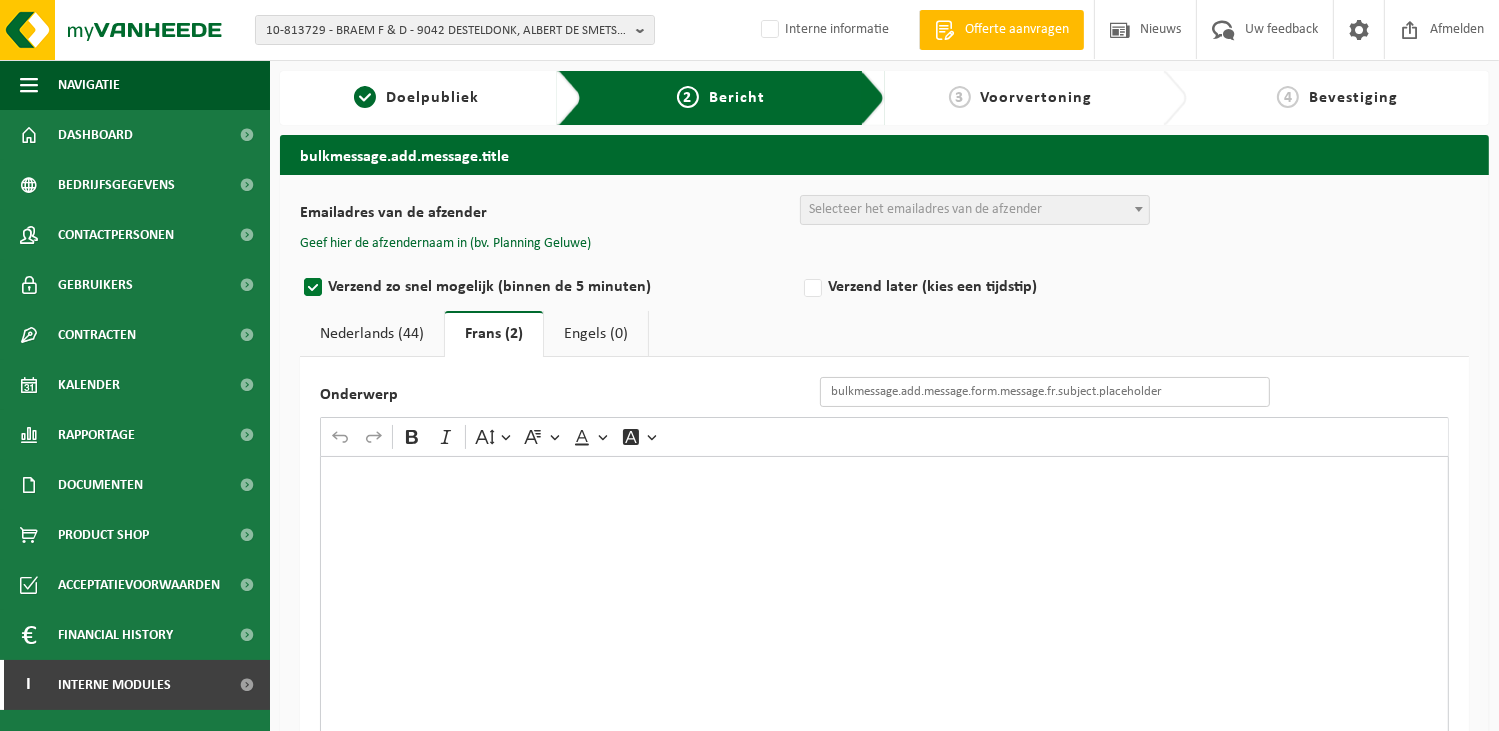 click on "Onderwerp" at bounding box center [1045, 392] 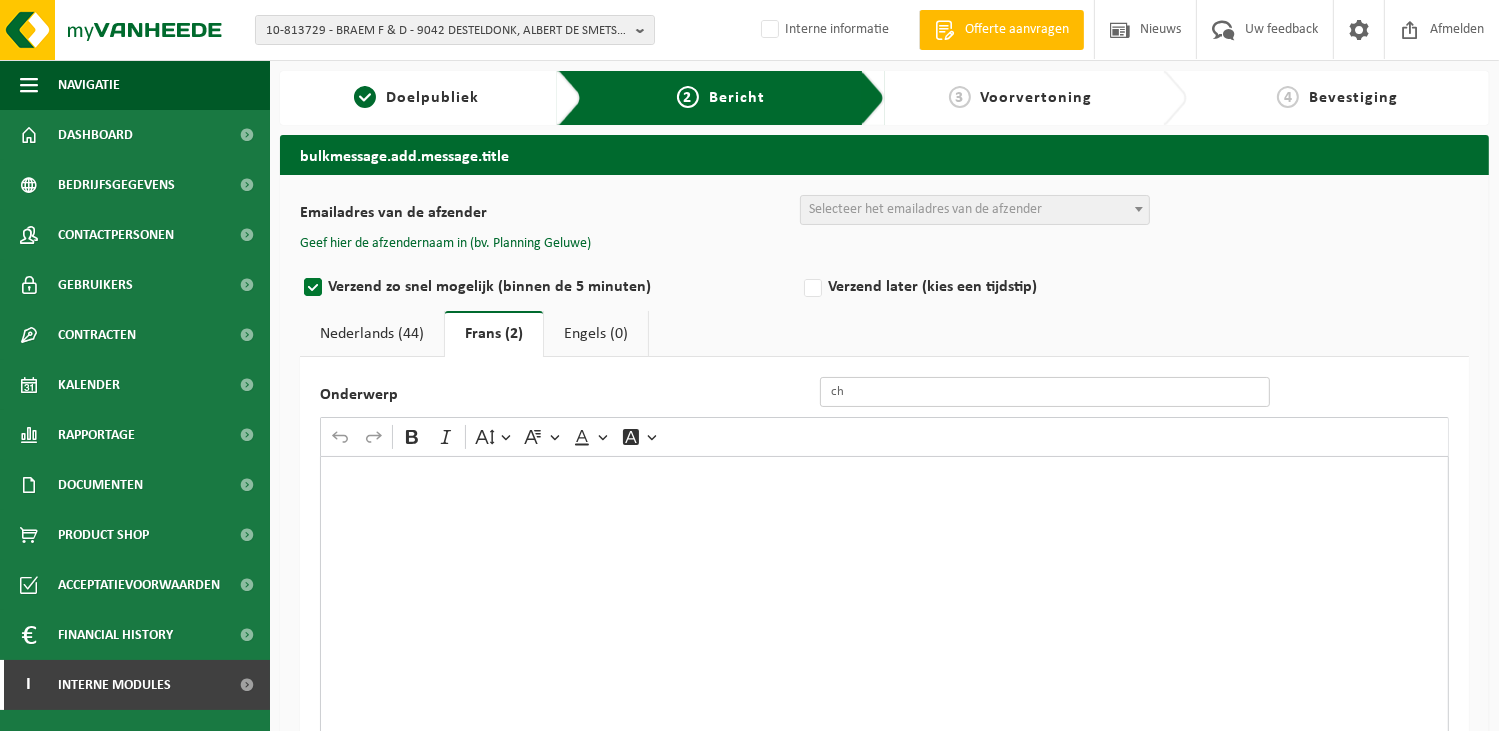 type on "c" 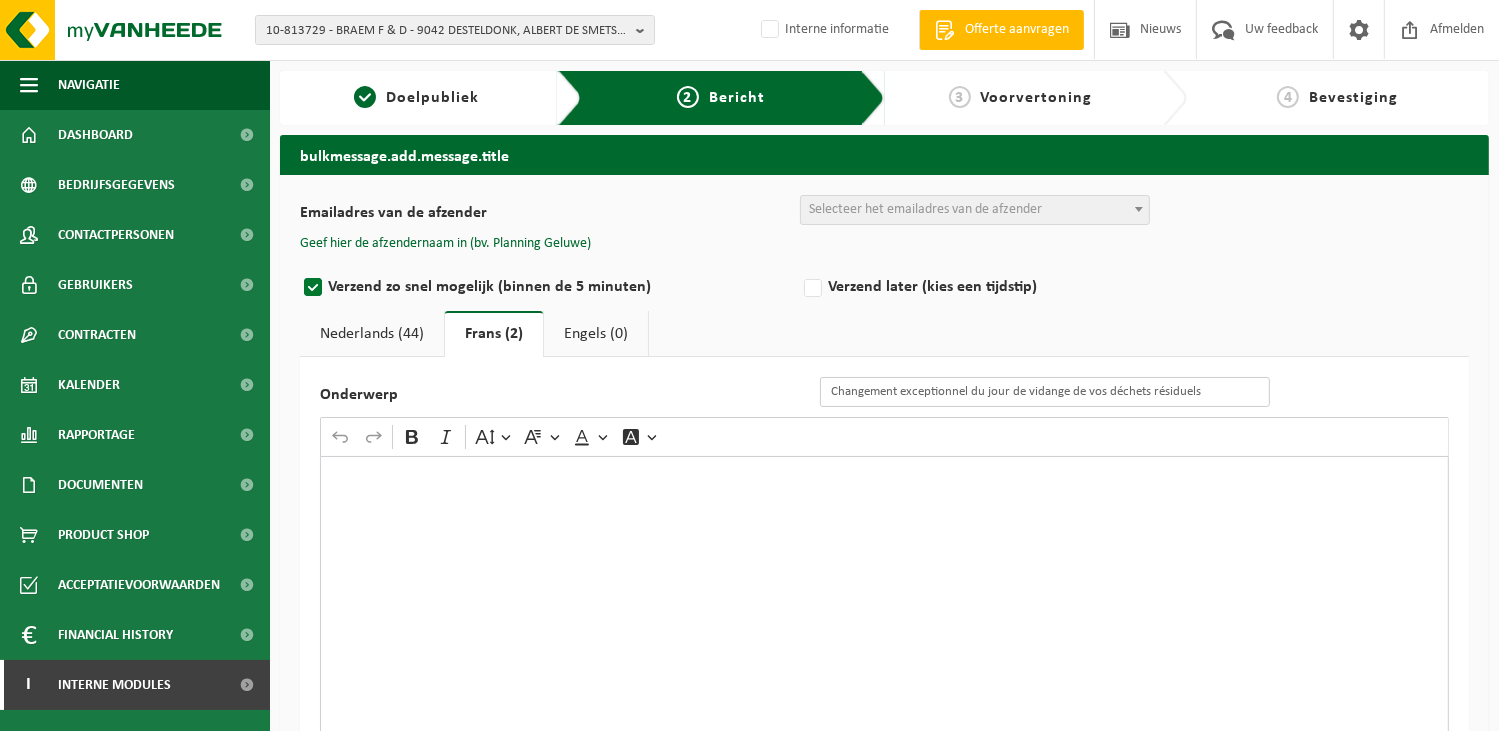 type on "Changement exceptionnel du jour de vidange de vos déchets résiduels" 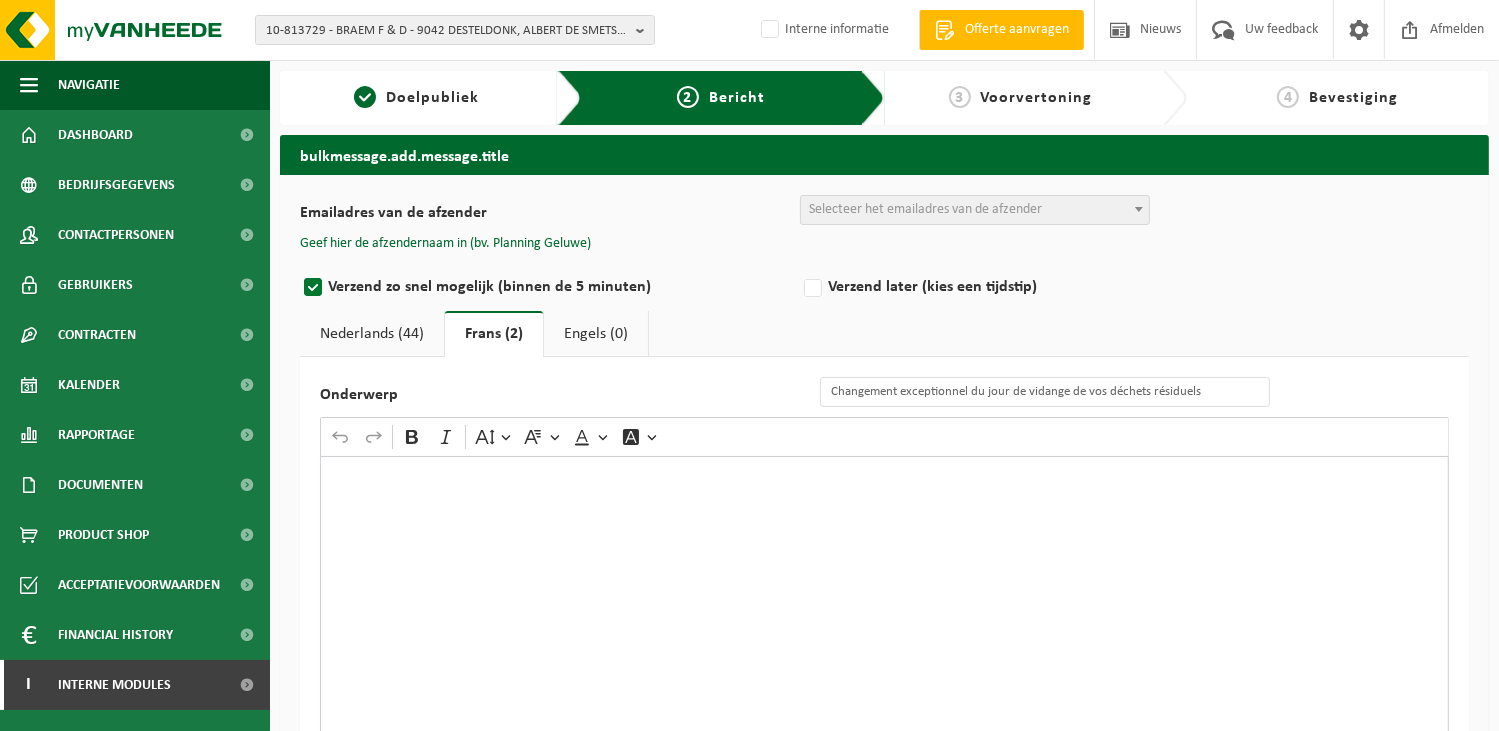 click at bounding box center (884, 656) 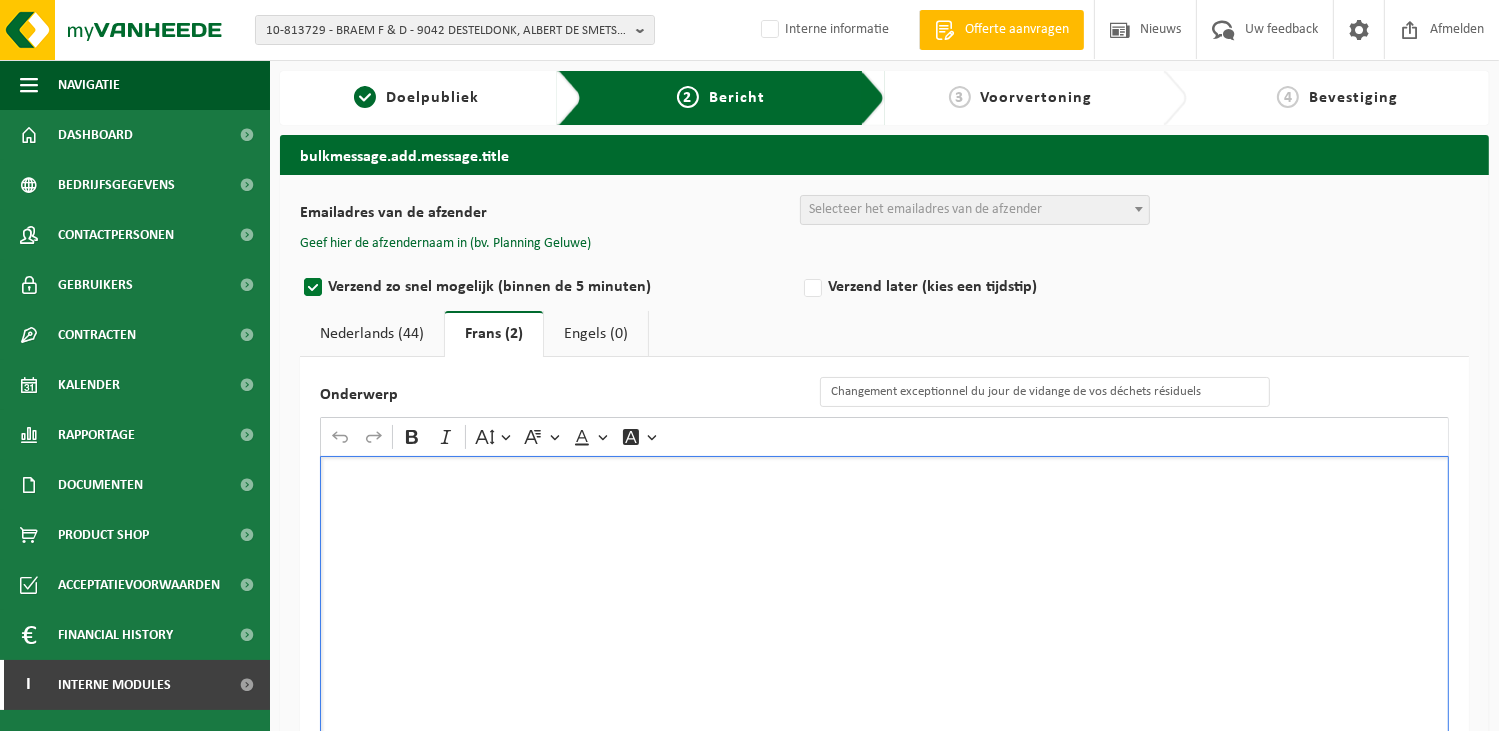 click at bounding box center [884, 656] 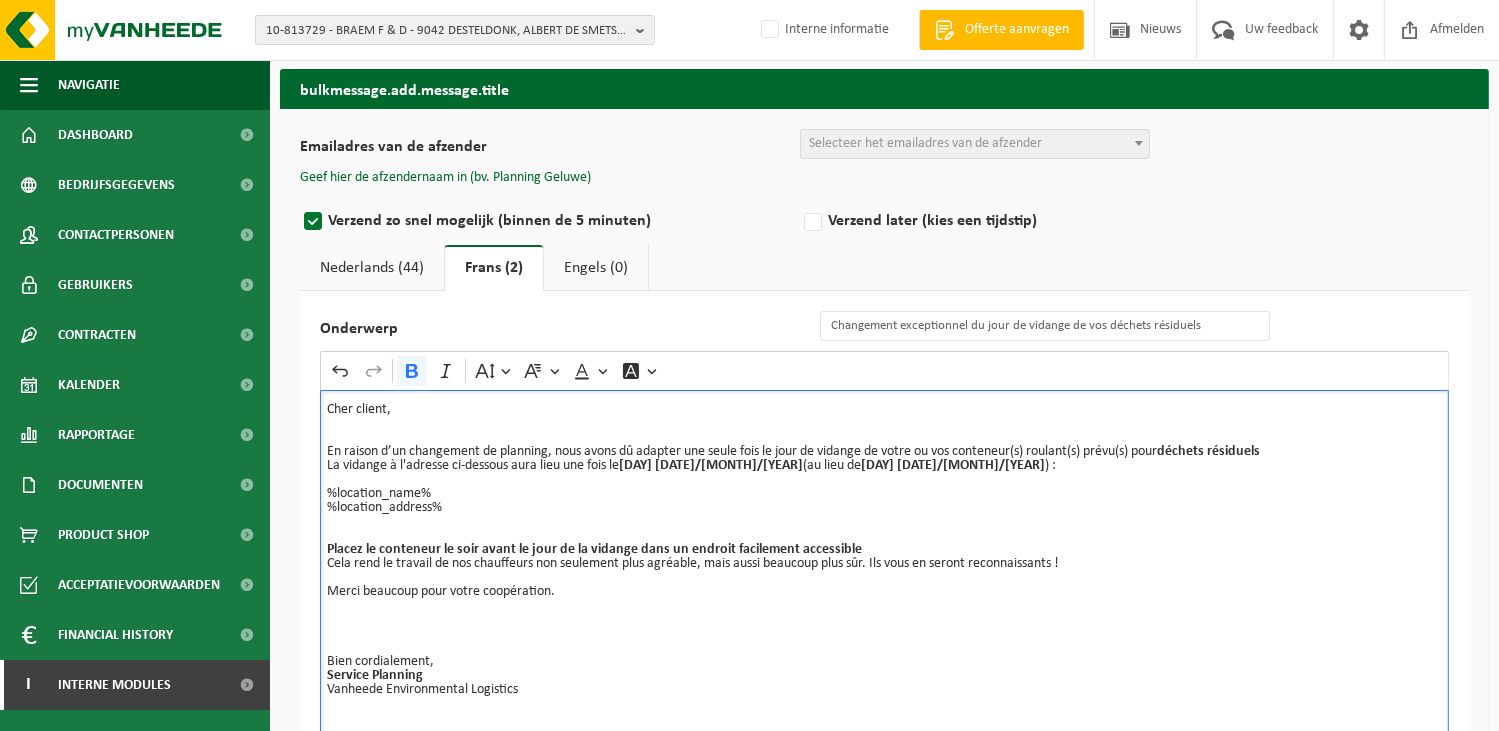 click on "mercredi 30/07/2025" at bounding box center [711, 465] 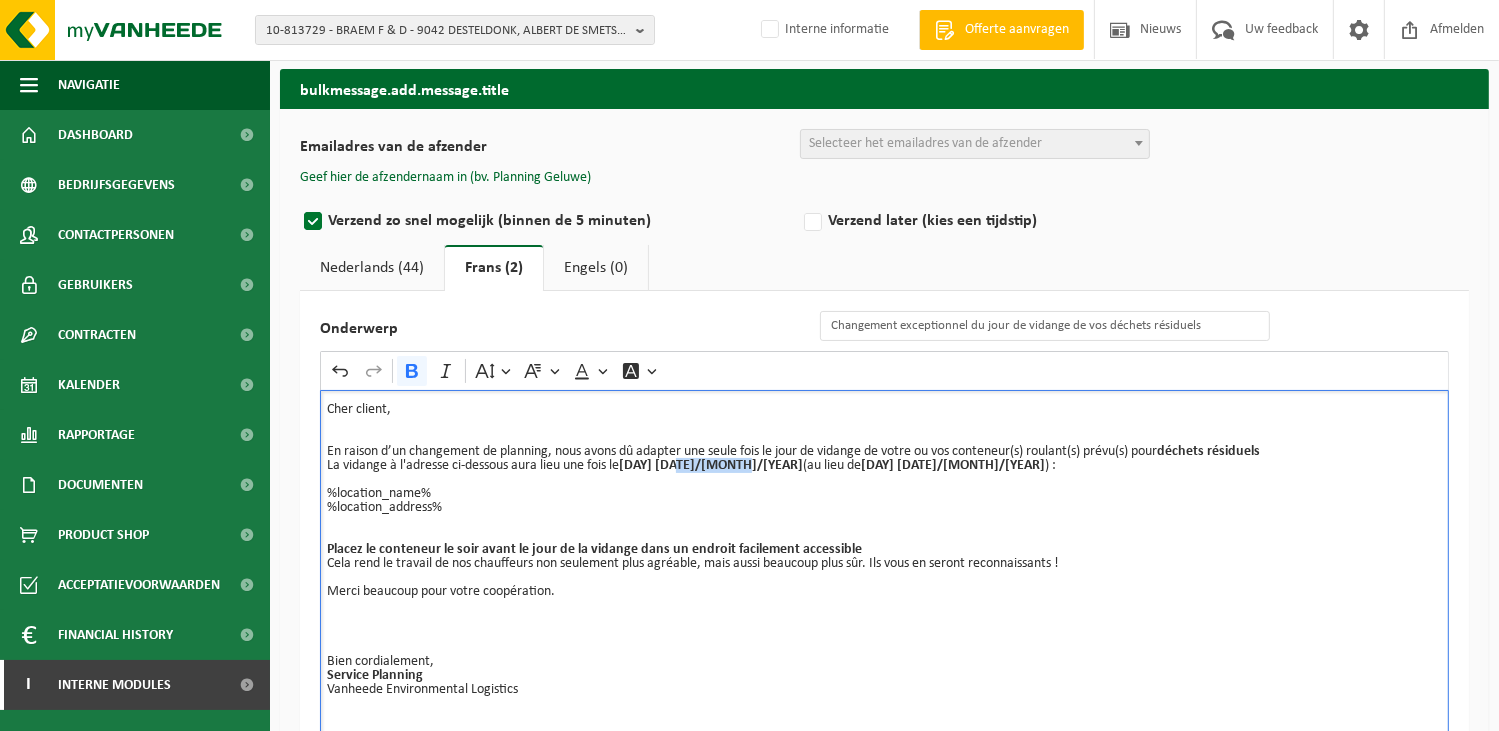 drag, startPoint x: 684, startPoint y: 460, endPoint x: 752, endPoint y: 465, distance: 68.18358 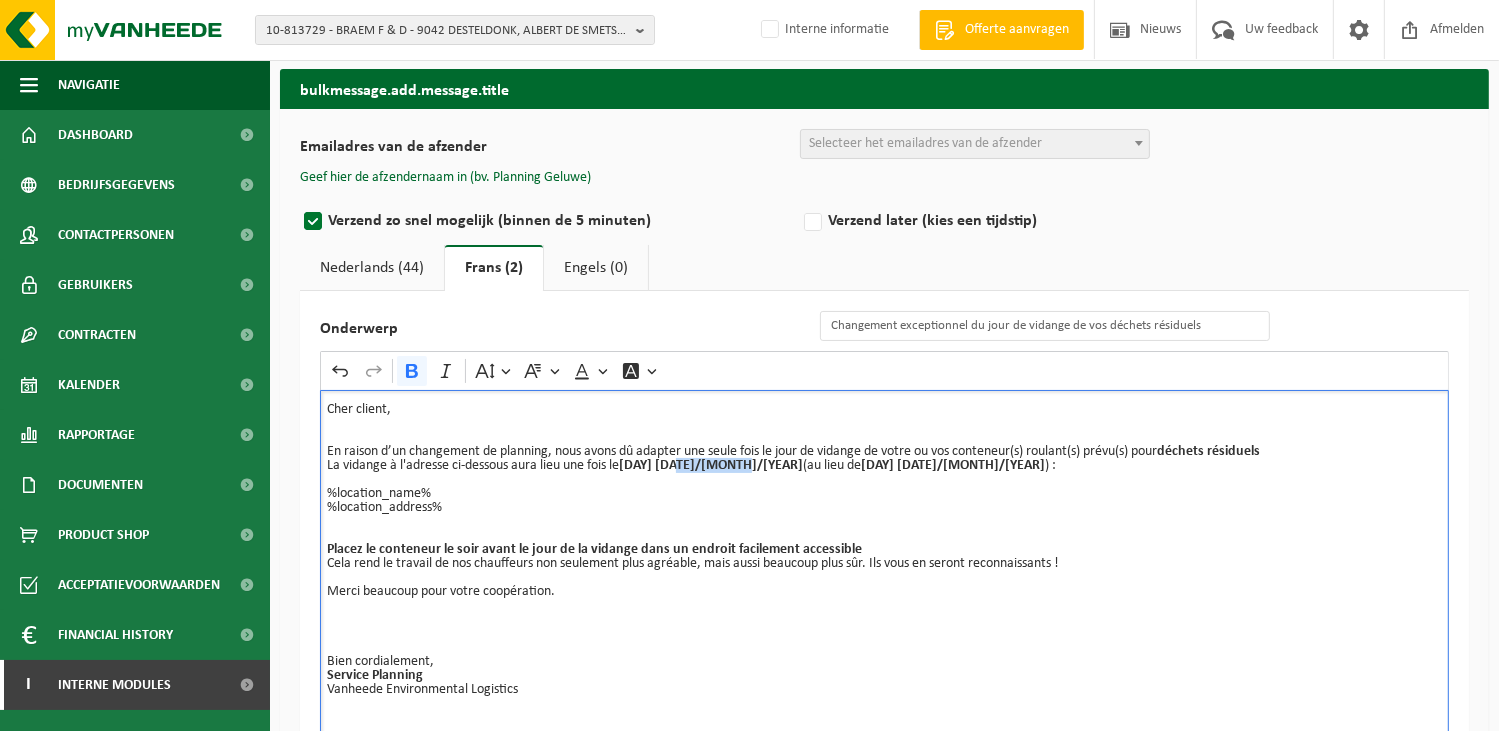 click on "mercredi 30/07/2025" at bounding box center [711, 465] 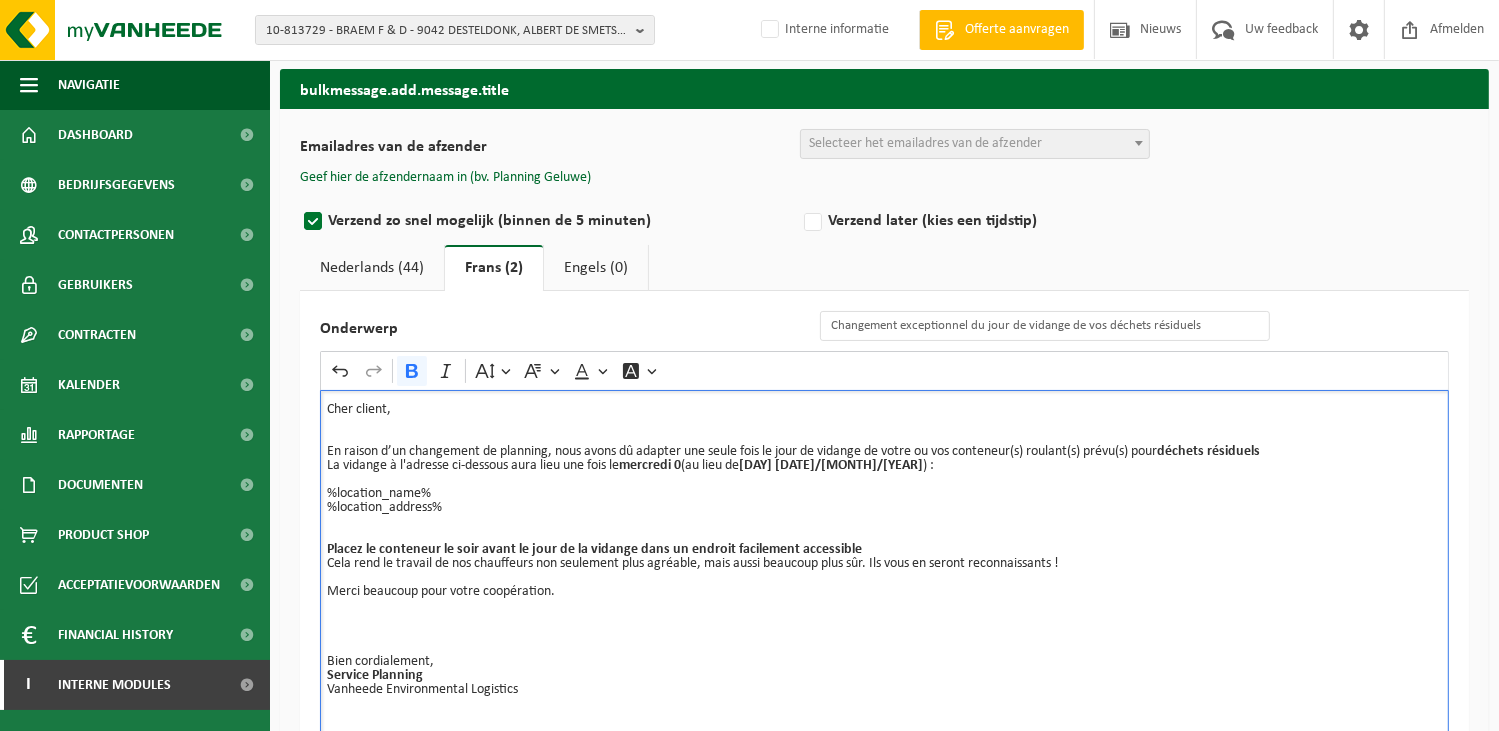 type 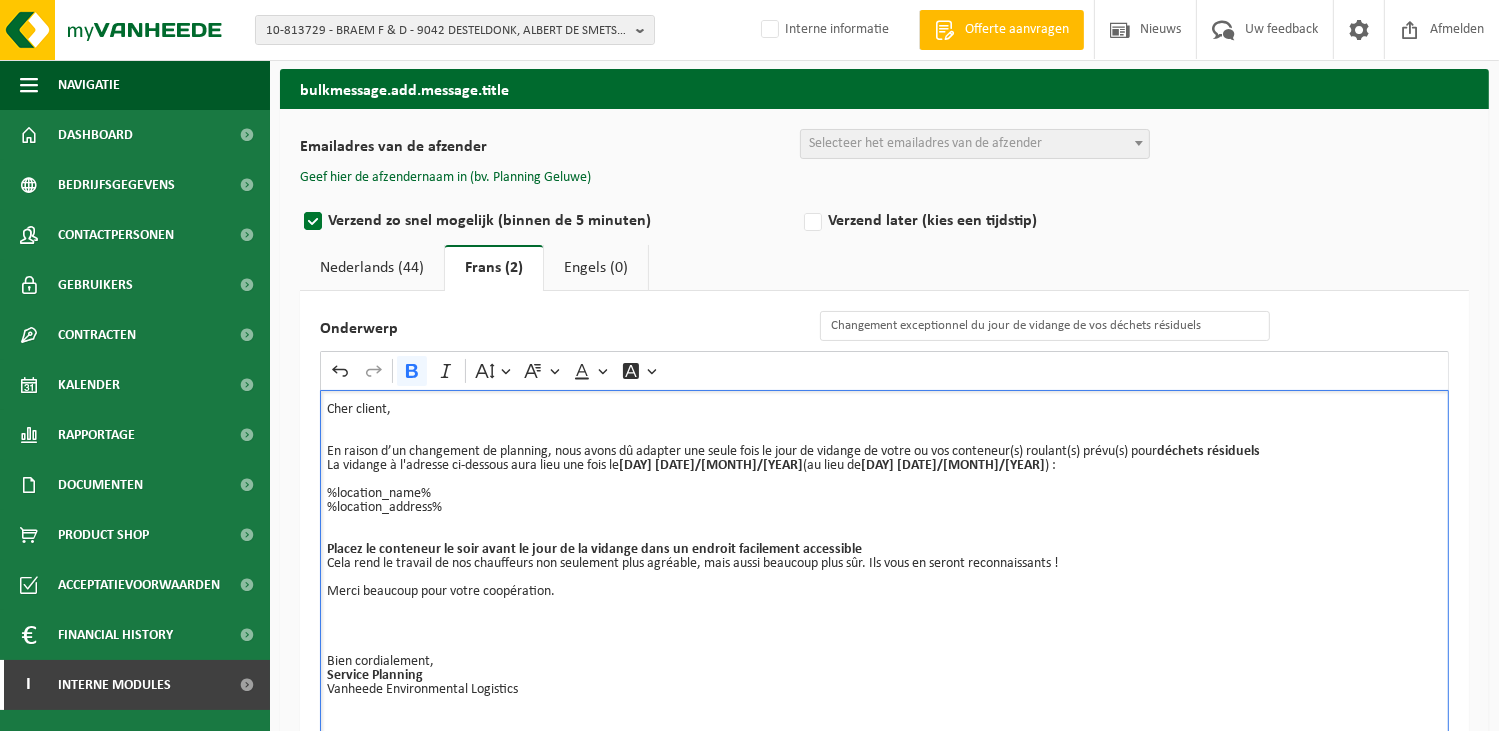 click on "jeudi 31/07/2025" at bounding box center (953, 465) 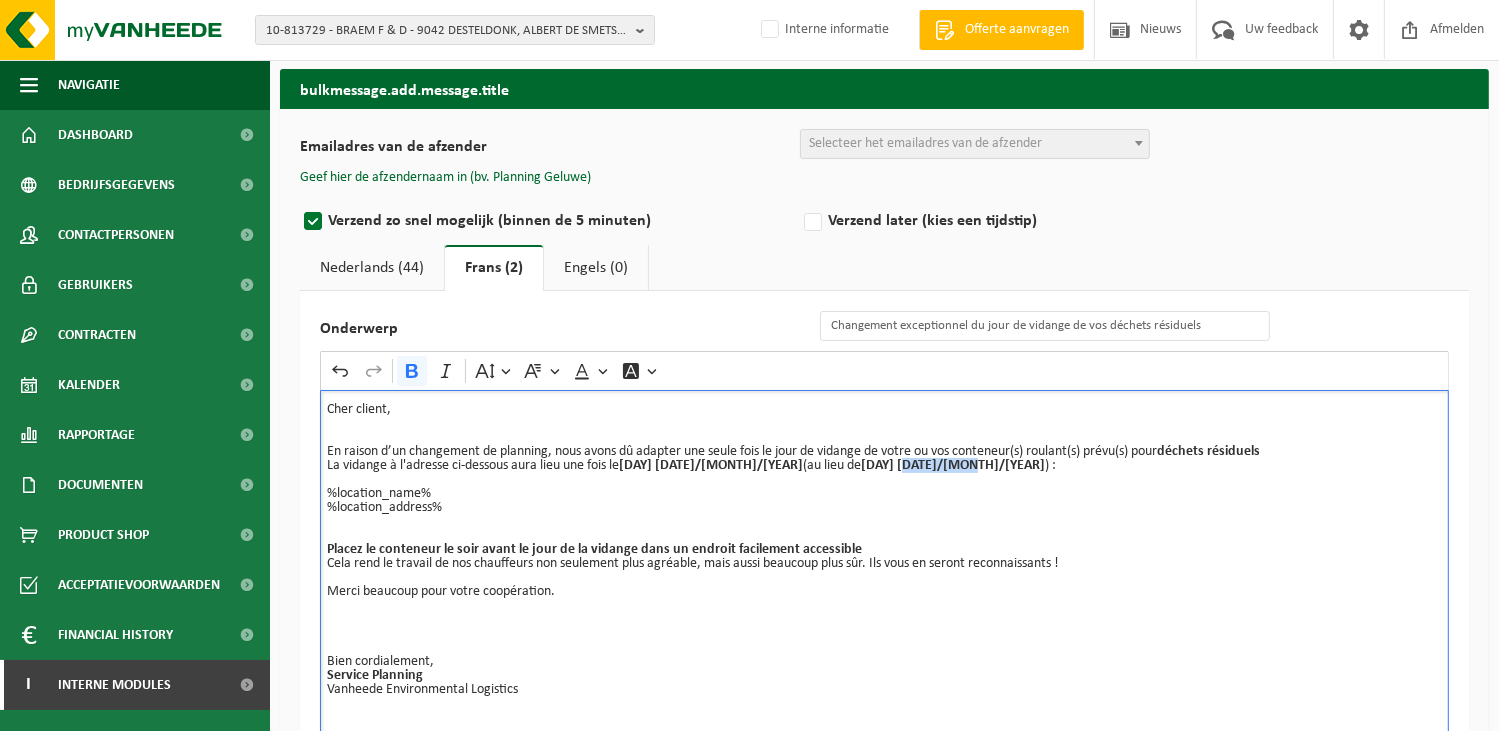 drag, startPoint x: 916, startPoint y: 459, endPoint x: 849, endPoint y: 467, distance: 67.47592 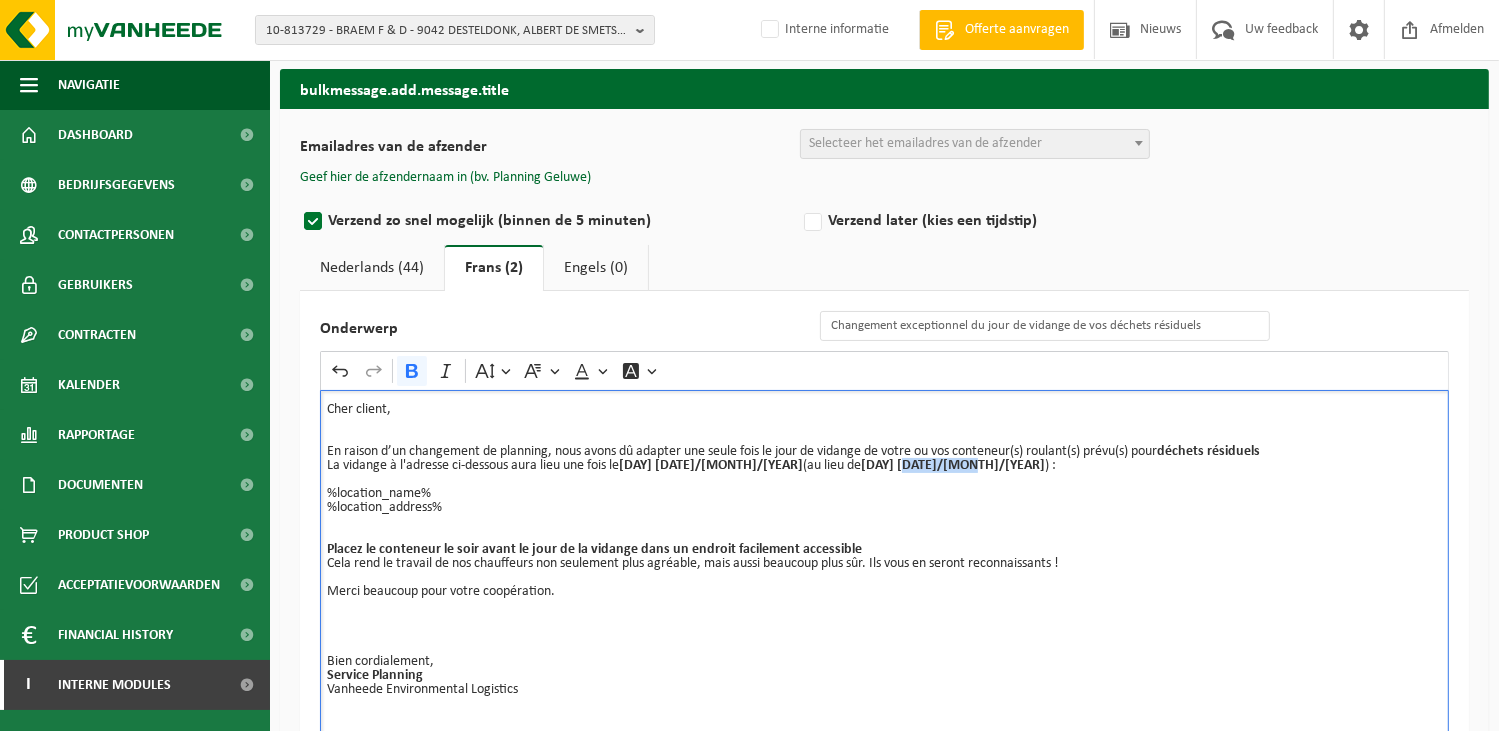 click on "jeudi 31/07/2025" at bounding box center (953, 465) 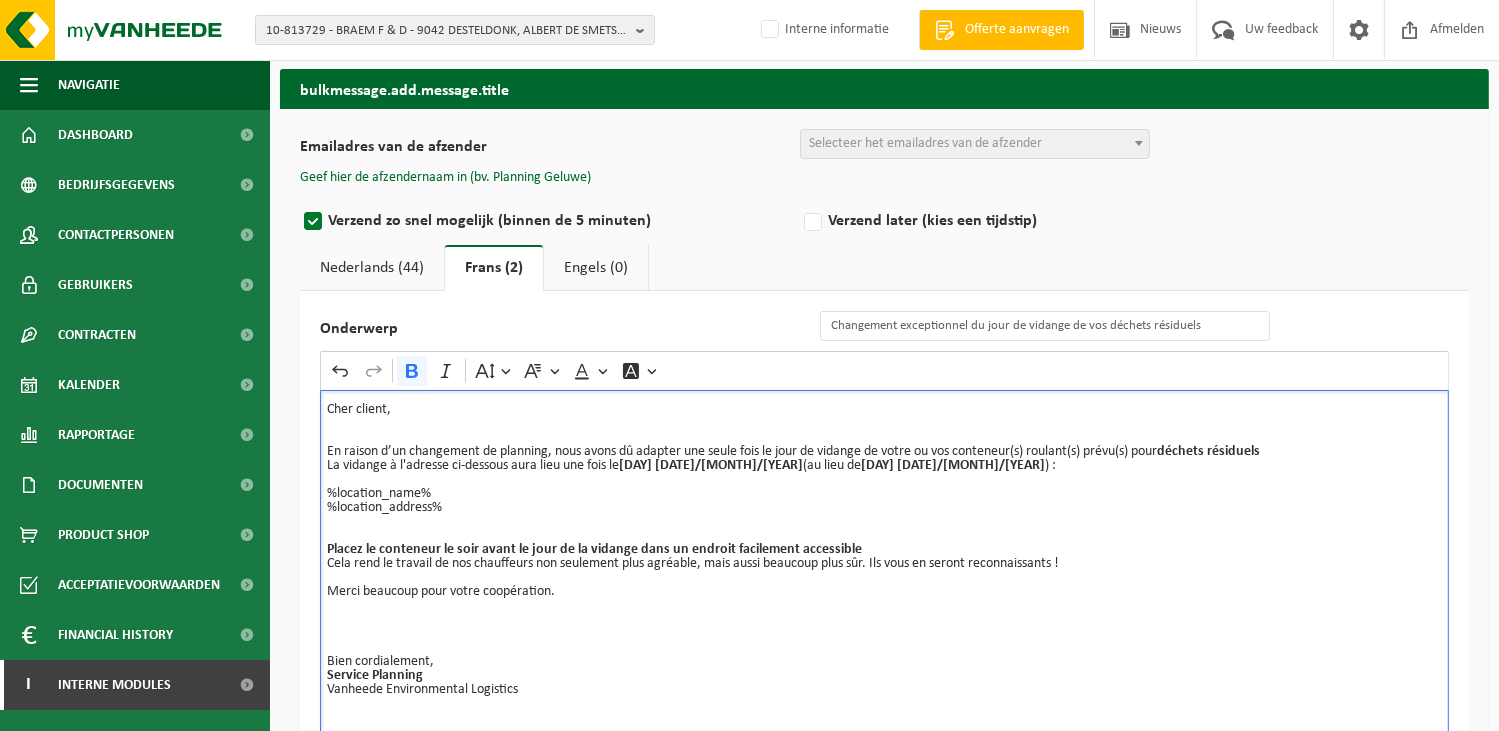 click on "jeudi 07/08/2025" at bounding box center (953, 465) 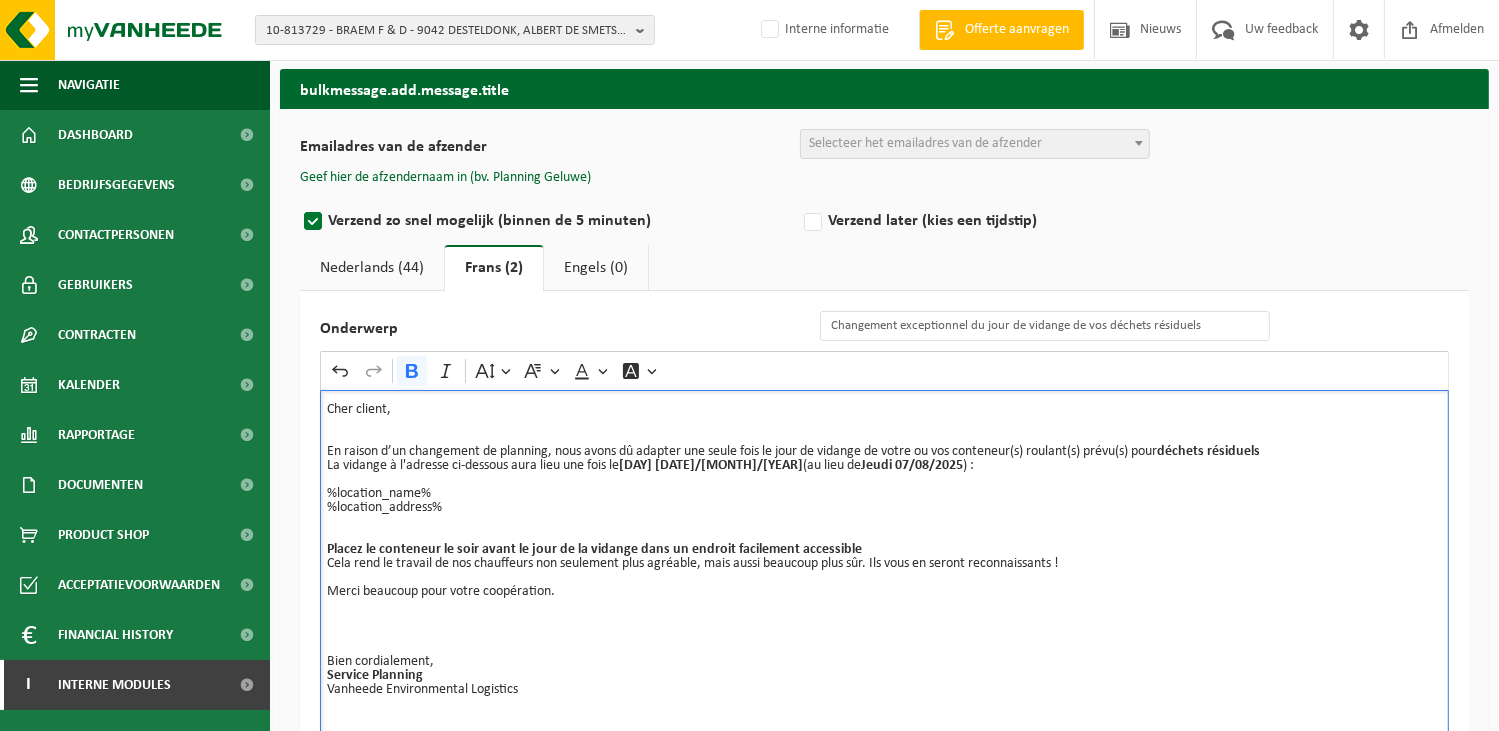 click on "mercredi 06/08/2025" at bounding box center [711, 465] 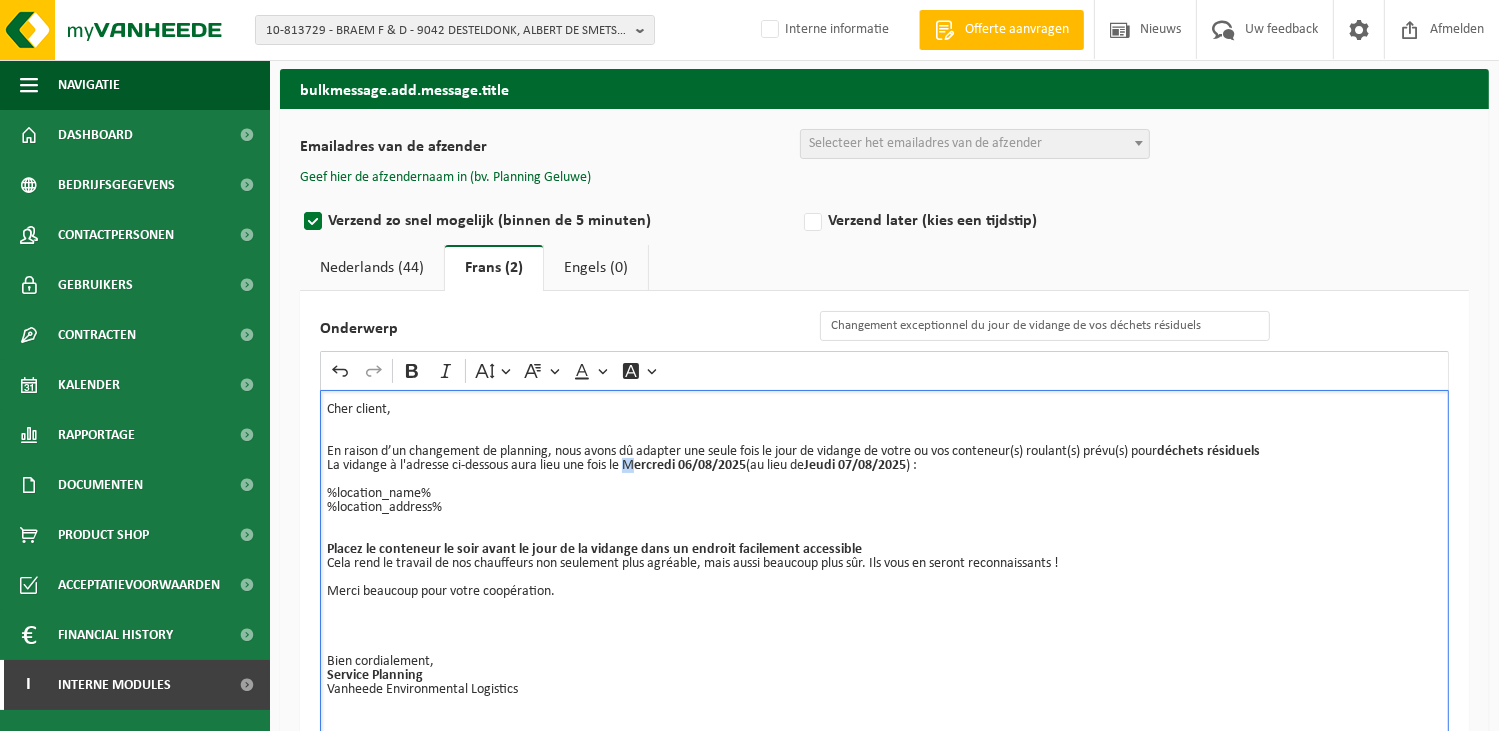 drag, startPoint x: 629, startPoint y: 463, endPoint x: 640, endPoint y: 464, distance: 11.045361 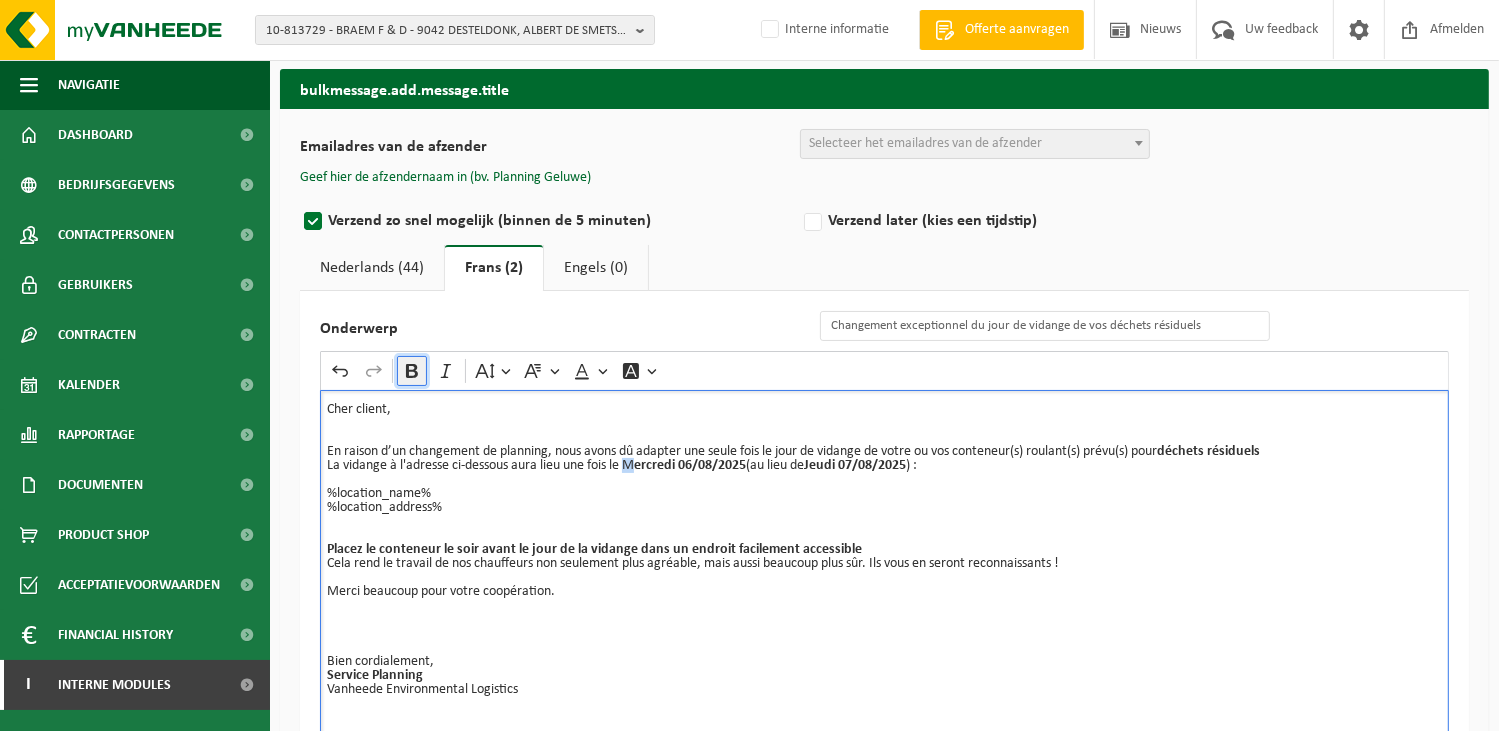 click 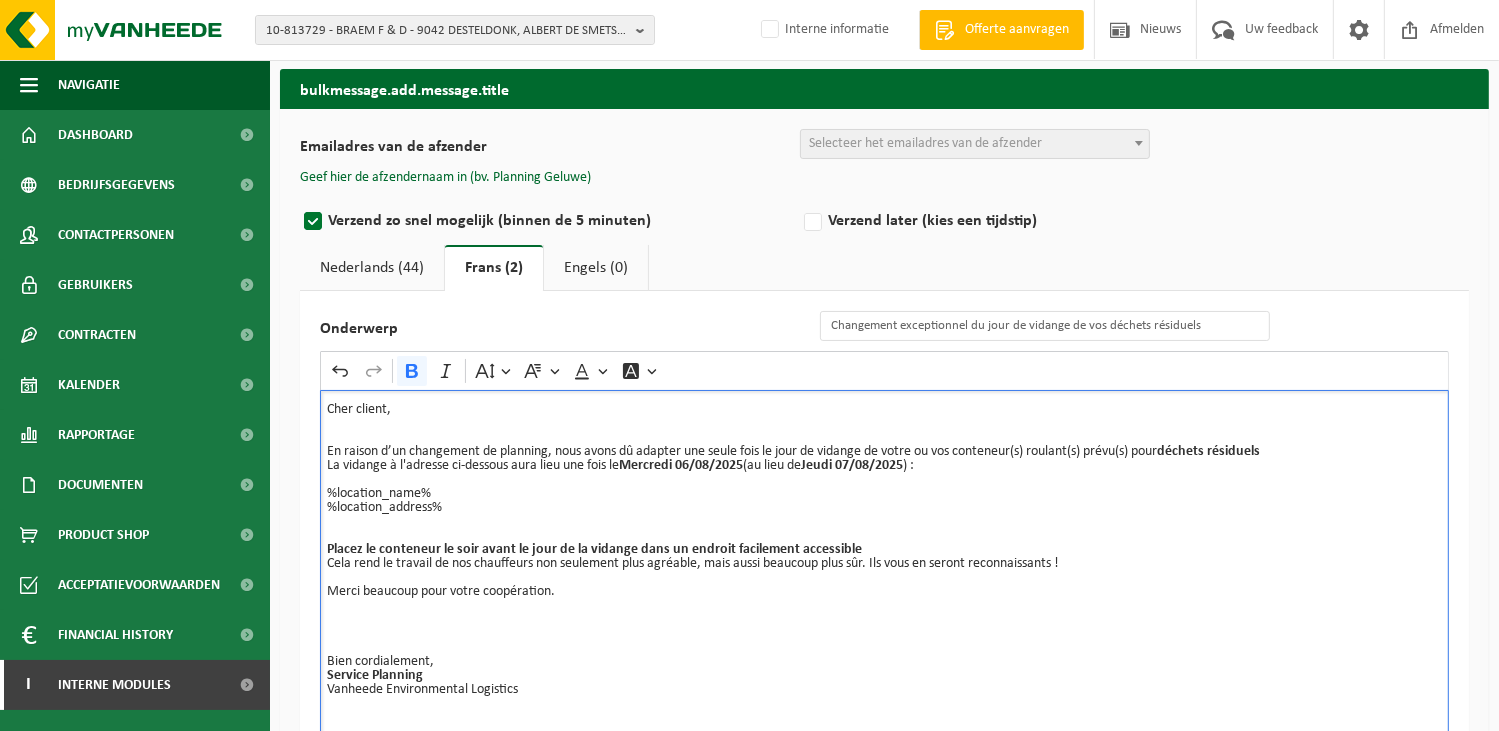 click on "%location_name% %location_address% Placez le conteneur le soir avant le jour de la vidange dans un endroit facilement accessible Cela rend le travail de nos chauffeurs non seulement plus agréable, mais aussi beaucoup plus sûr. Ils vous en seront reconnaissants ! Merci beaucoup pour votre coopération.   Bien cordialement, Service Planning Vanheede Environmental Logistics" at bounding box center (884, 585) 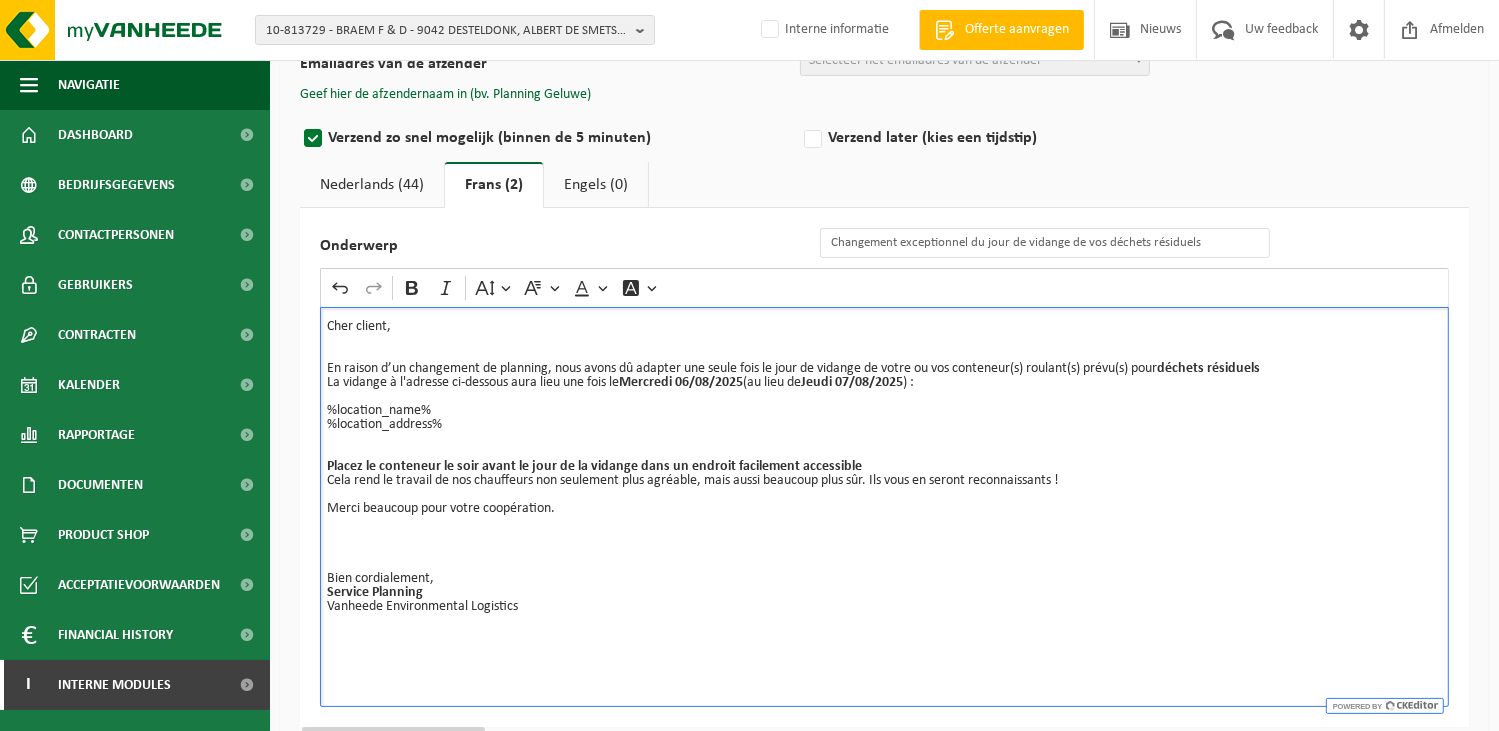 scroll, scrollTop: 115, scrollLeft: 0, axis: vertical 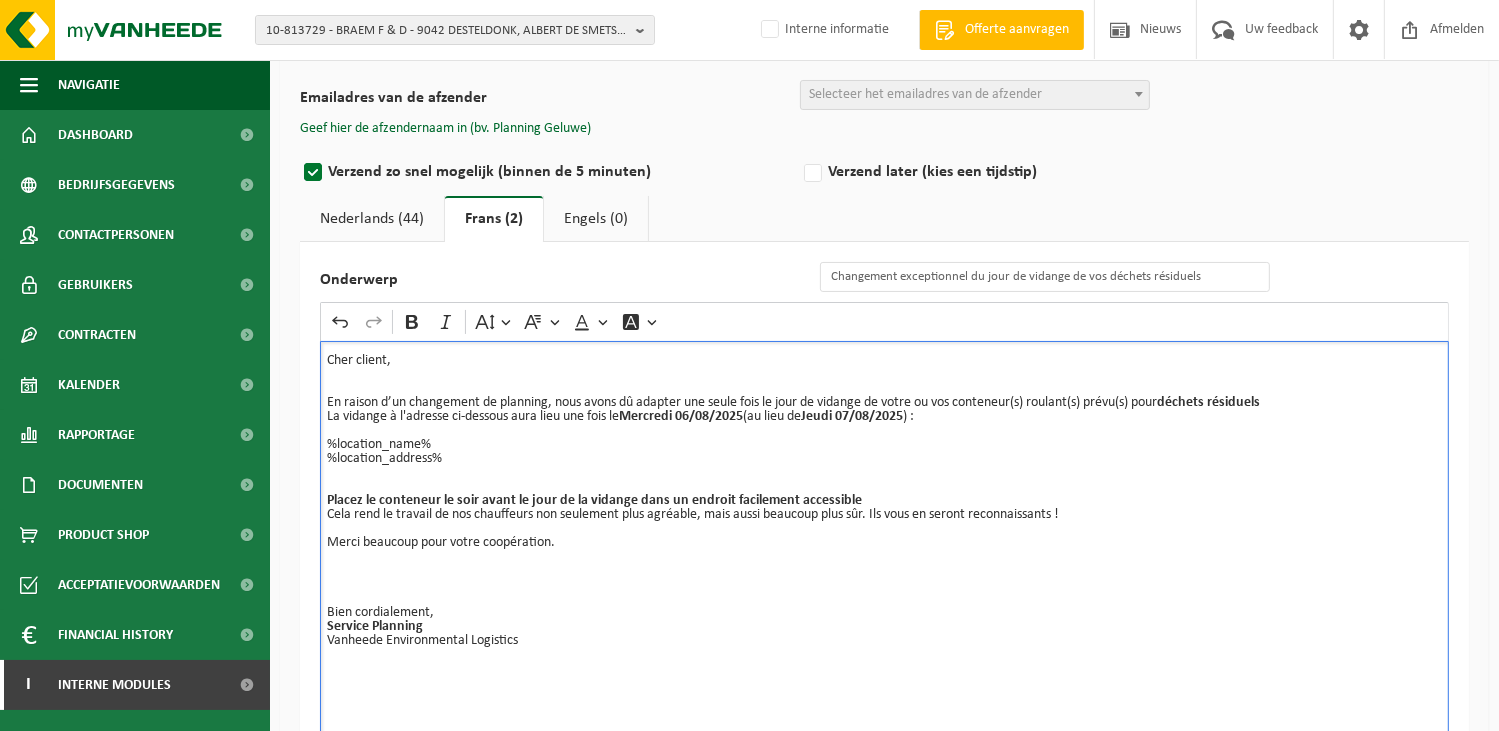 click on "Nederlands (44)" at bounding box center (372, 219) 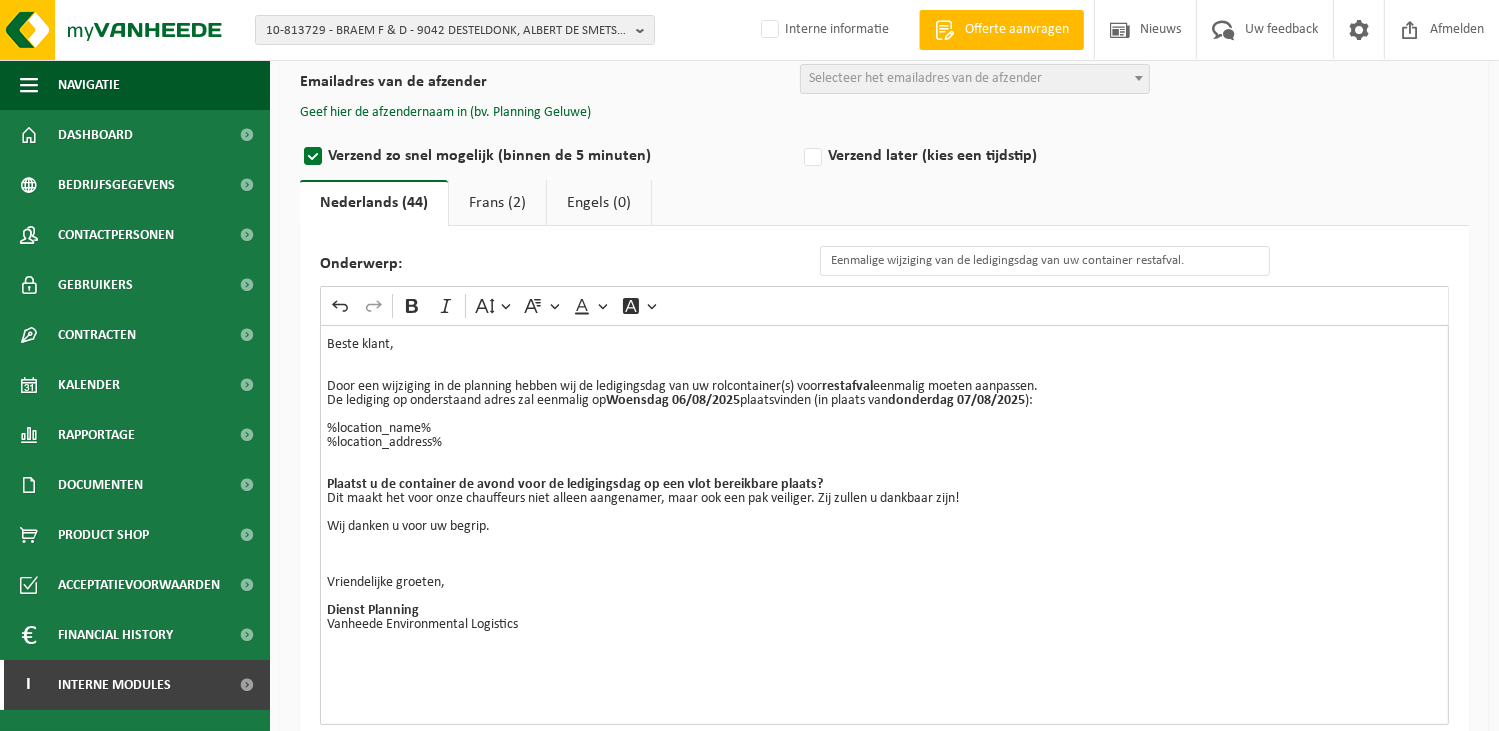 scroll, scrollTop: 15, scrollLeft: 0, axis: vertical 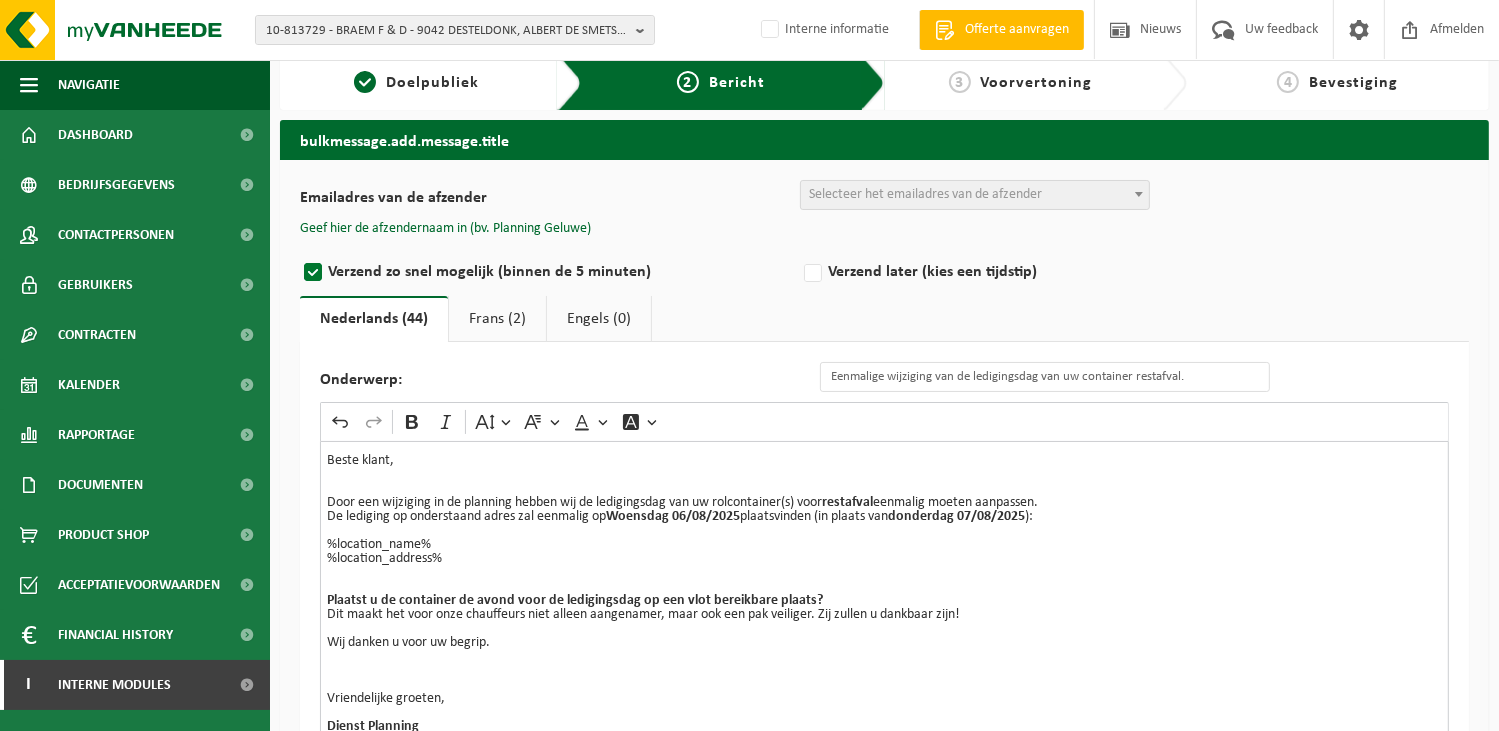 click on "Frans (2)" at bounding box center [497, 319] 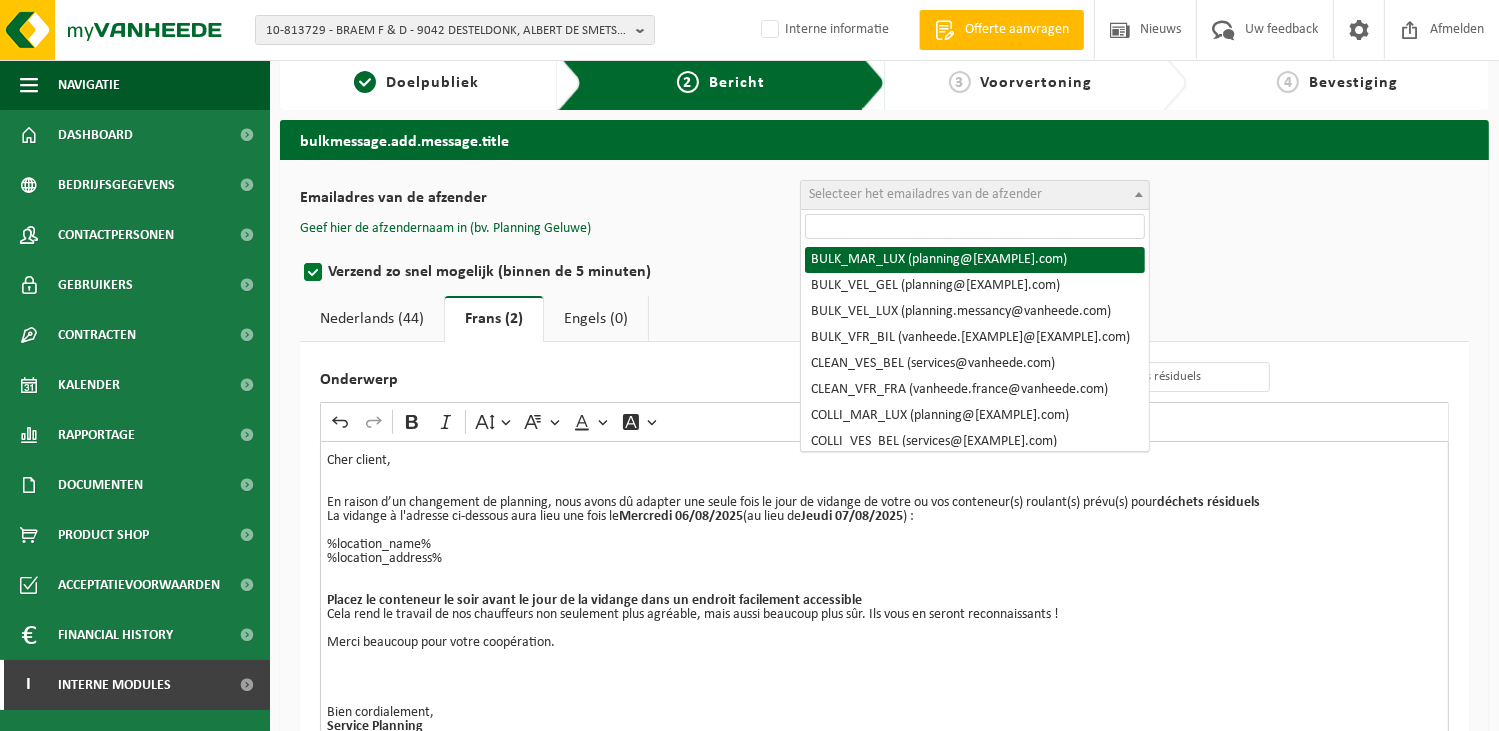 click on "Selecteer het emailadres van de afzender" at bounding box center (925, 194) 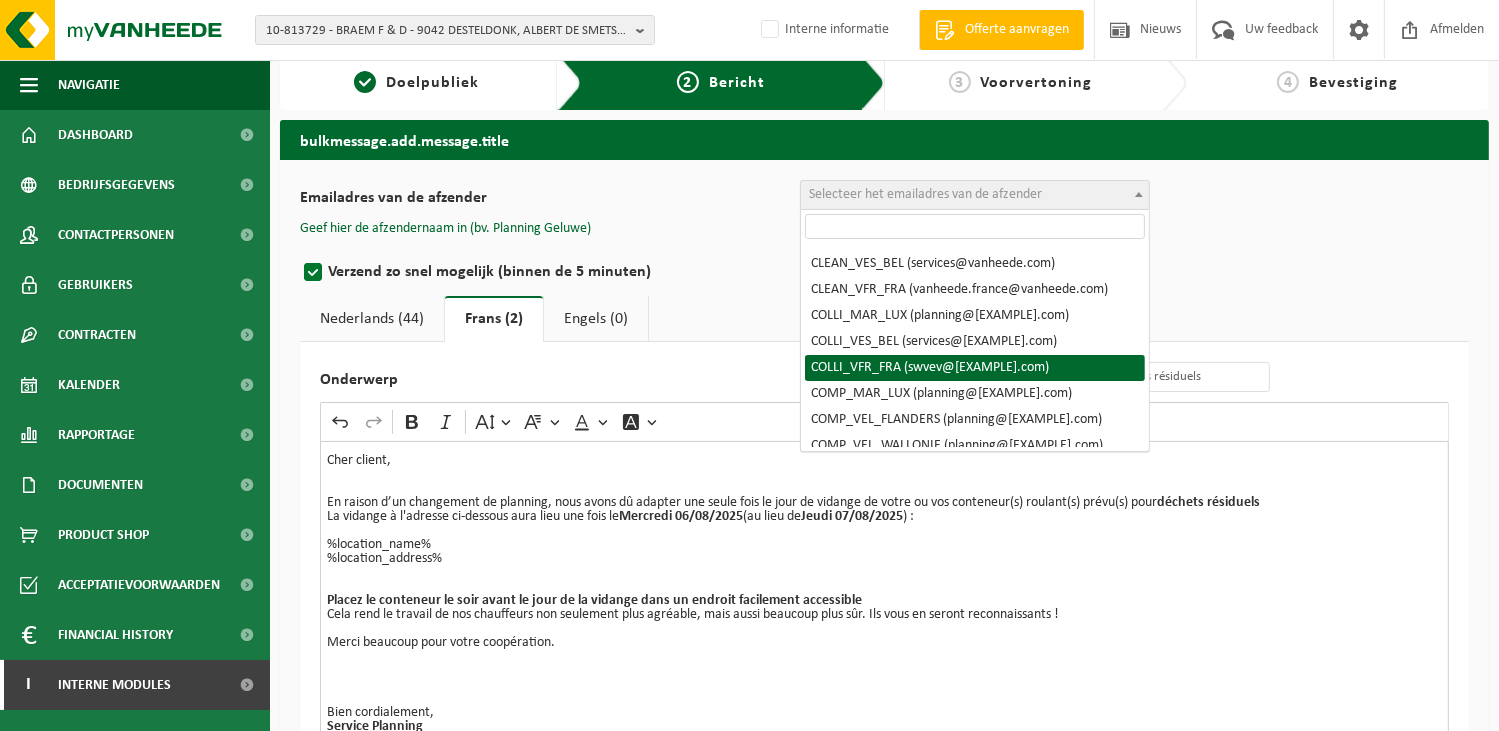 scroll, scrollTop: 200, scrollLeft: 0, axis: vertical 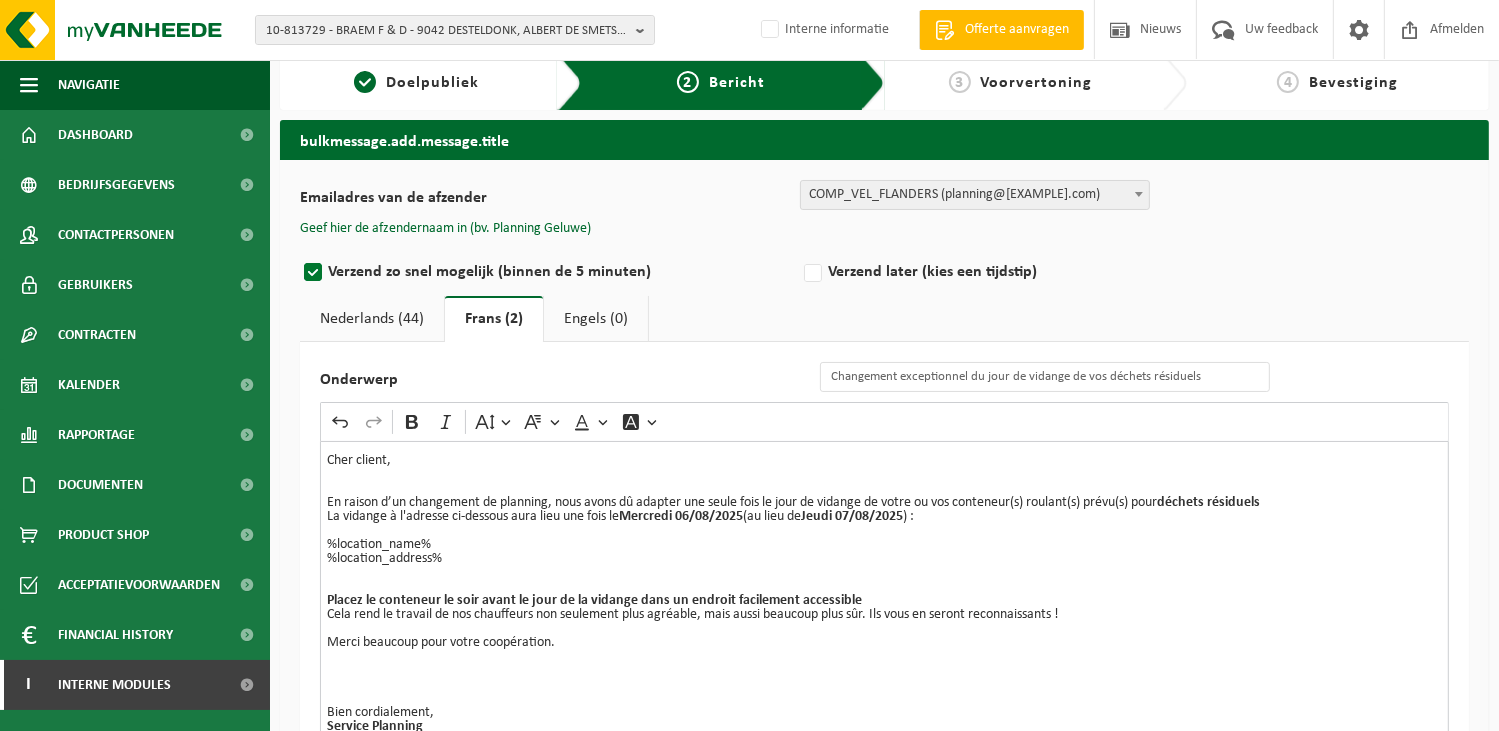 click on "Emailadres van de afzender       BULK_MAR_LUX (planning.messancy@vanheede.com)   BULK_VEL_GEL (planning.dottignies@vanheede.com)   BULK_VEL_LUX (planning.messancy@vanheede.com)   BULK_VFR_BIL (vanheede.france@vanheede.com)   CLEAN_VES_BEL (services@vanheede.com)   CLEAN_VFR_FRA (vanheede.france@vanheede.com)   COLLI_MAR_LUX (planning.messancy@vanheede.com)   COLLI_VES_BEL (services@vanheede.com)   COLLI_VFR_FRA (swvev@vanheede.com)   COMP_MAR_LUX (planning.messancy@vanheede.com)   COMP_VEL_FLANDERS (planning.geluwe@vanheede.com)   COMP_VEL_WALLONIE (planning.quevy@vanheede.com)   COMP_VFR_FNORTH (vanheede.france@vanheede.com)   CRANE_MAR_LUX (planning.messancy@vanheede.com)   CRANE_VEL_BCENEAST (planning.antwerpen@vanheede.com)   CRANE_VEL_BCOAST (planning.oostkamp@vanheede.com)   CRANE_VEL_BSOUTH (planning.quevy@vanheede.com)   CRANE_VEL_BWEST (planning.geluwe@vanheede.com)   CRANE_VEL_LUX (planning.messancy@vanheede.com)   CRANE_VFR_FNORTH (vanheede.france@vanheede.com)" at bounding box center [884, 520] 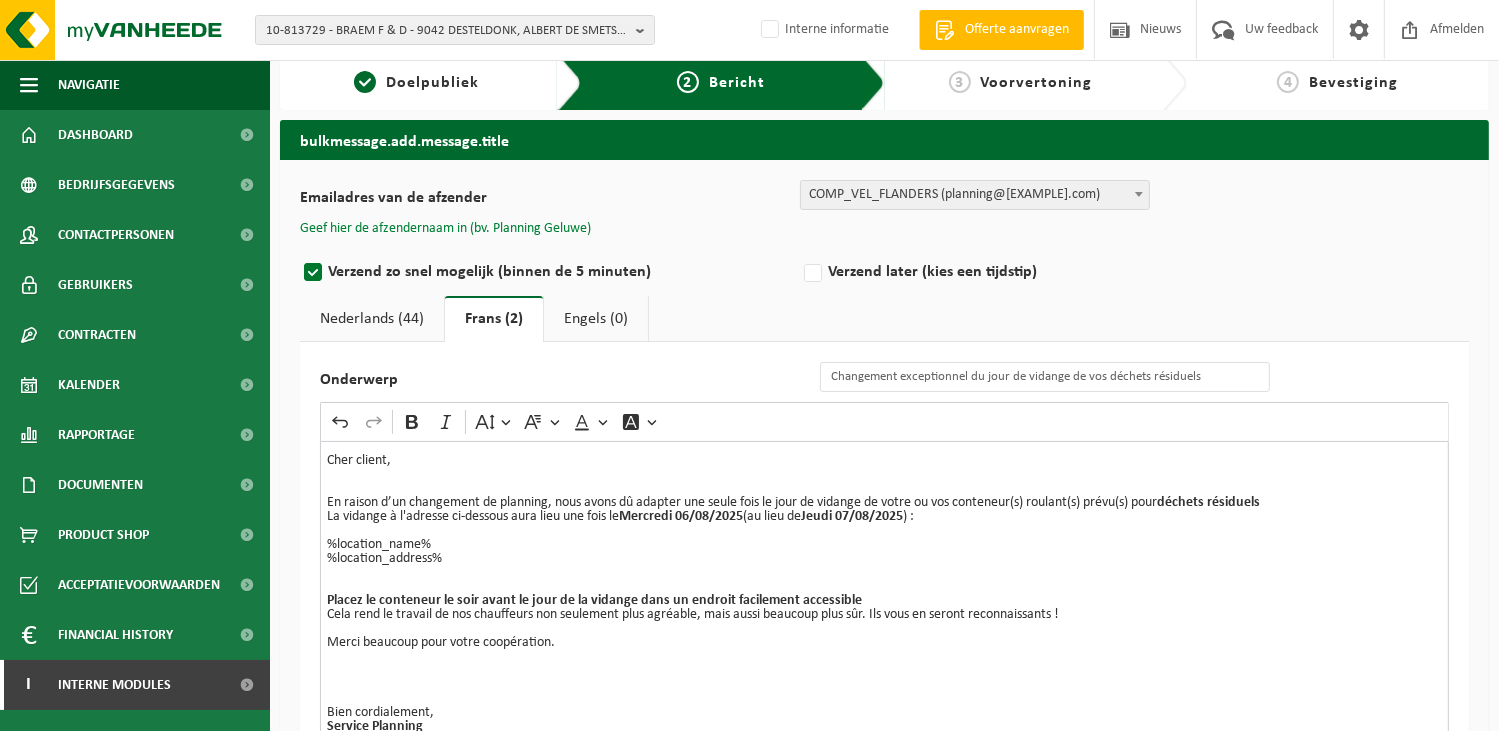 click on "Geef hier de afzendernaam in (bv. Planning Geluwe)" at bounding box center [445, 229] 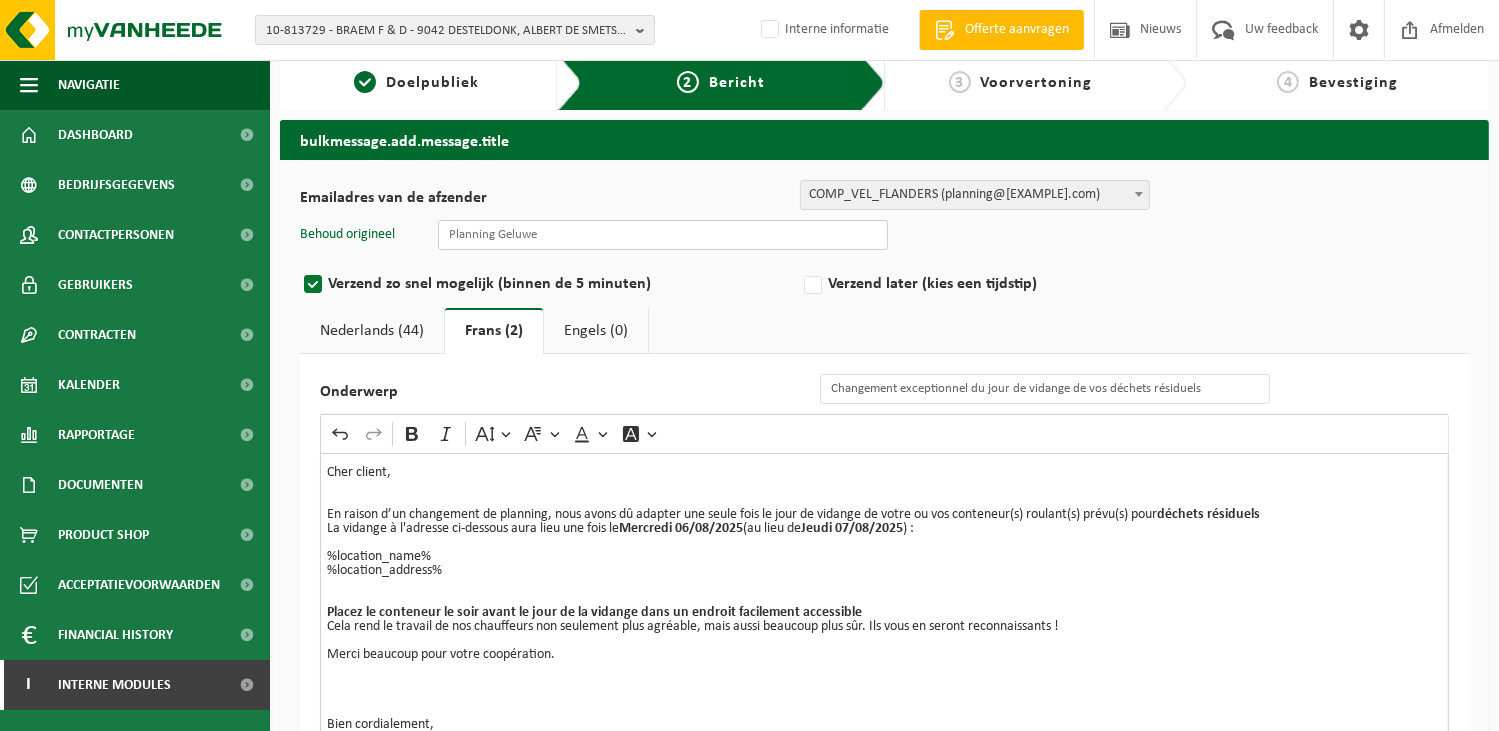 click at bounding box center (663, 235) 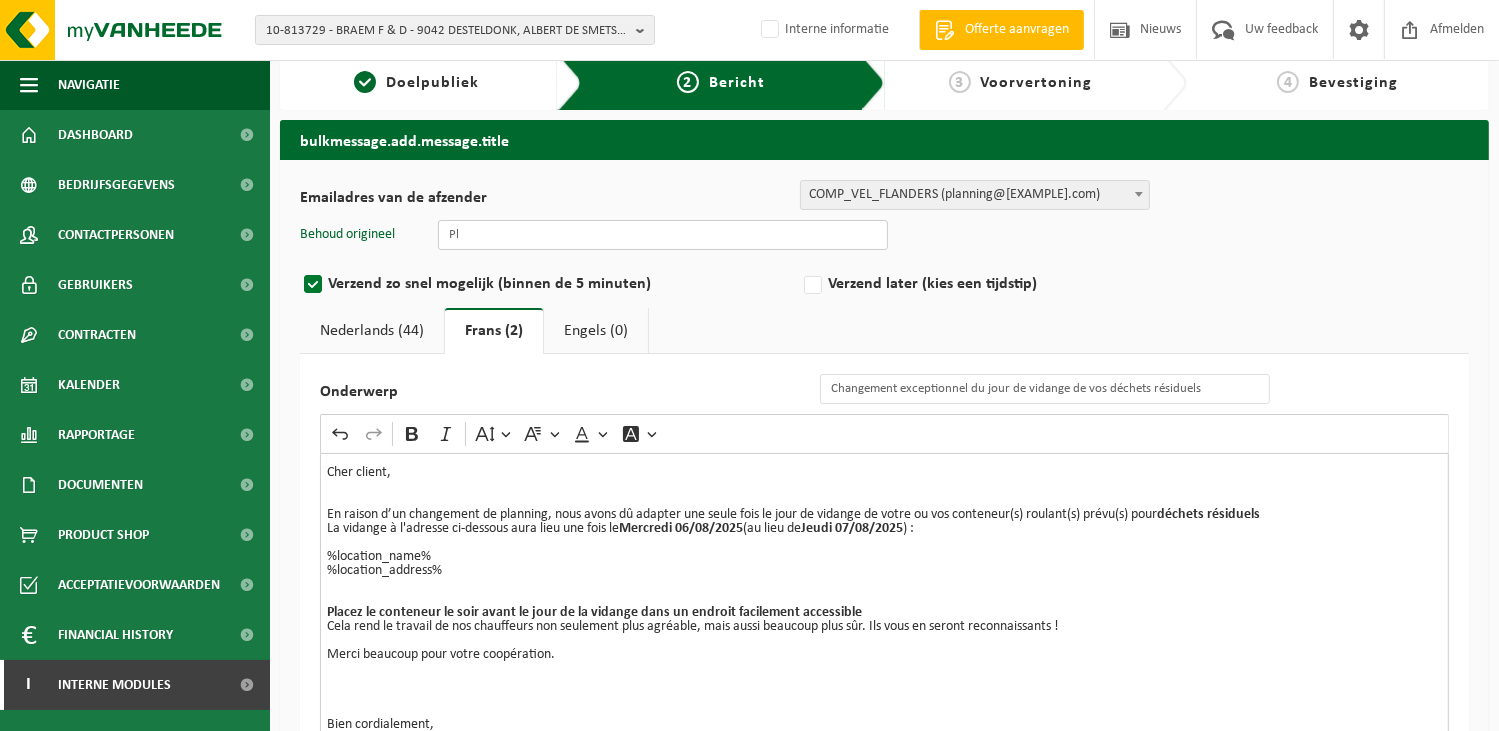 type on "Planning Geluwe" 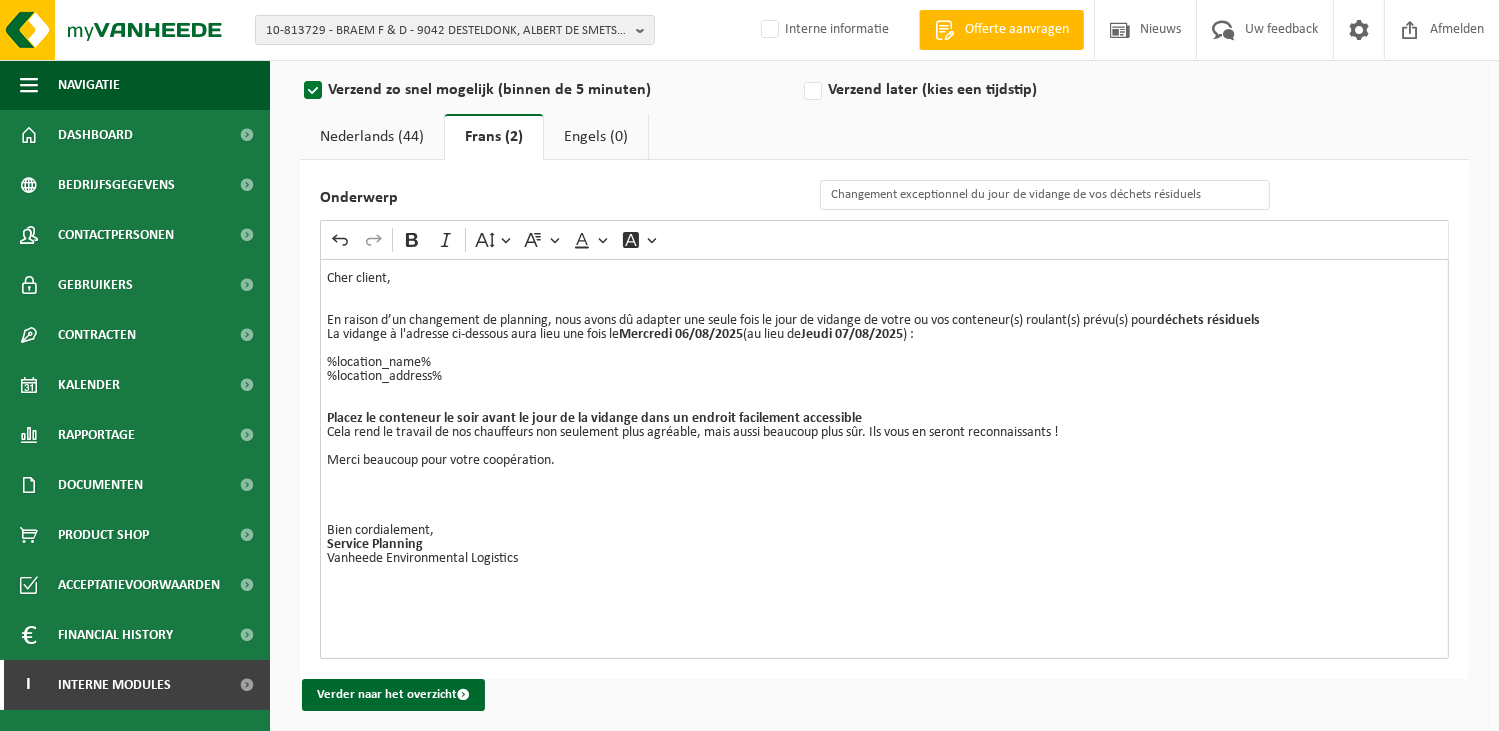 scroll, scrollTop: 227, scrollLeft: 0, axis: vertical 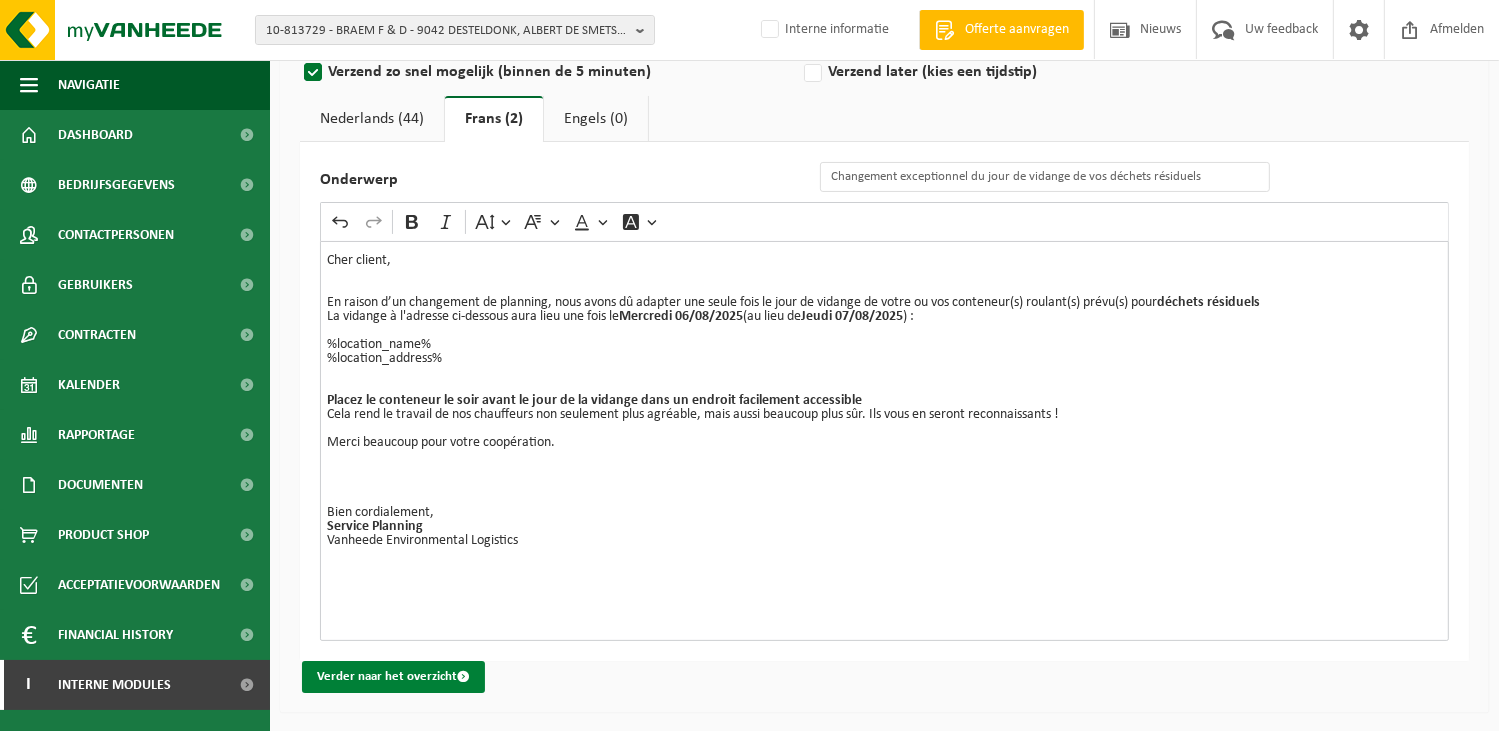 click on "Verder naar het overzicht" at bounding box center [393, 677] 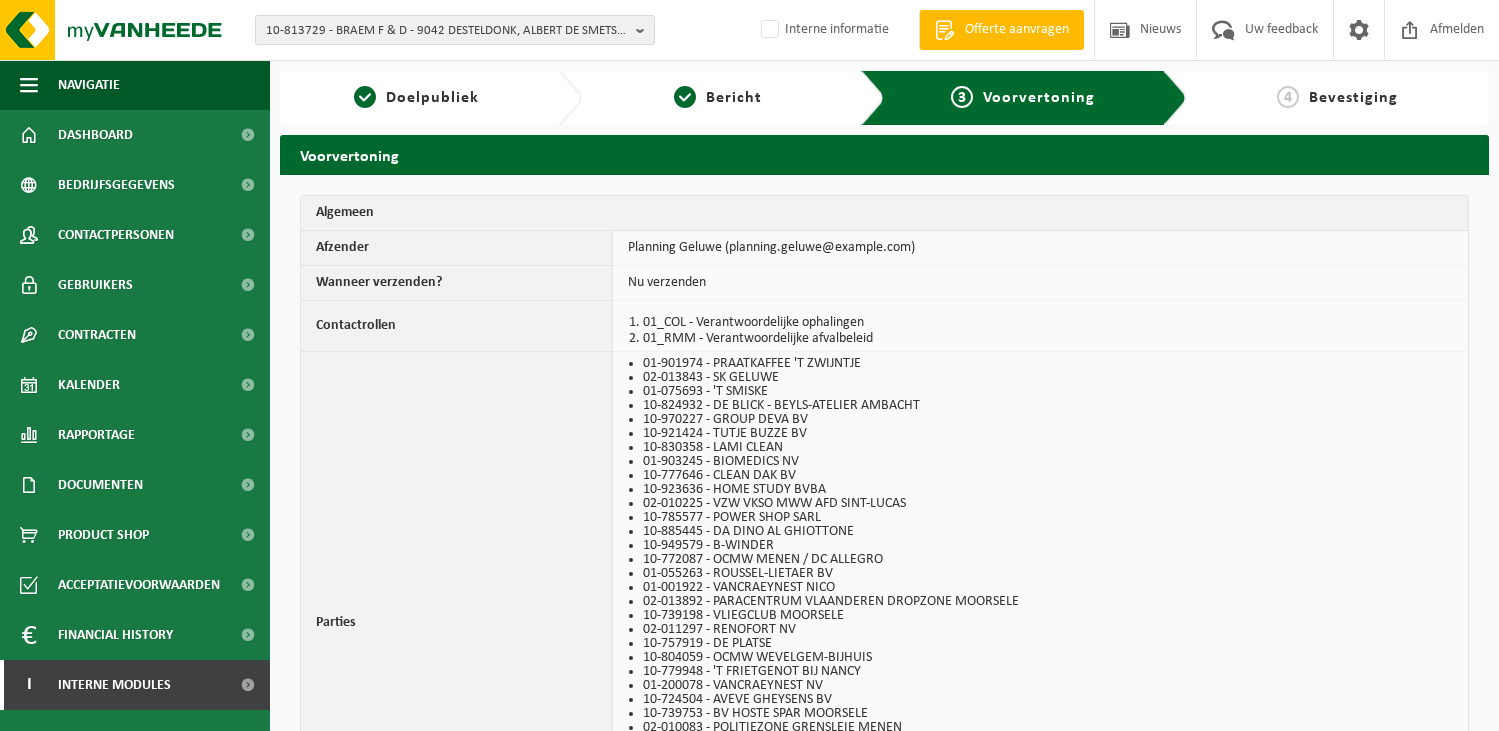 scroll, scrollTop: 0, scrollLeft: 0, axis: both 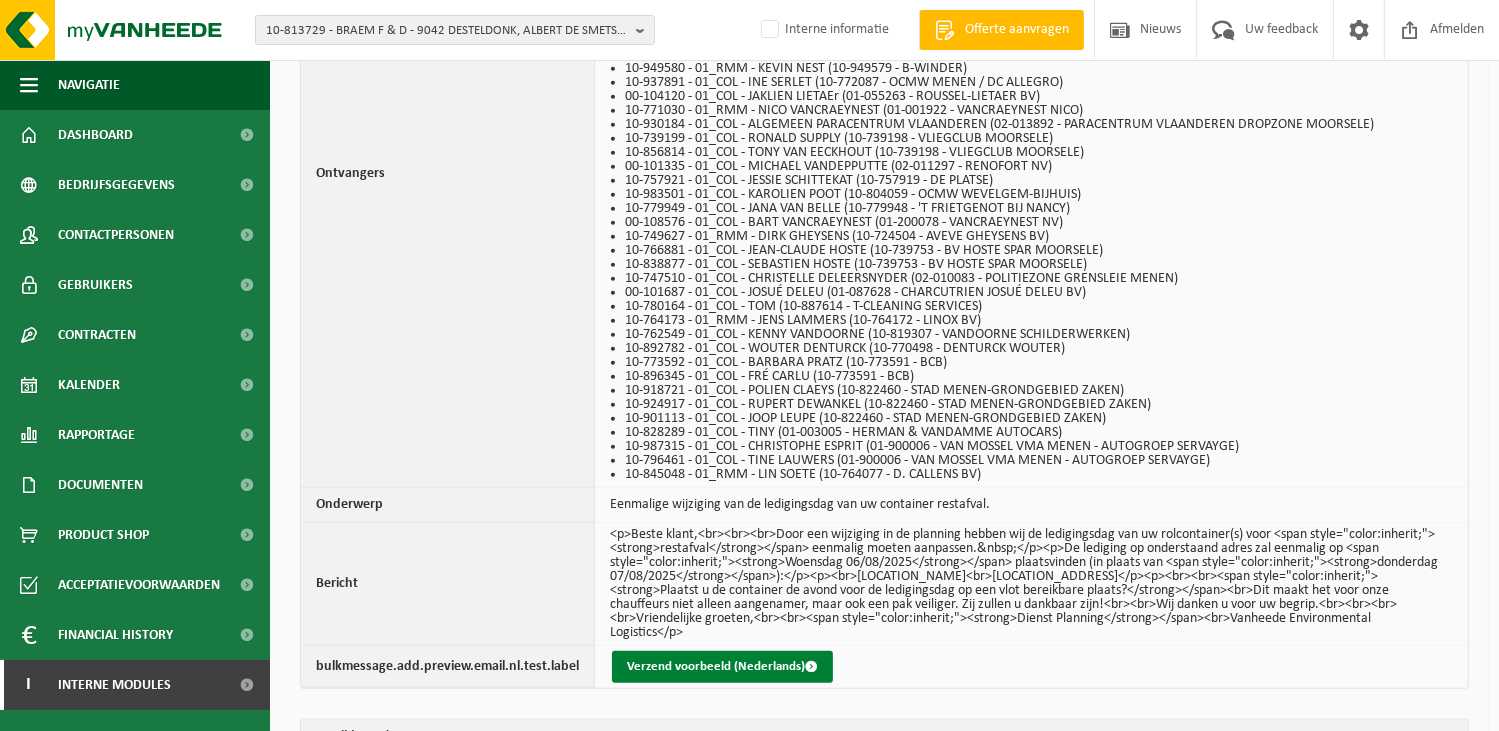 click on "Verzend voorbeeld (Nederlands)" at bounding box center [722, 667] 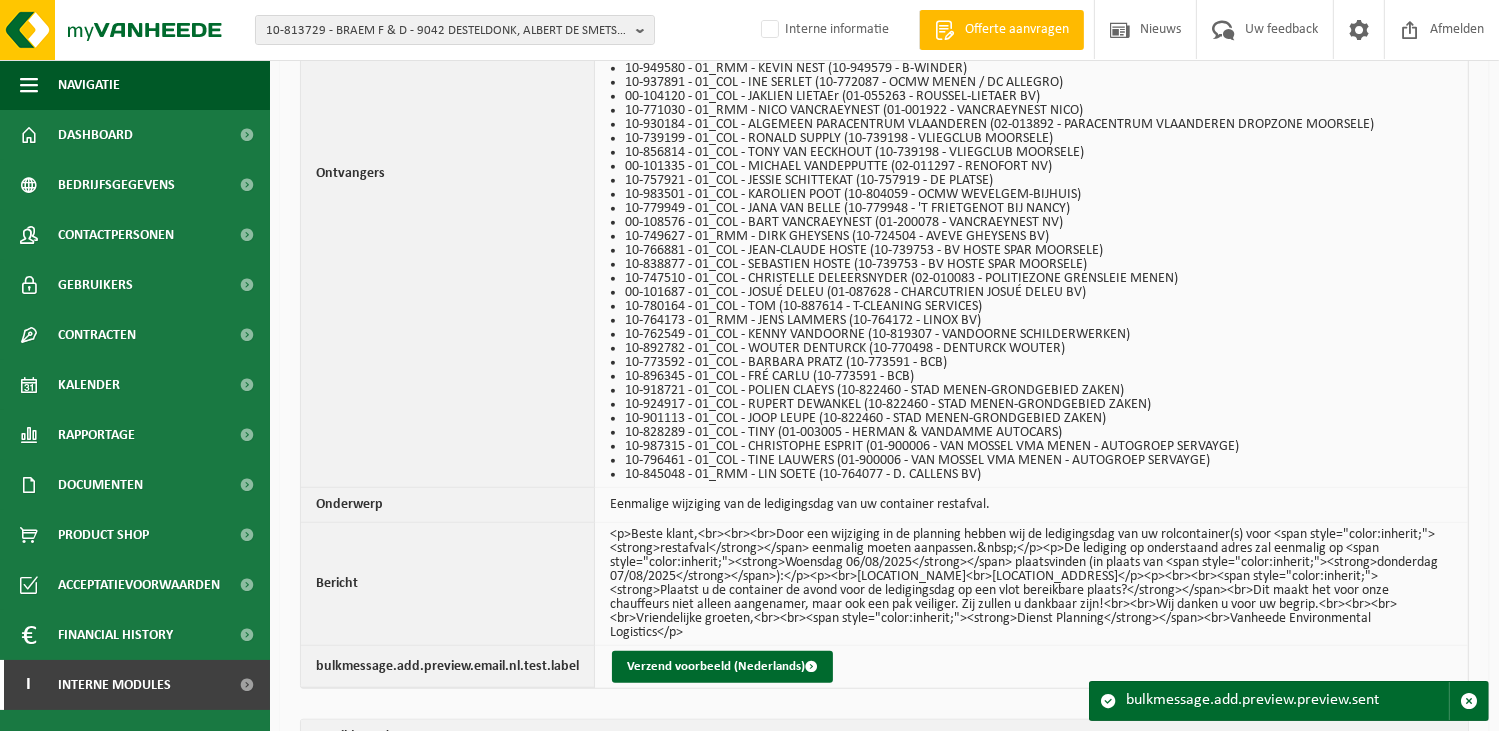 scroll, scrollTop: 1478, scrollLeft: 0, axis: vertical 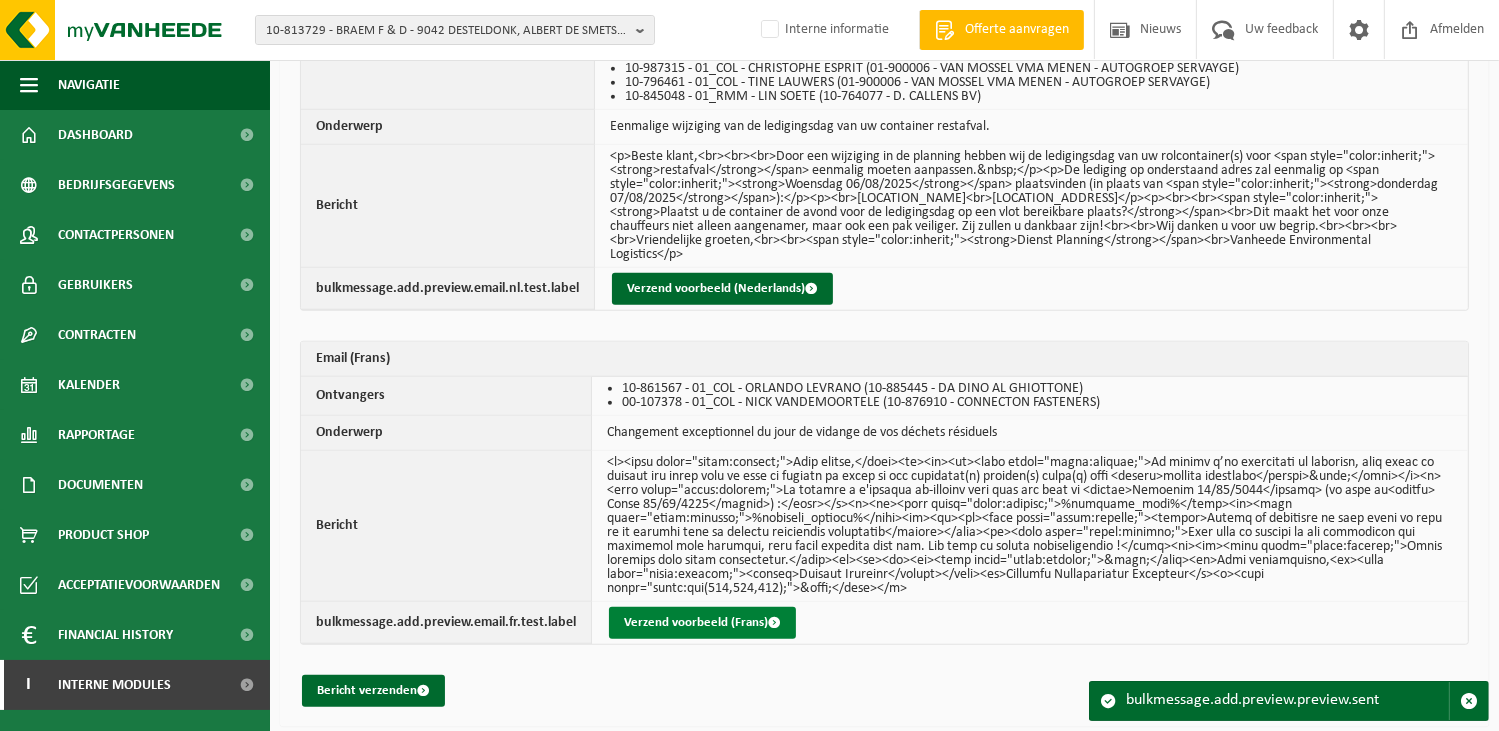 click on "Verzend voorbeeld (Frans)" at bounding box center (702, 623) 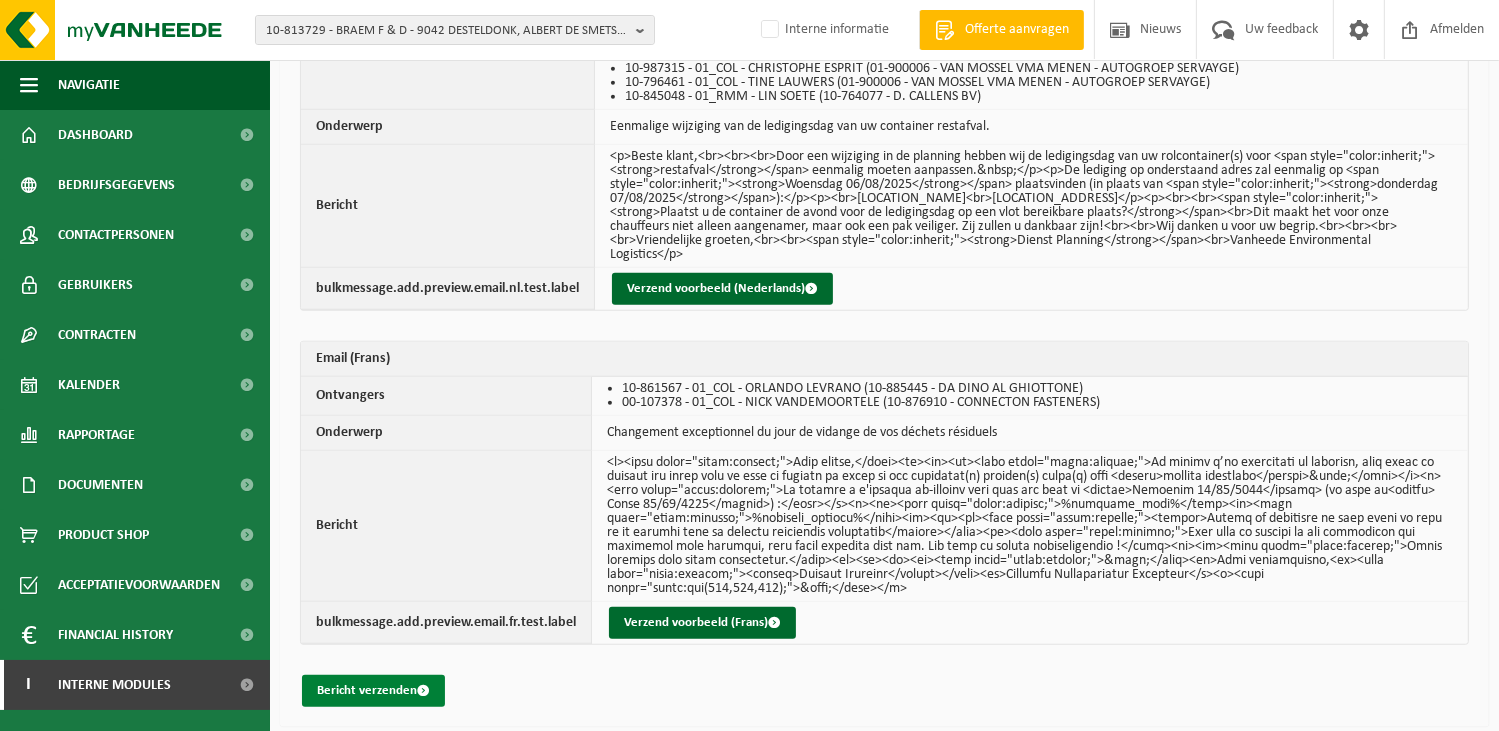 click on "Bericht verzenden" at bounding box center (373, 691) 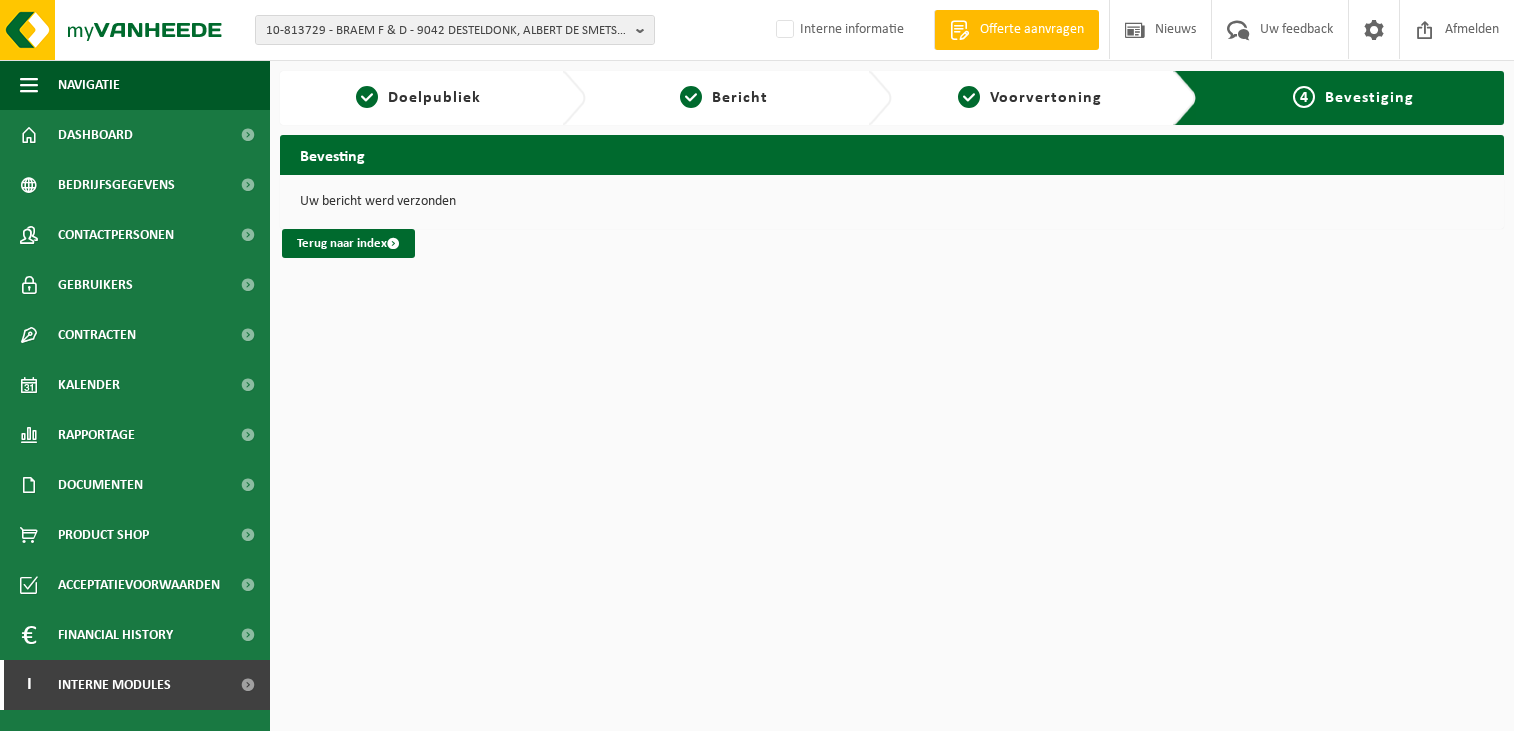 scroll, scrollTop: 0, scrollLeft: 0, axis: both 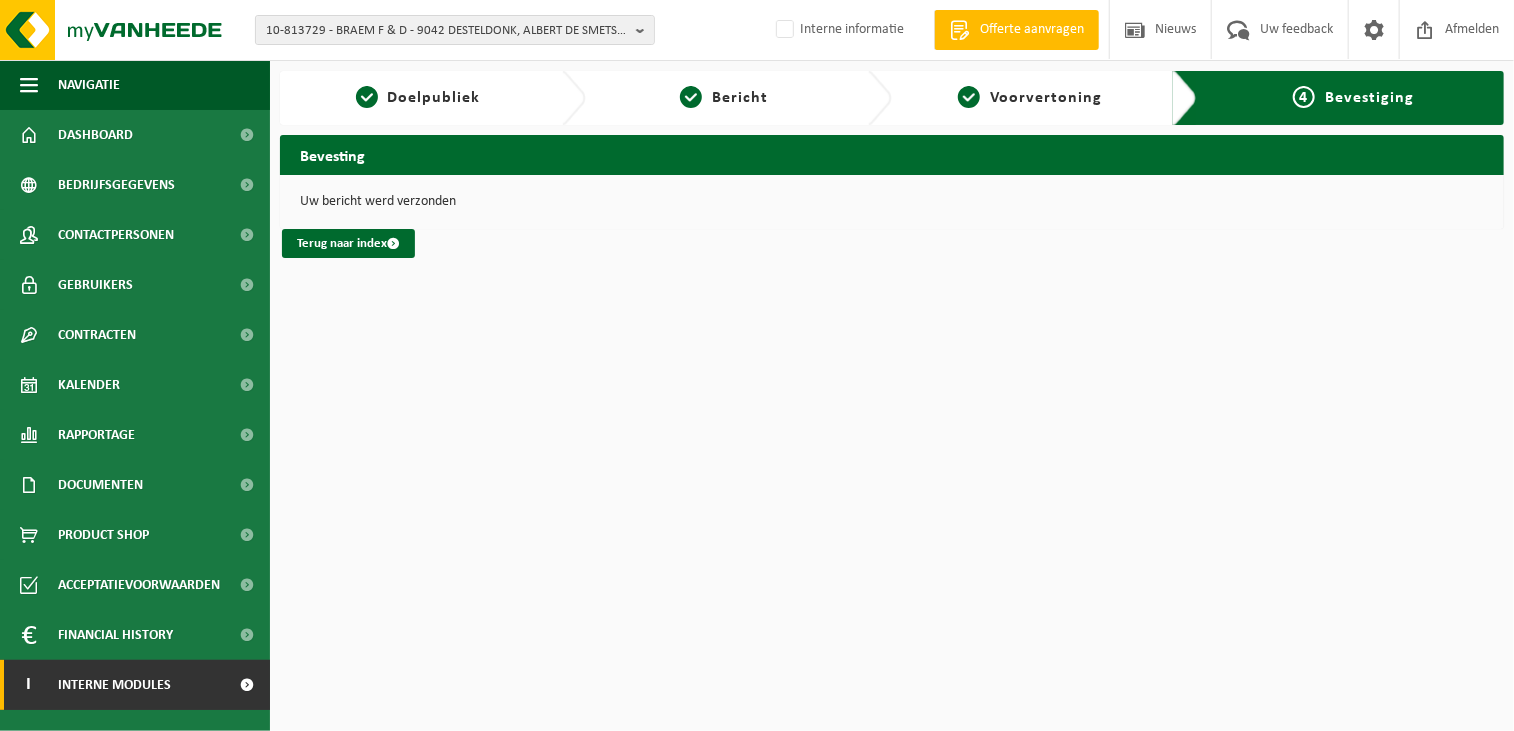 click on "Interne modules" at bounding box center [114, 685] 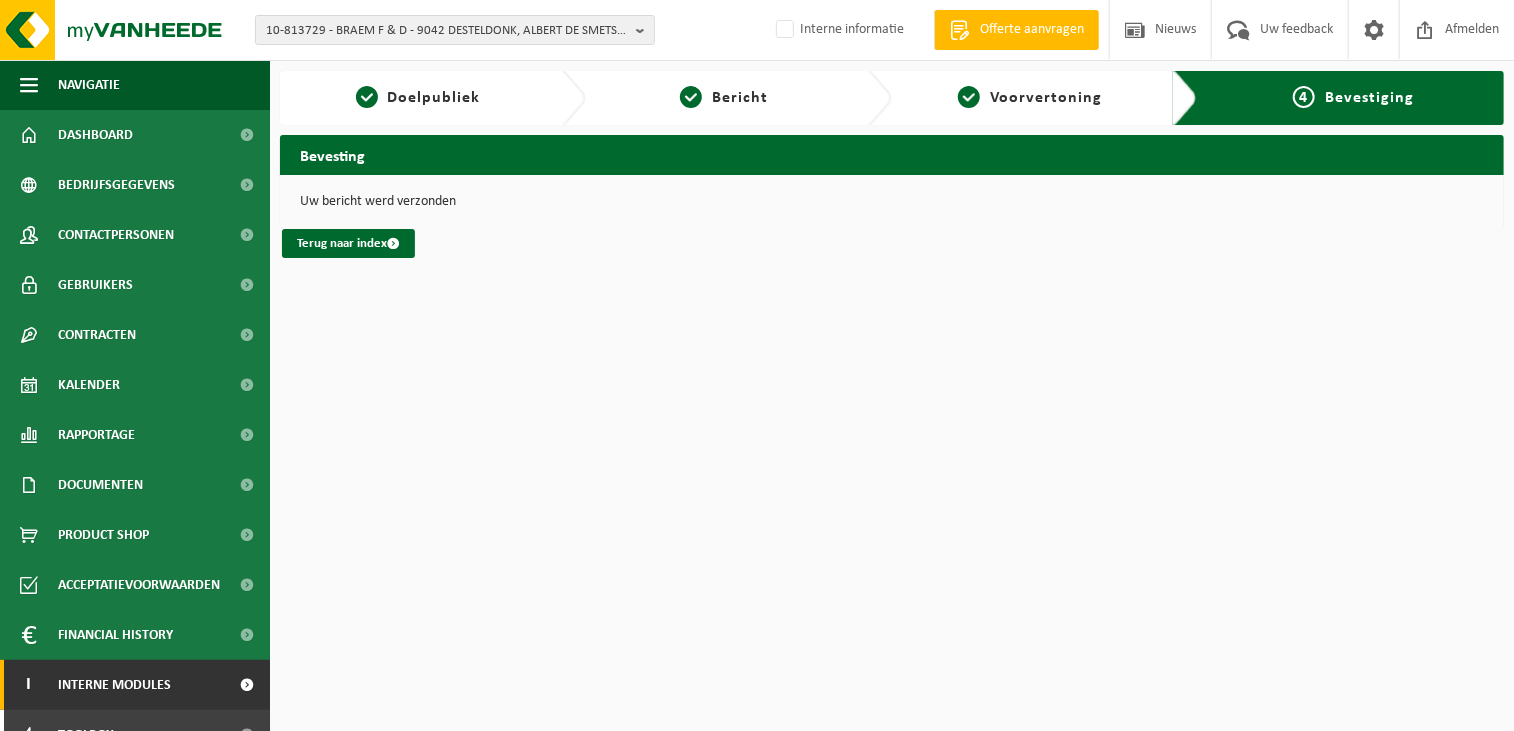 click on "Interne modules" at bounding box center (114, 685) 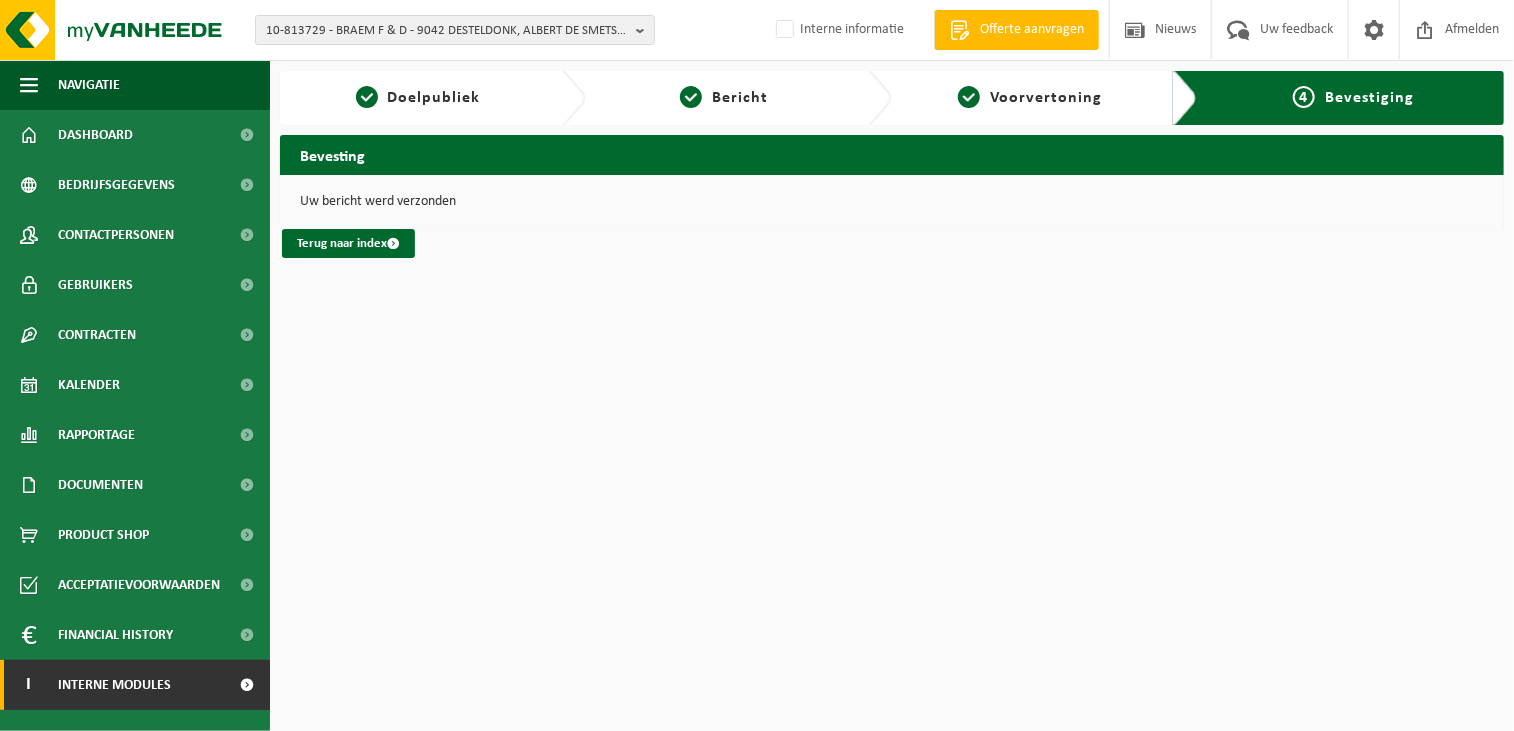 click at bounding box center (247, 685) 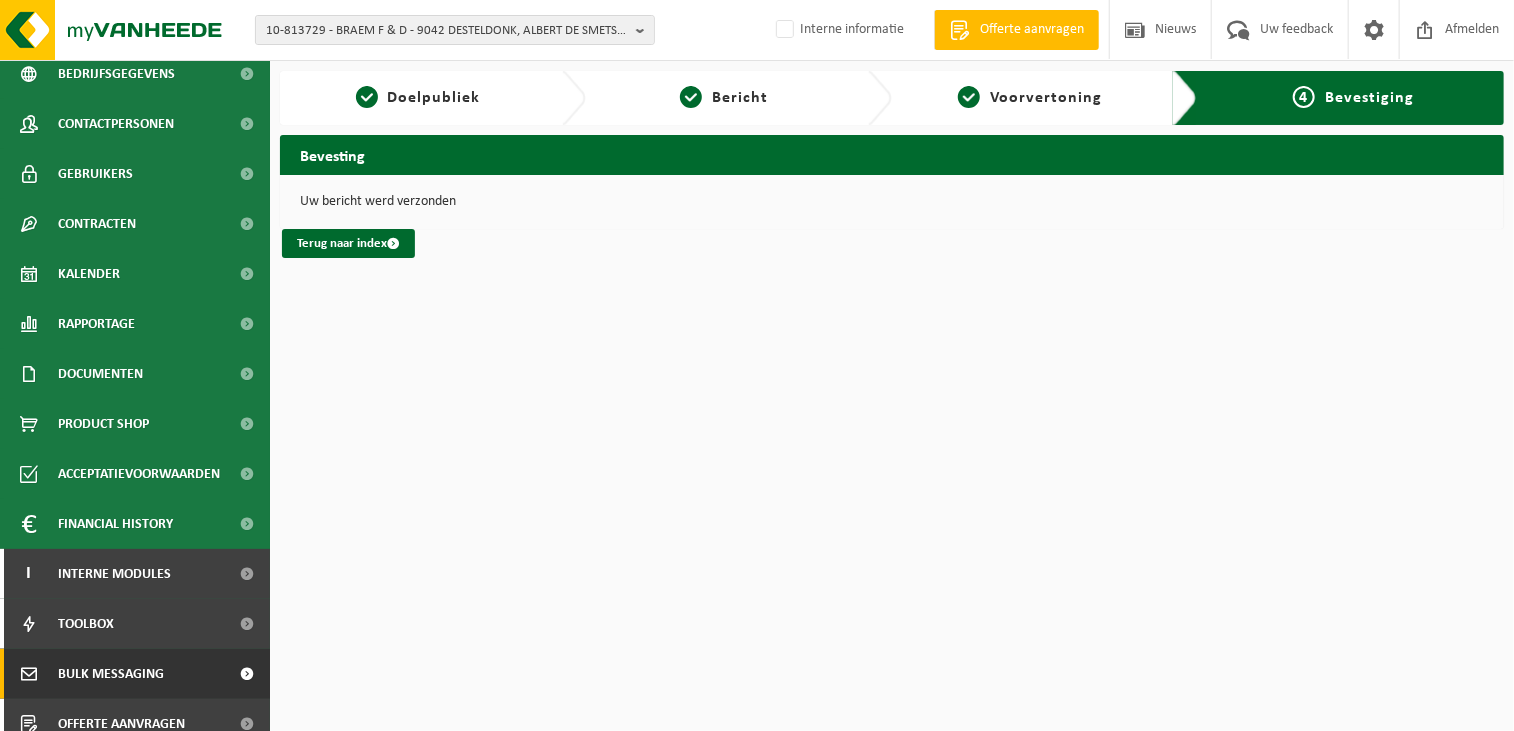 scroll, scrollTop: 179, scrollLeft: 0, axis: vertical 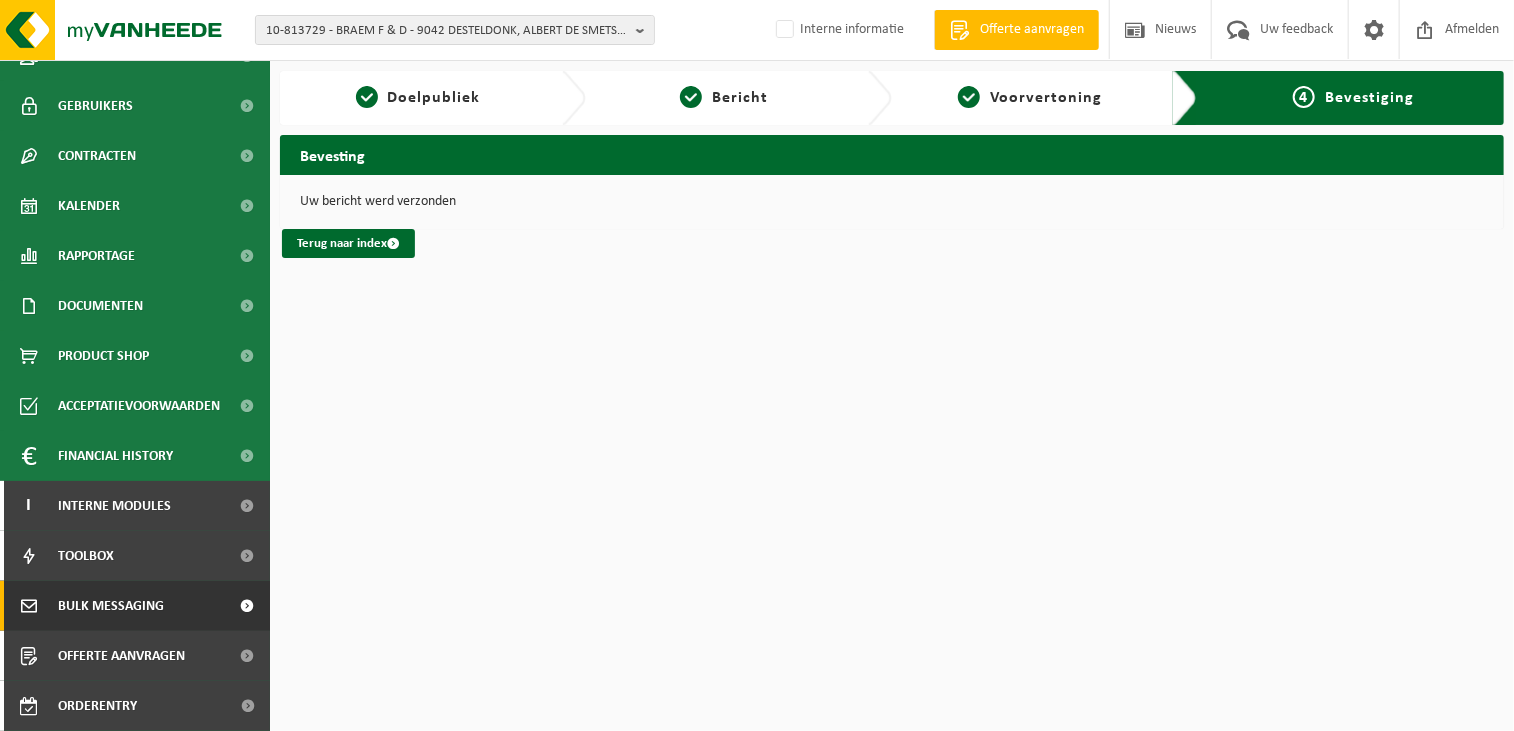 click on "Bulk Messaging" at bounding box center [111, 606] 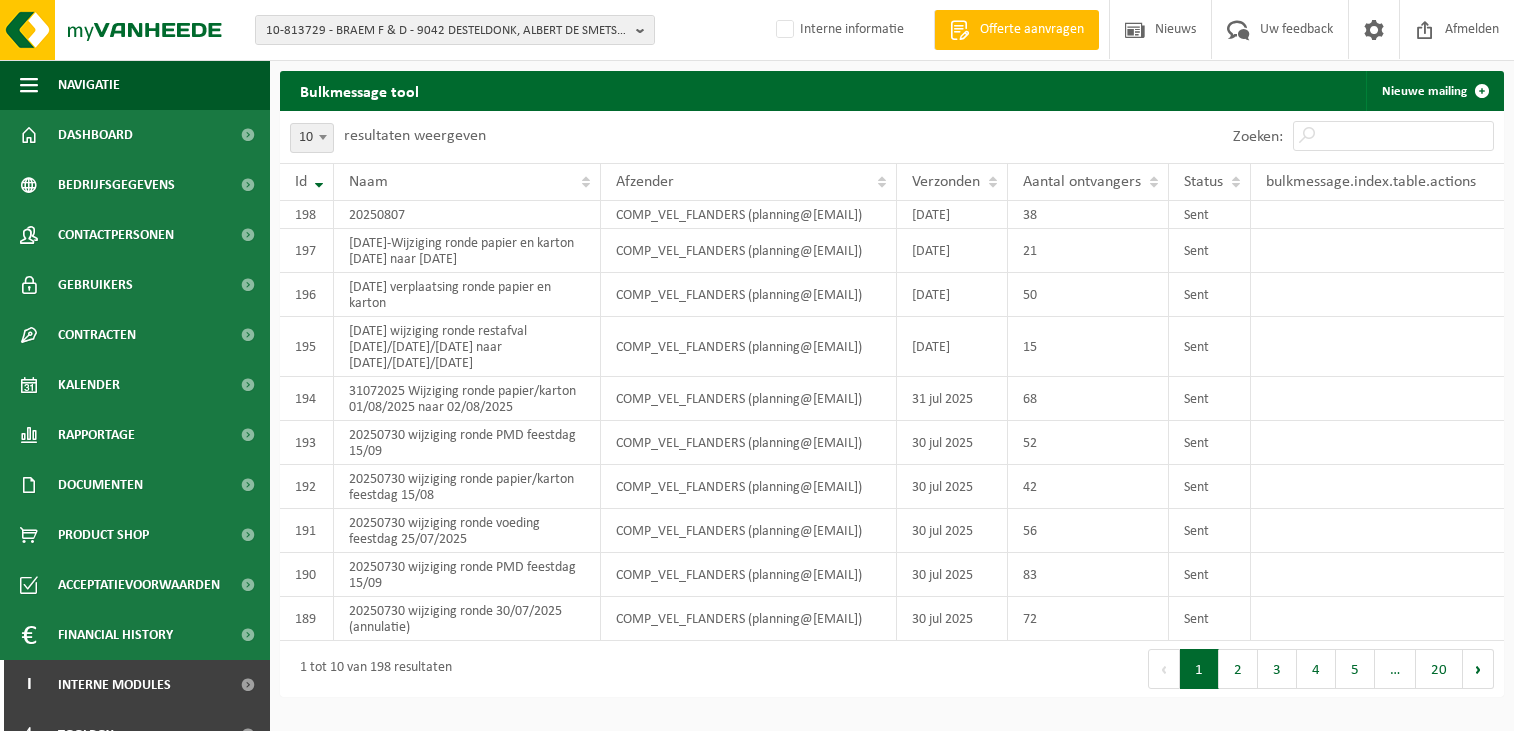 scroll, scrollTop: 0, scrollLeft: 0, axis: both 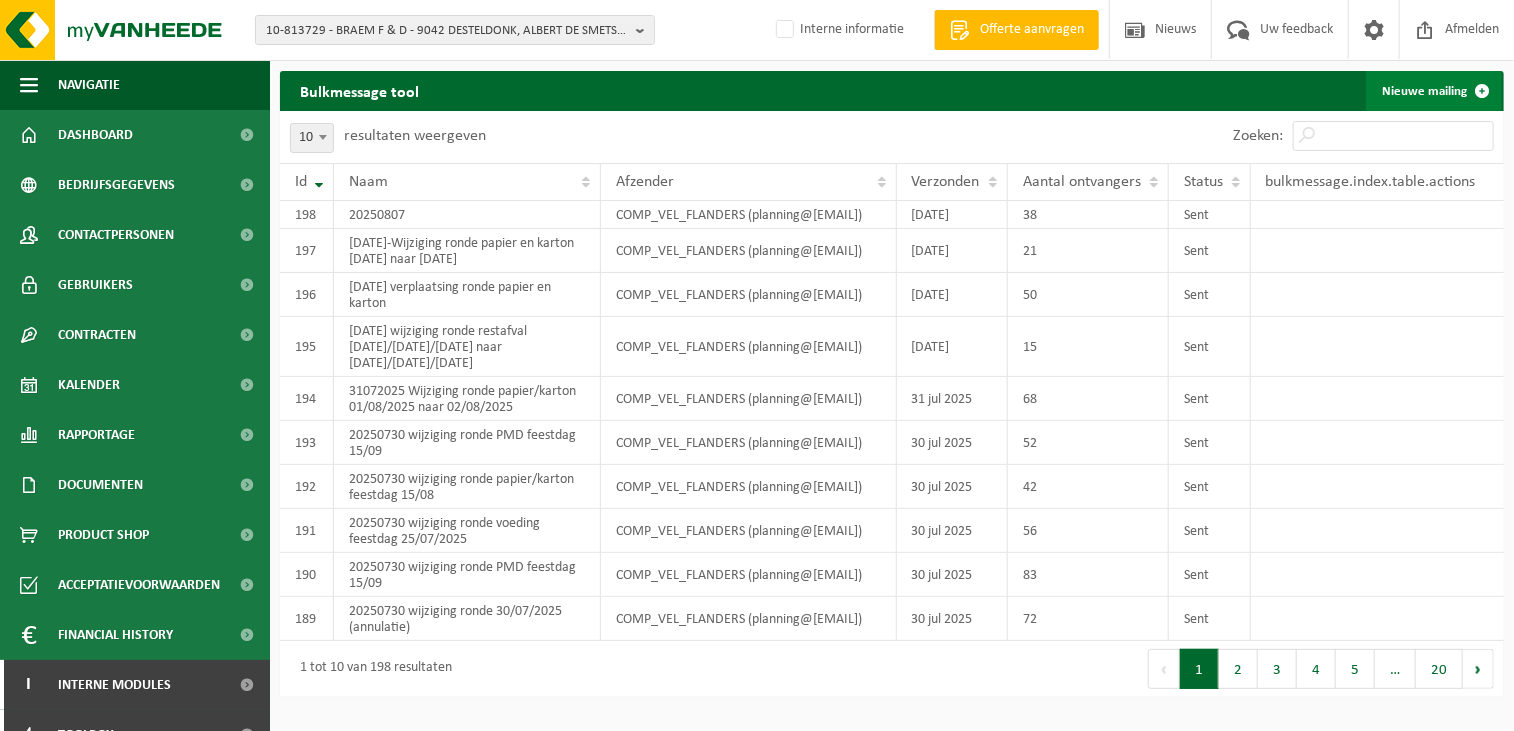 click on "Nieuwe mailing" at bounding box center [1434, 91] 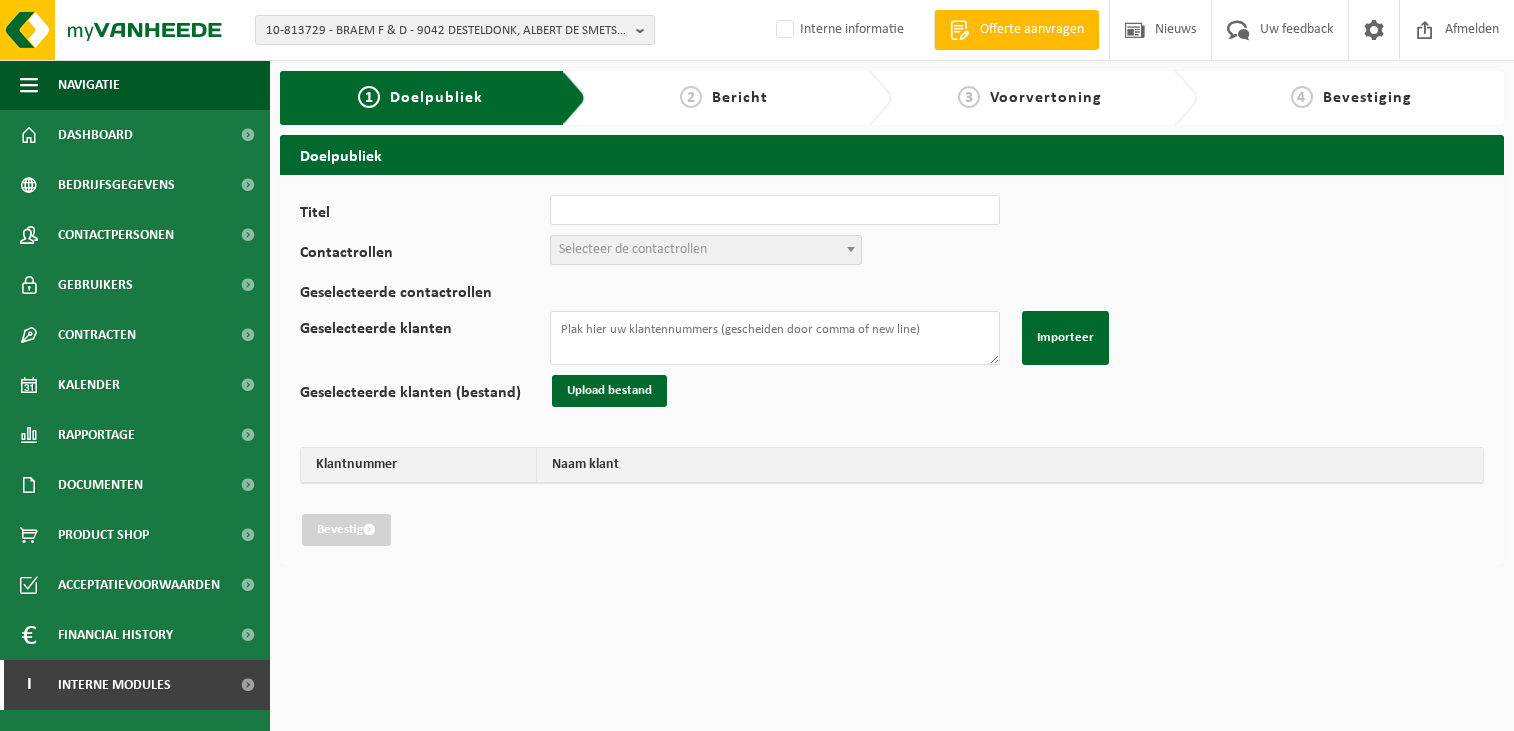 scroll, scrollTop: 0, scrollLeft: 0, axis: both 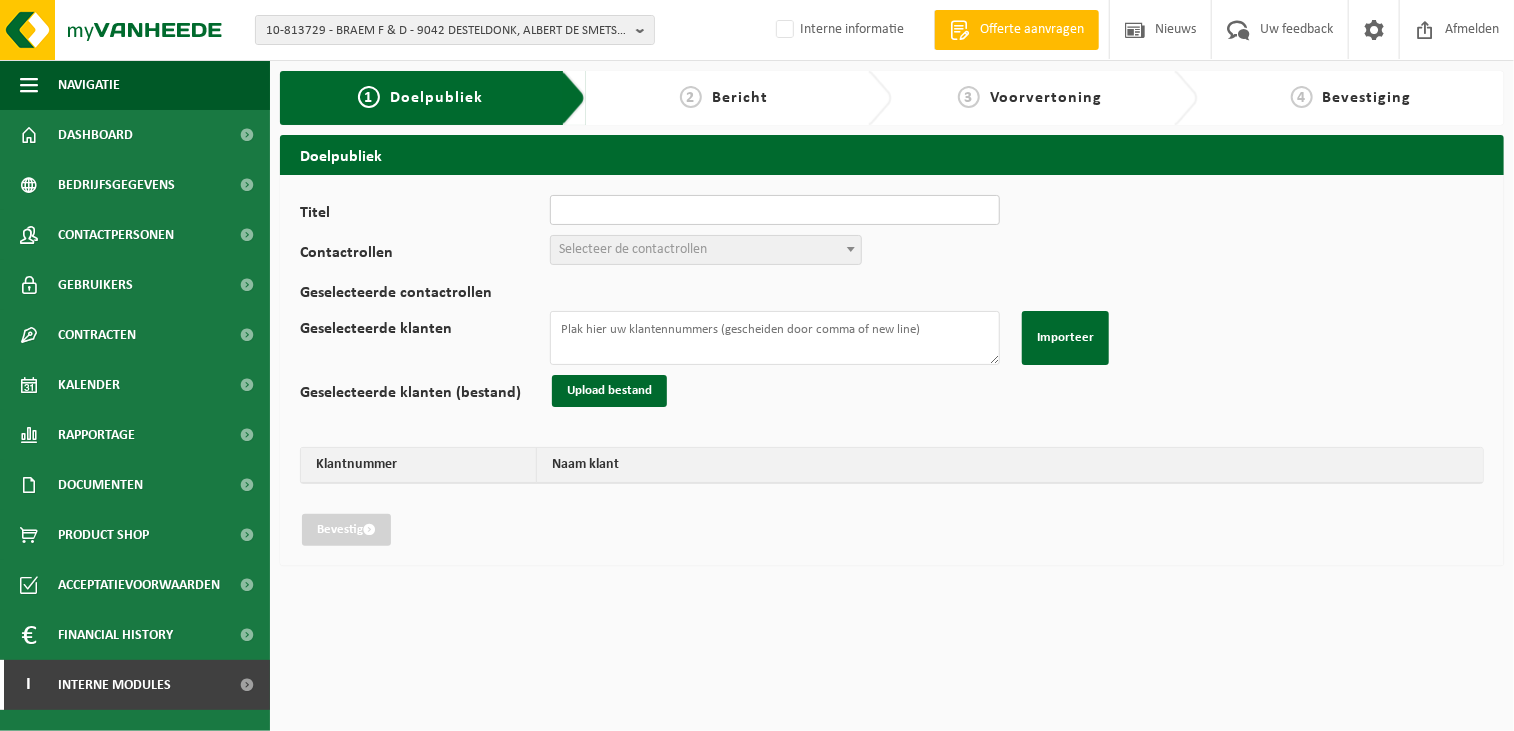 click on "Titel" at bounding box center [775, 210] 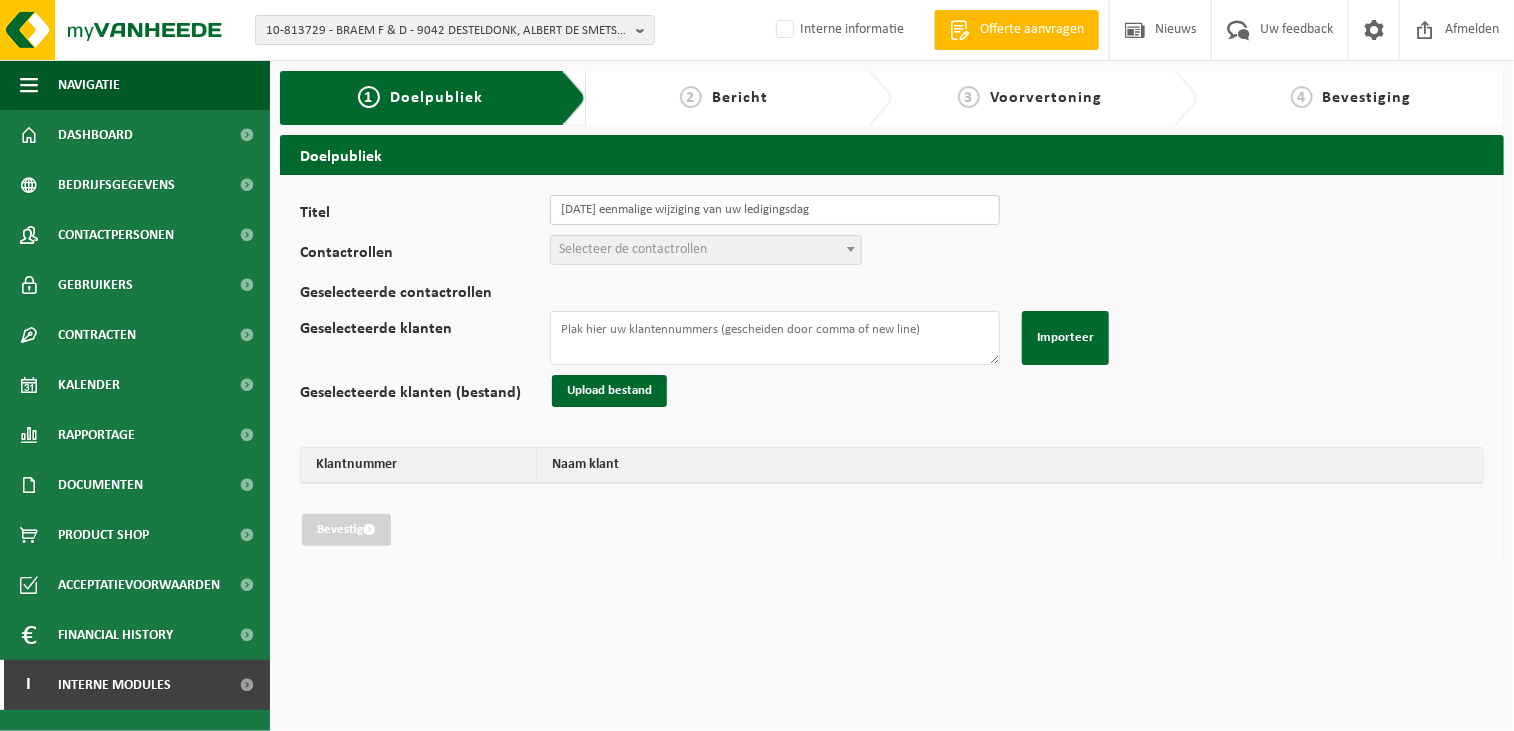 type on "20250606 eenmalige wijziging van uw ledigingsdag" 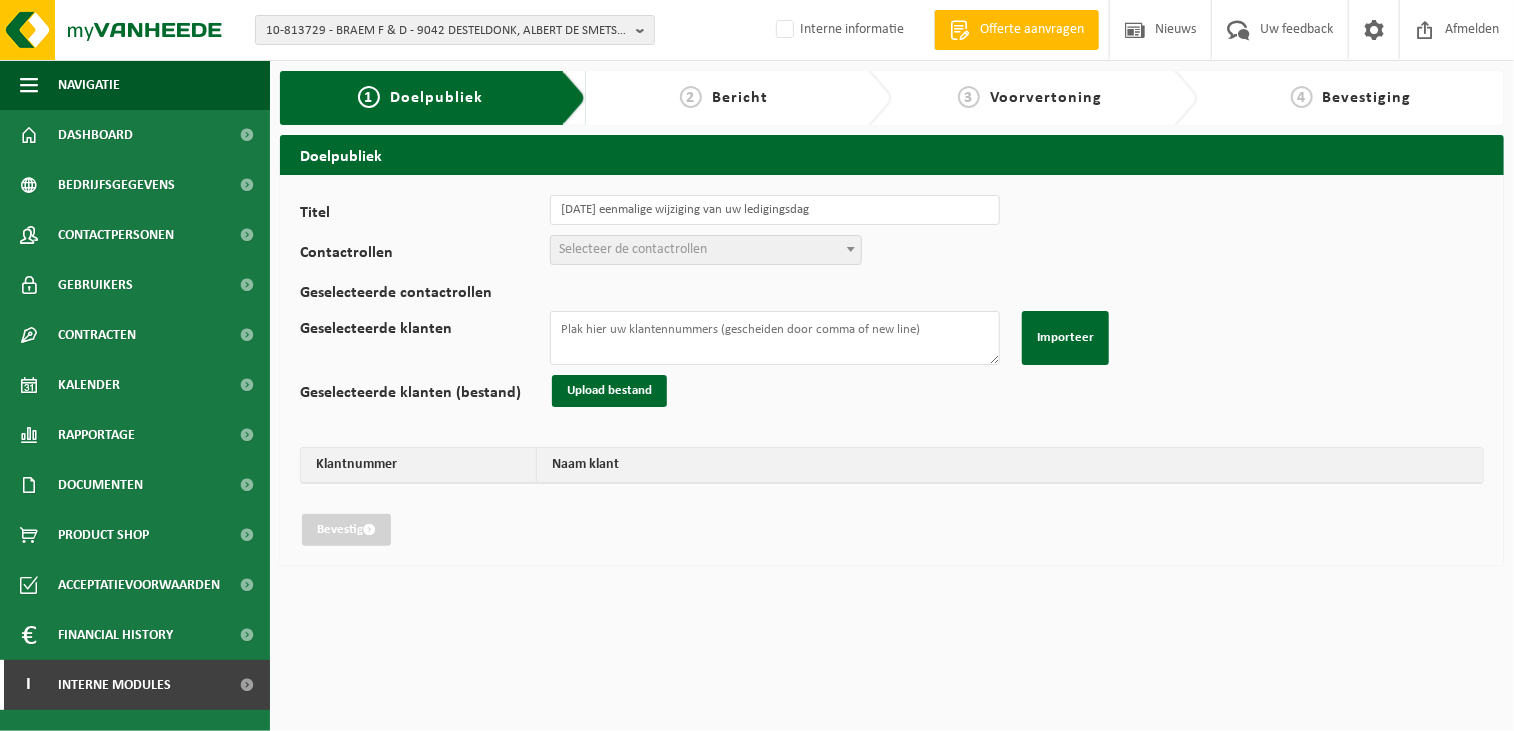 click on "Selecteer de contactrollen" at bounding box center (633, 249) 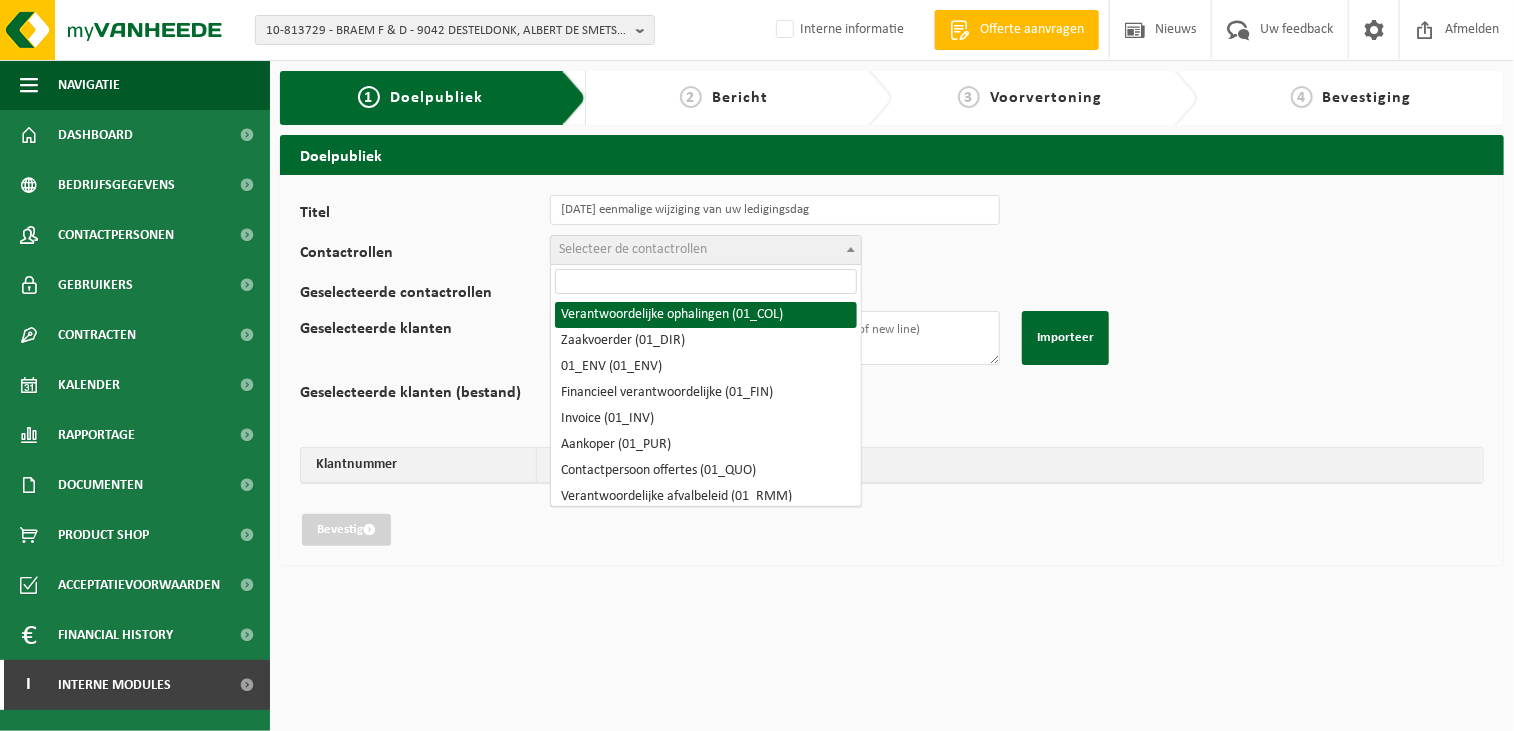 drag, startPoint x: 621, startPoint y: 315, endPoint x: 619, endPoint y: 267, distance: 48.04165 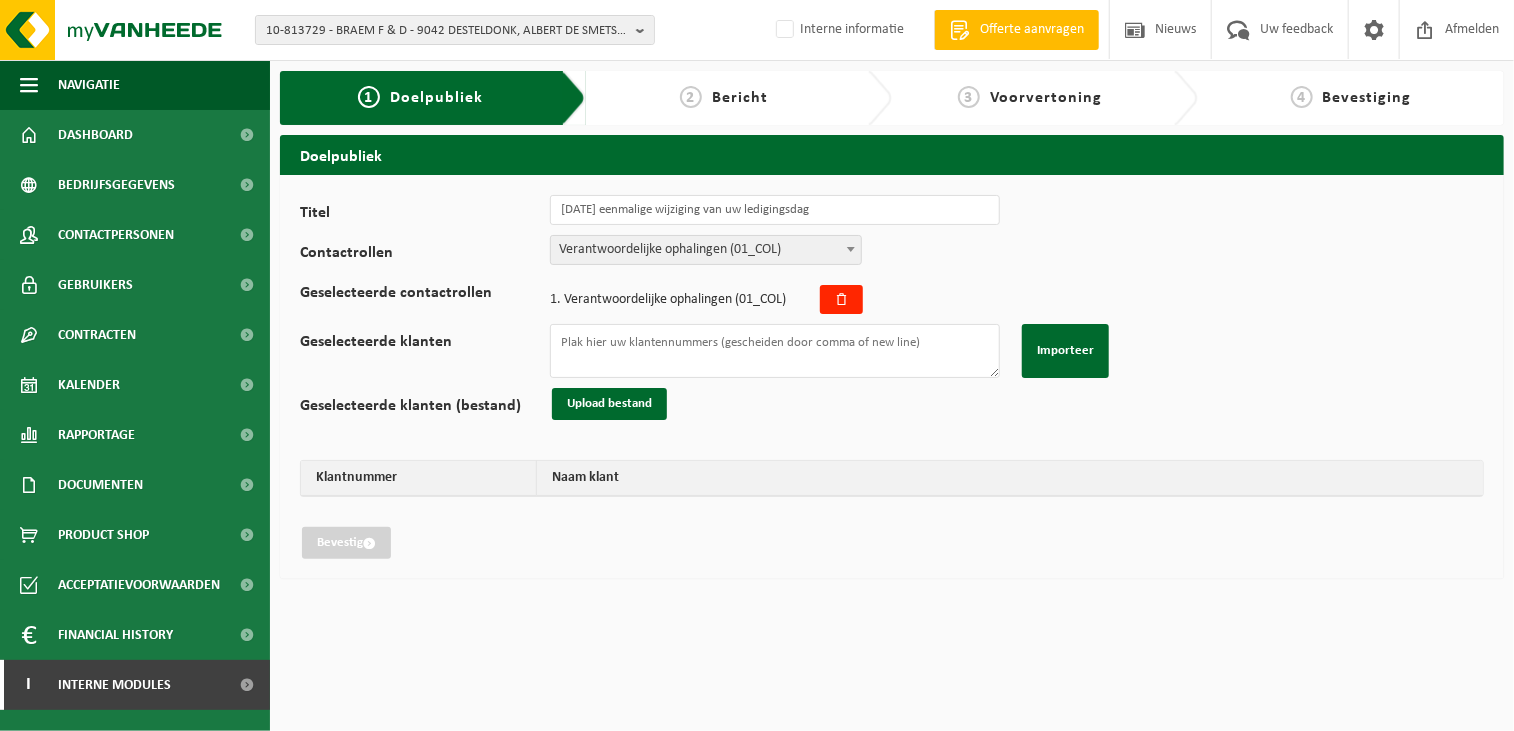 click on "Verantwoordelijke ophalingen (01_COL)" at bounding box center [706, 250] 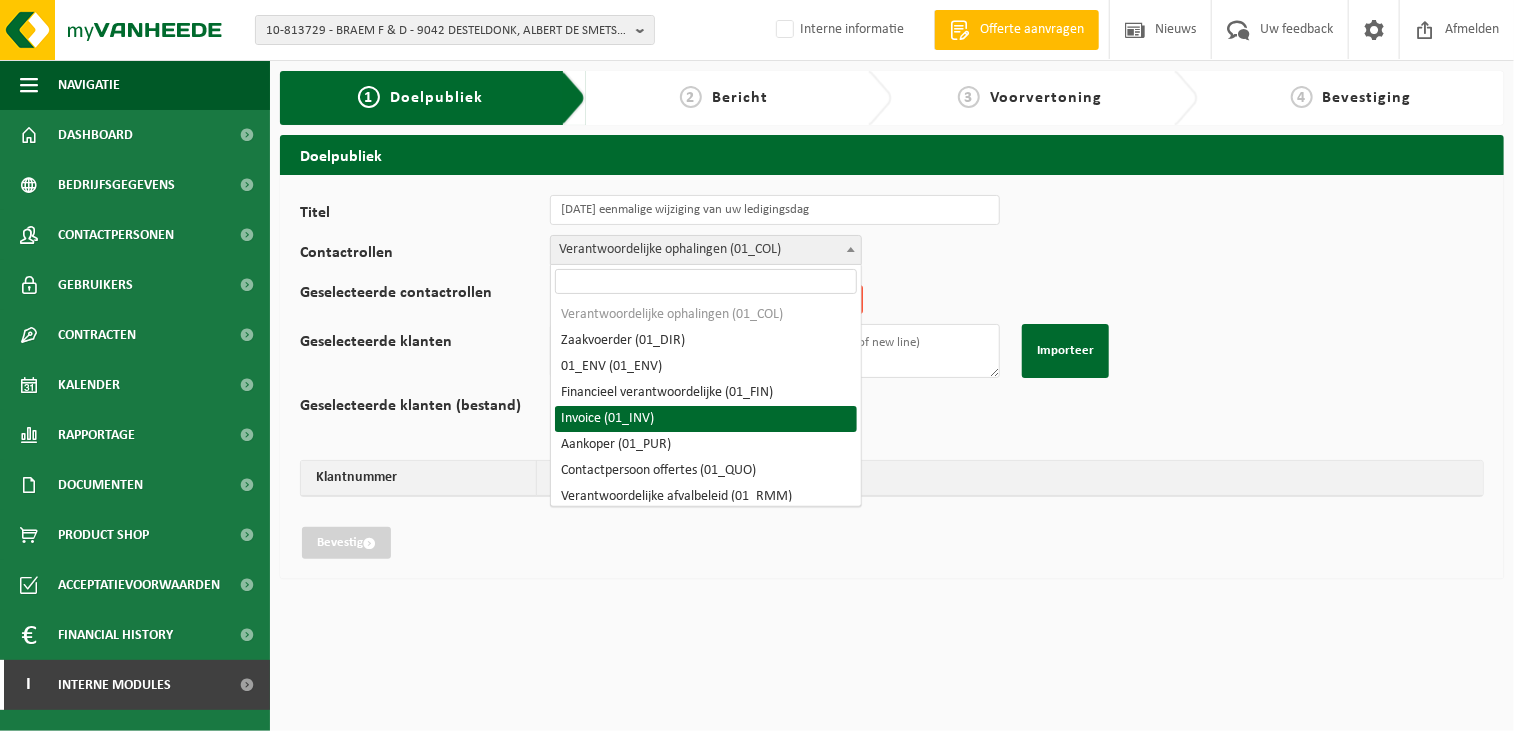 scroll, scrollTop: 100, scrollLeft: 0, axis: vertical 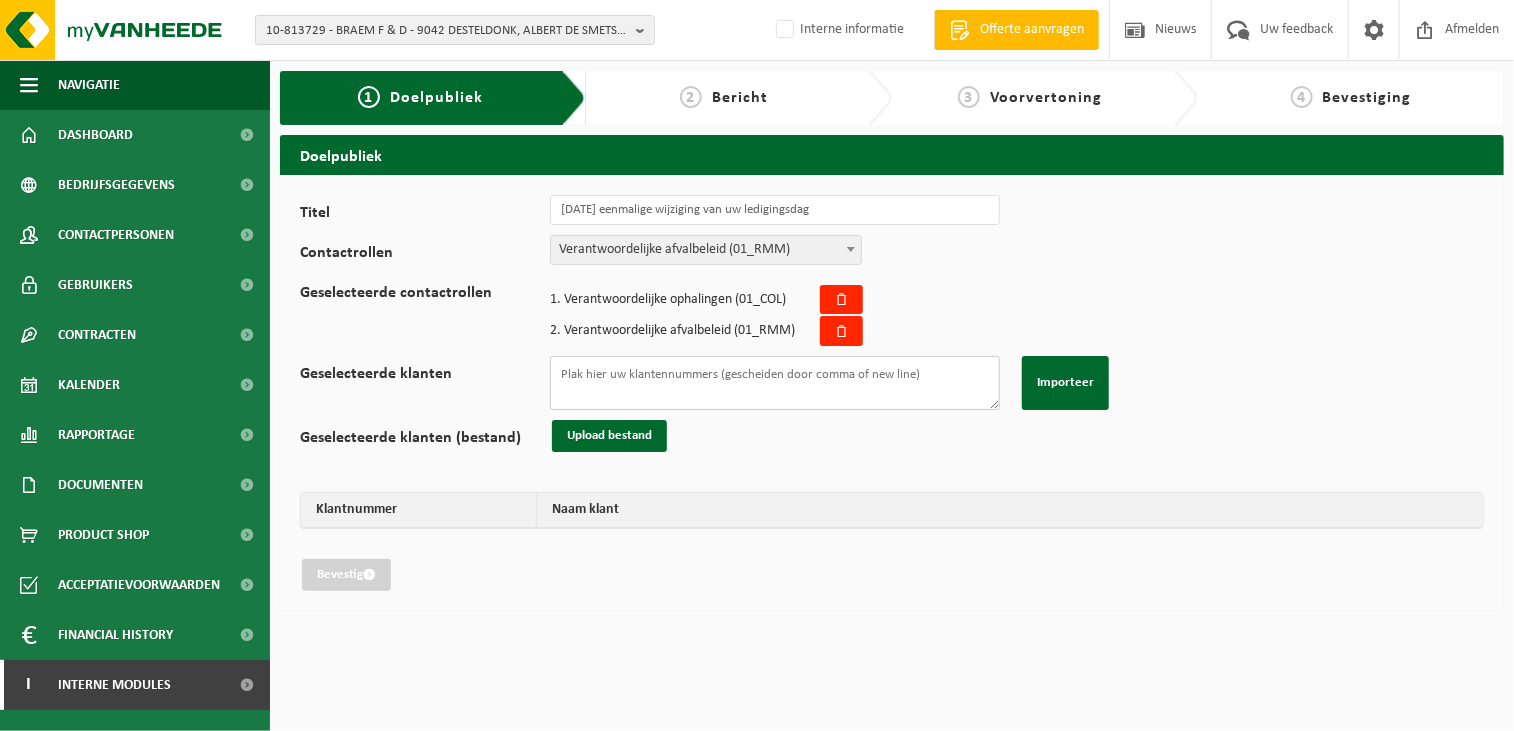 click on "Geselecteerde klanten" at bounding box center (775, 383) 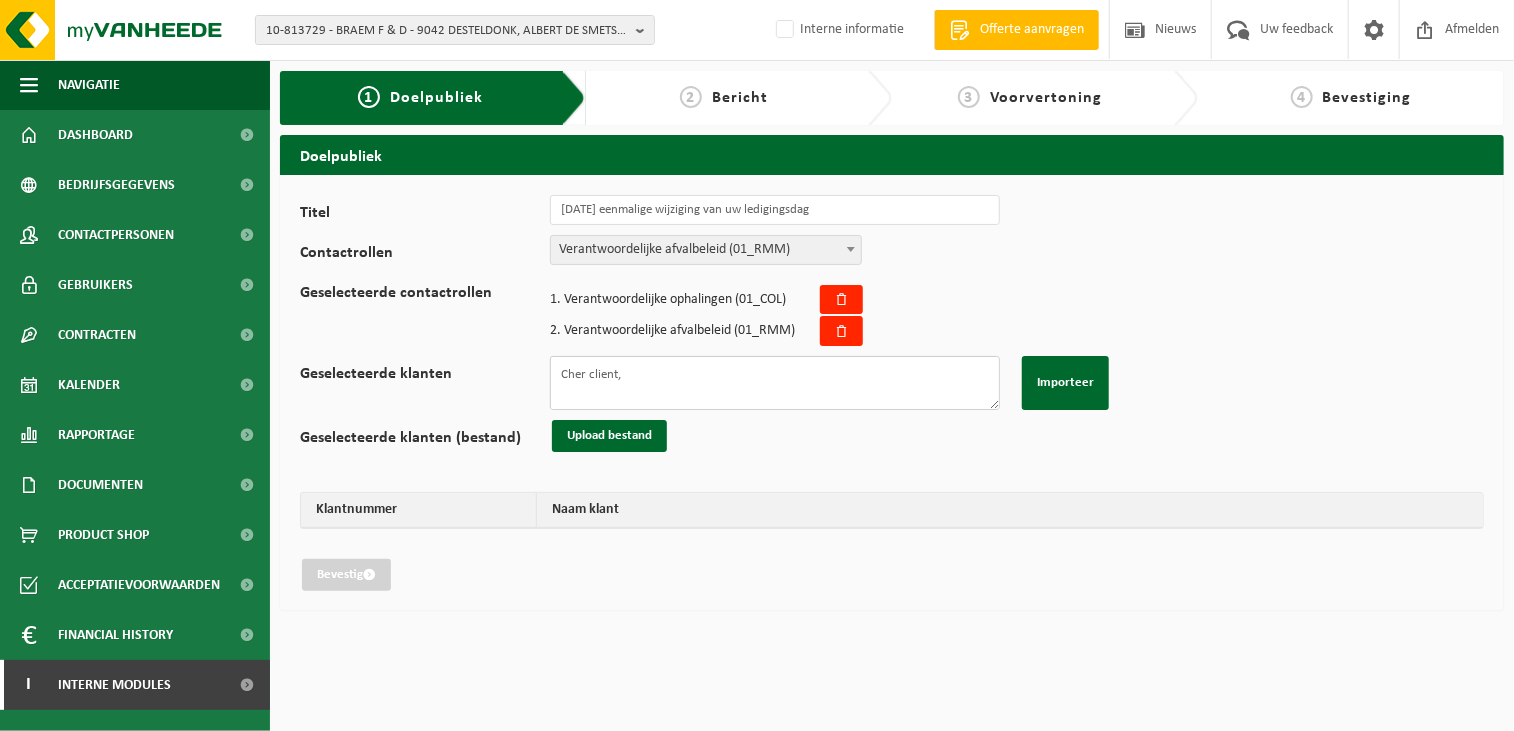 scroll, scrollTop: 416, scrollLeft: 0, axis: vertical 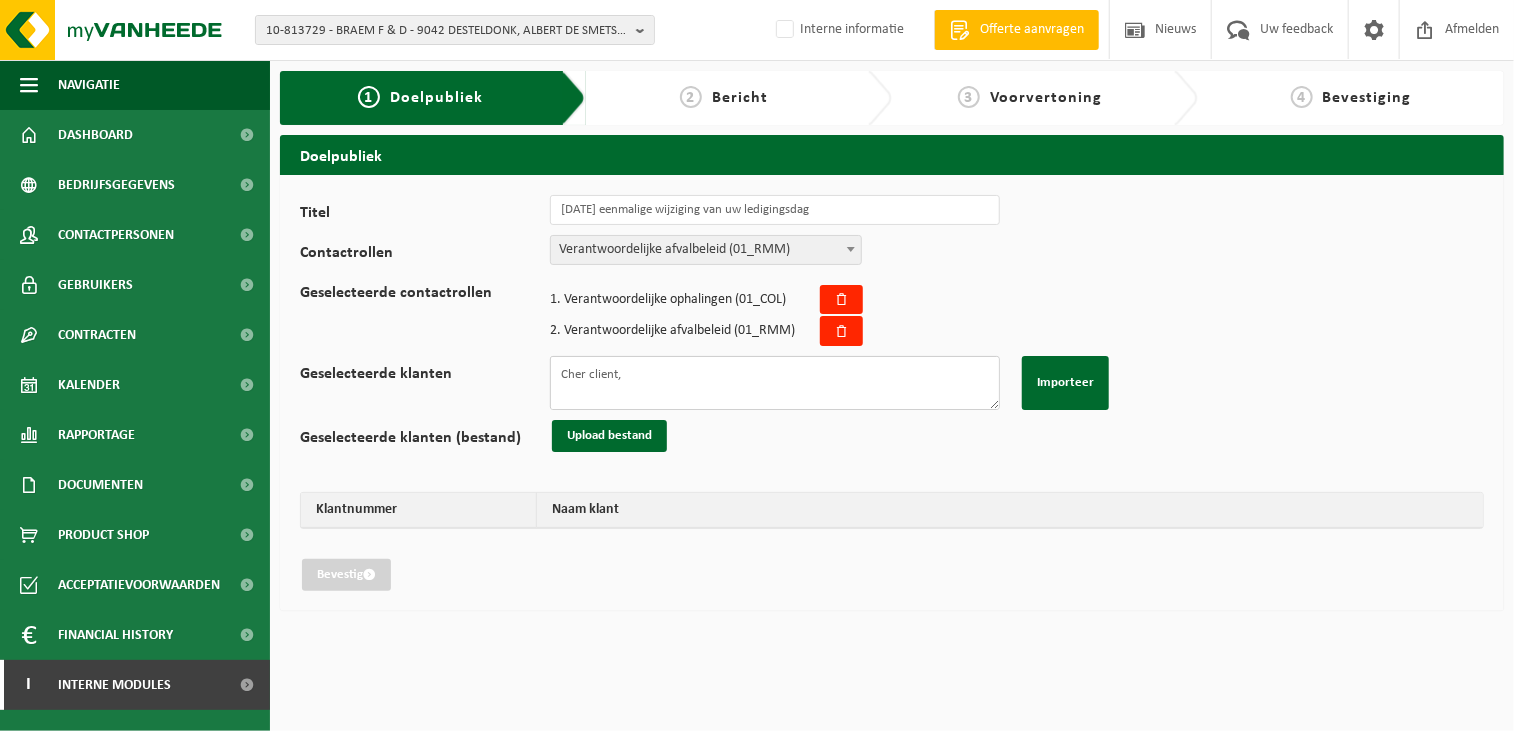 drag, startPoint x: 763, startPoint y: 395, endPoint x: 386, endPoint y: 211, distance: 419.50568 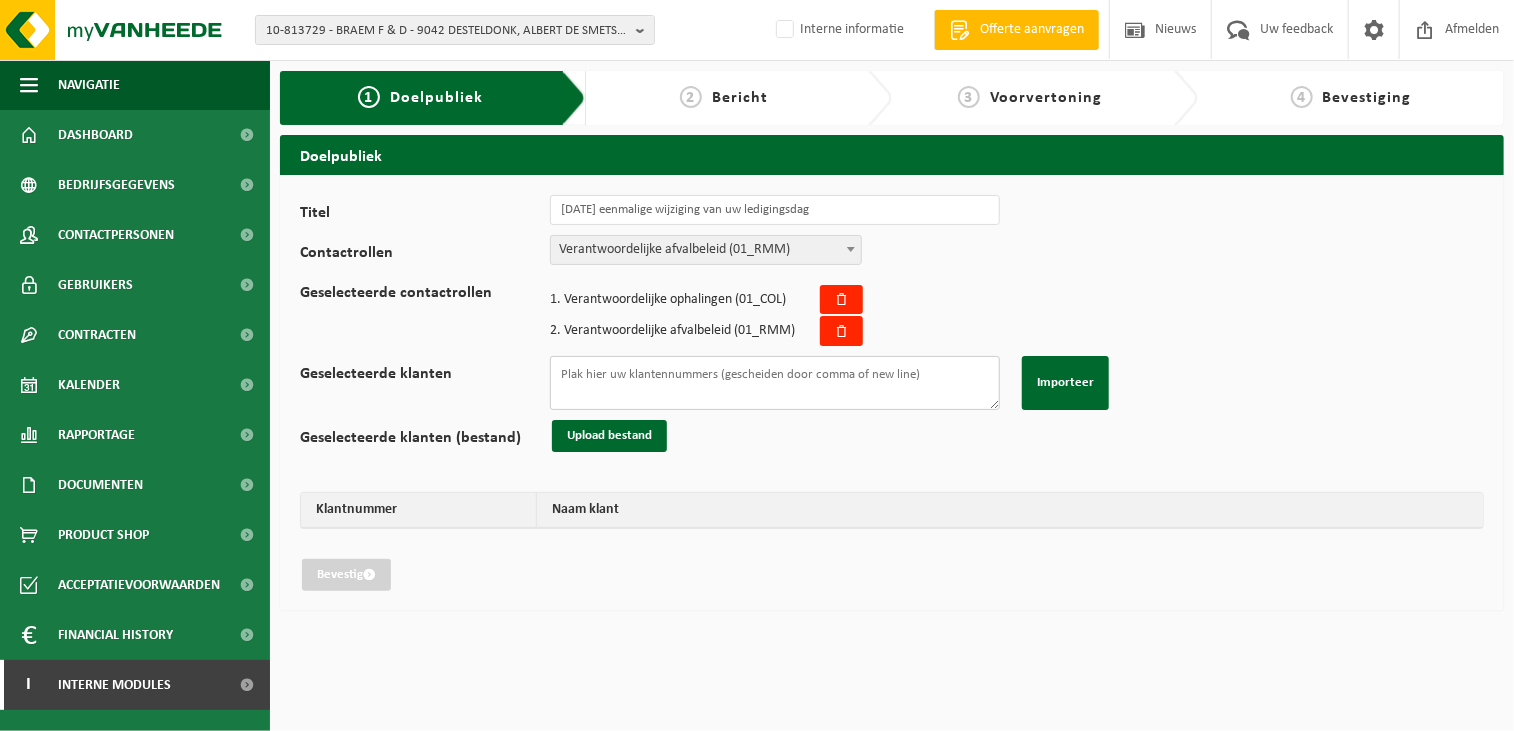 click on "Geselecteerde klanten" at bounding box center [775, 383] 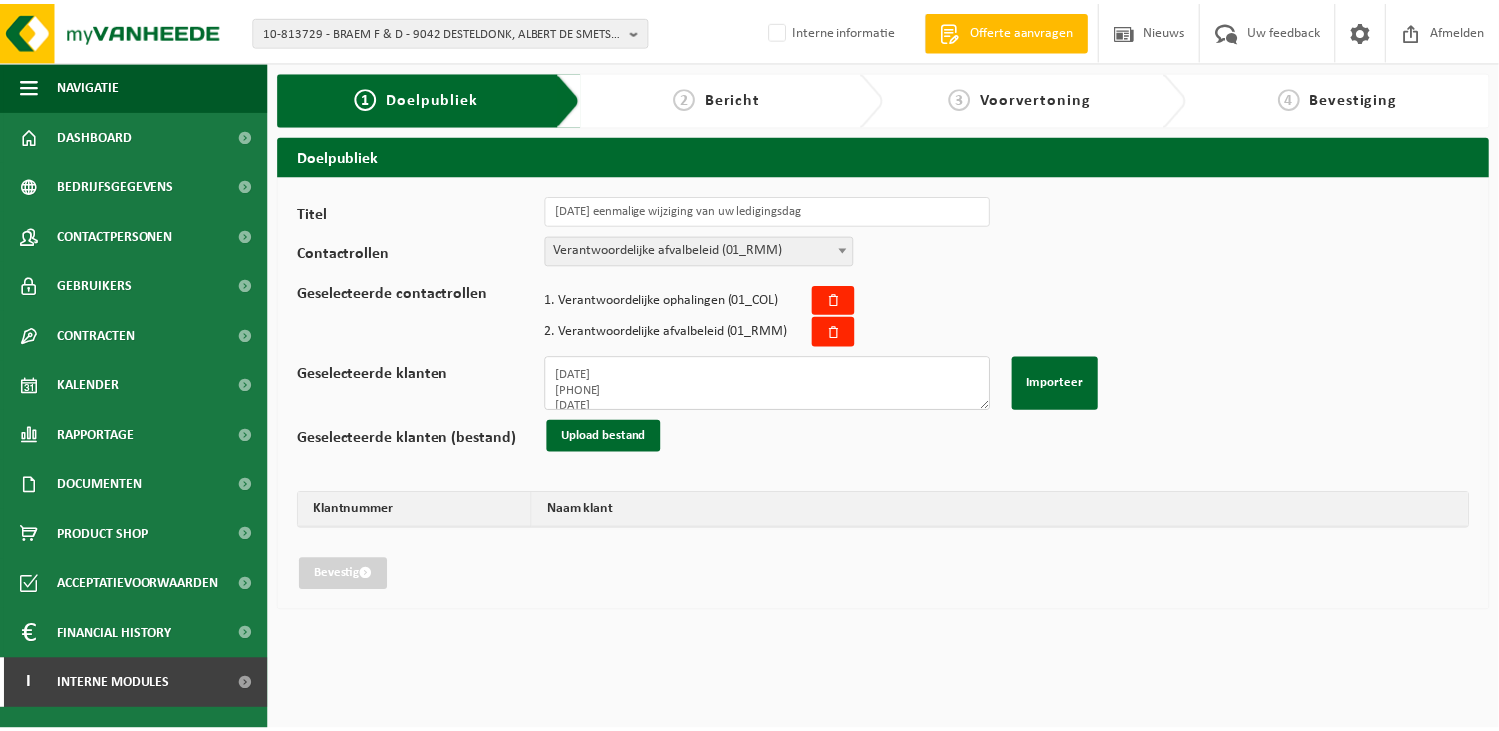 scroll, scrollTop: 872, scrollLeft: 0, axis: vertical 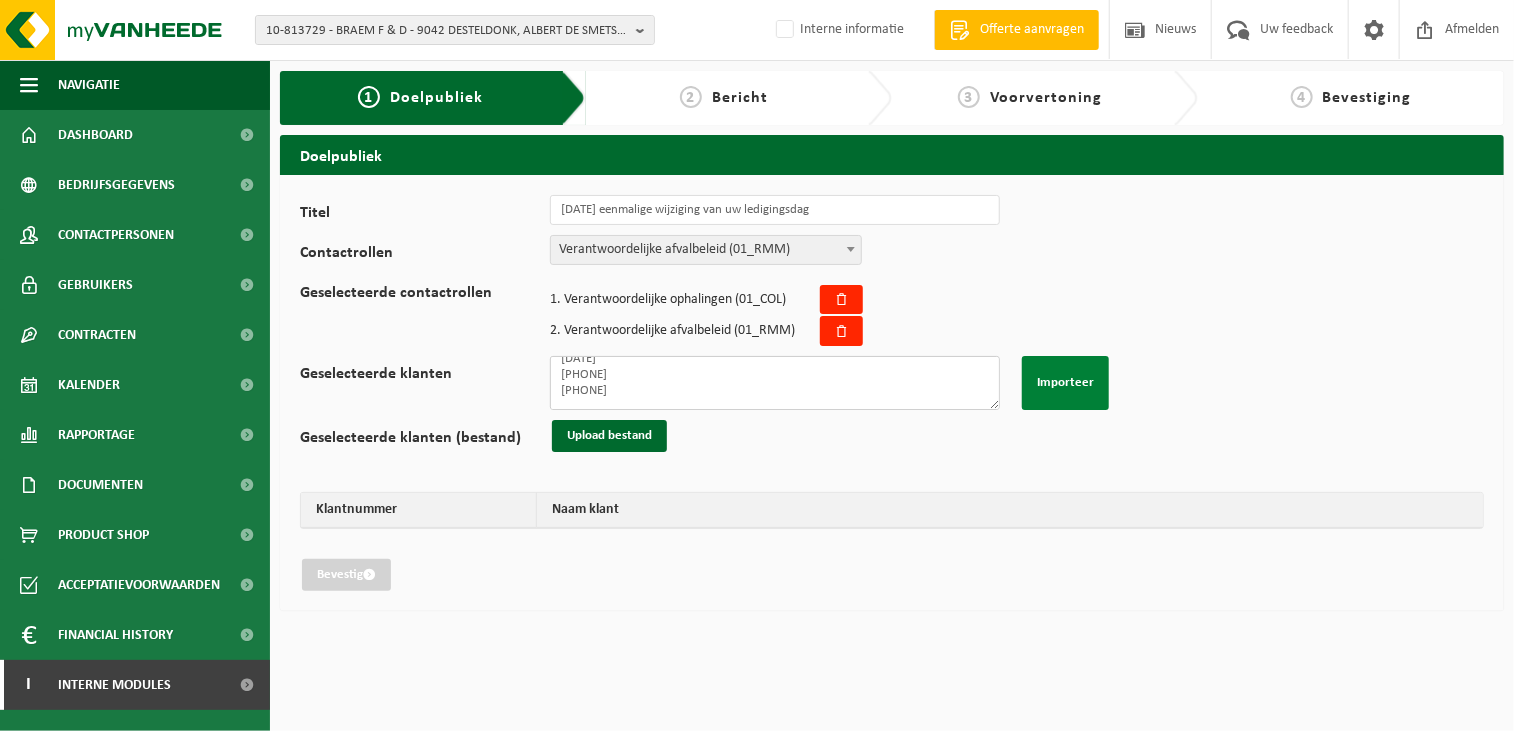 type on "10-856660
01-902545
10-750305
10-888292
01-077292
10-802862
02-008981
10-902411
10-778272
02-013901
01-097987
10-084780
10-765135
10-888824
01-901838
02-014101
10-778487
10-769293
02-010735
10-920728
10-926914
10-797890
01-050458
01-902200
10-884696
10-884696
10-824625
01-092566
01-092566
10-897191
02-014056
10-750275
01-000483
10-736352
10-749539
10-919431
10-752435
10-930371
10-747367
10-880764
10-942878
10-796068
10-536701
10-536701
10-983376
10-721270
01-900494
01-055293
10-767033
01-053170
10-231523
02-008933
10-774942
10-825582
01-002358
01-000610
01-901485
01-005043
10-752876
10-752876" 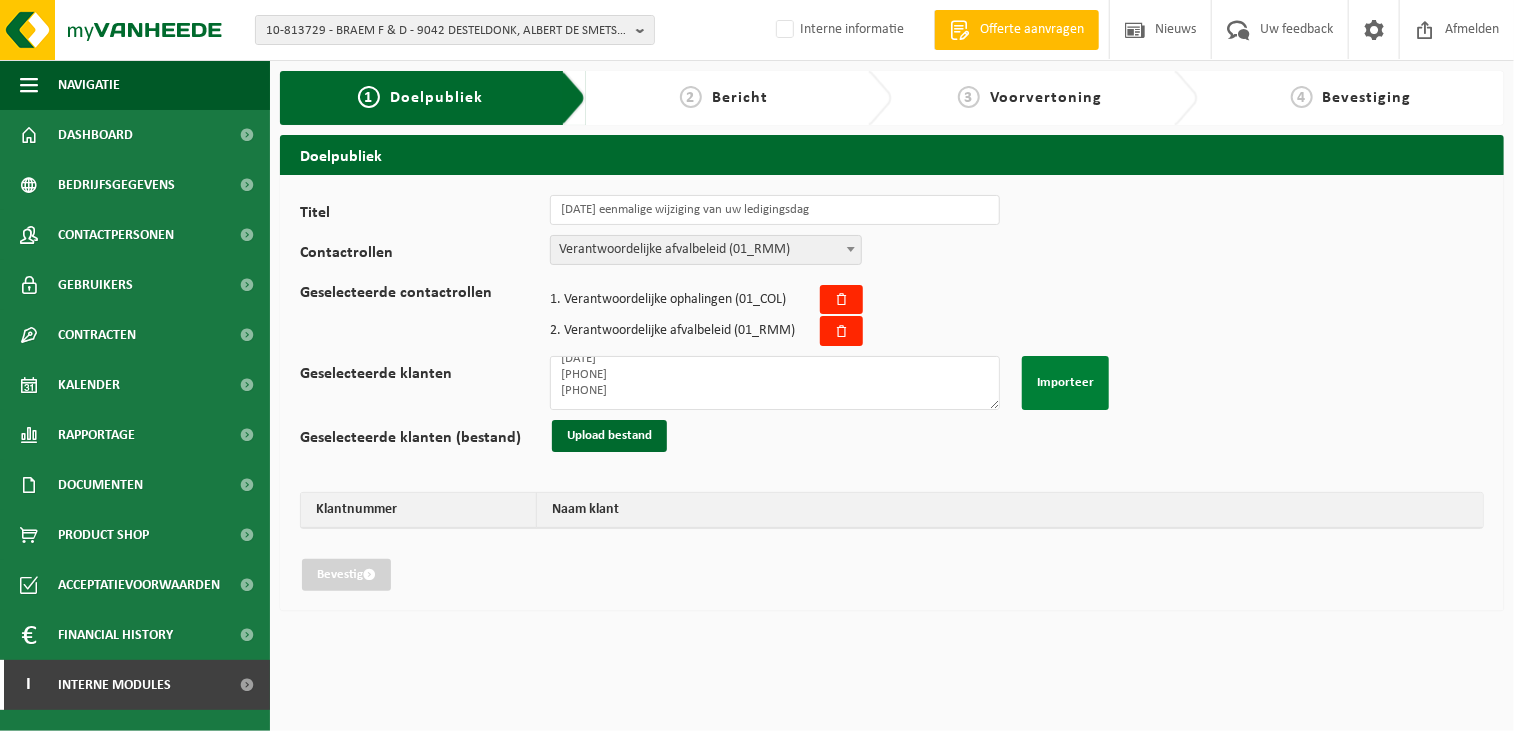 click on "Importeer" at bounding box center [1065, 383] 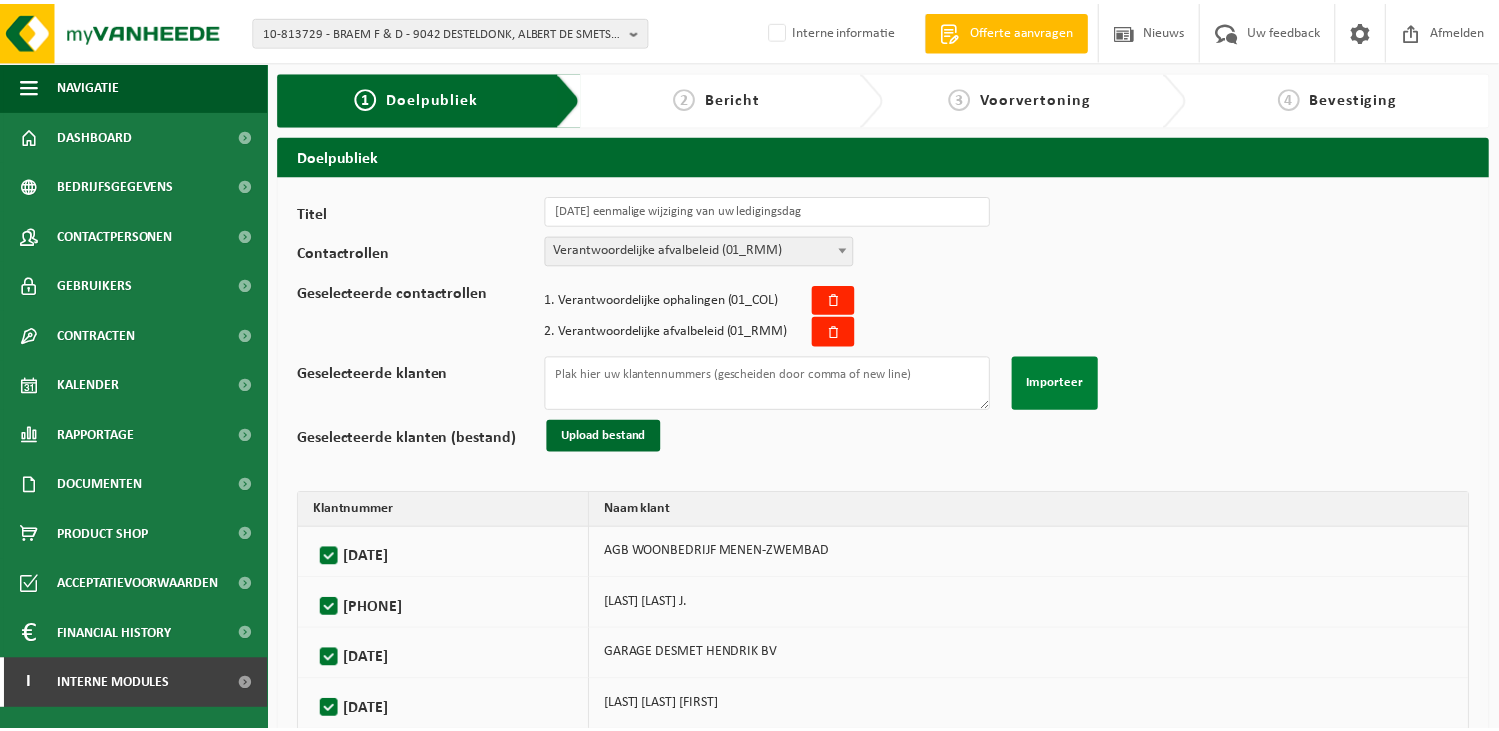 scroll, scrollTop: 0, scrollLeft: 0, axis: both 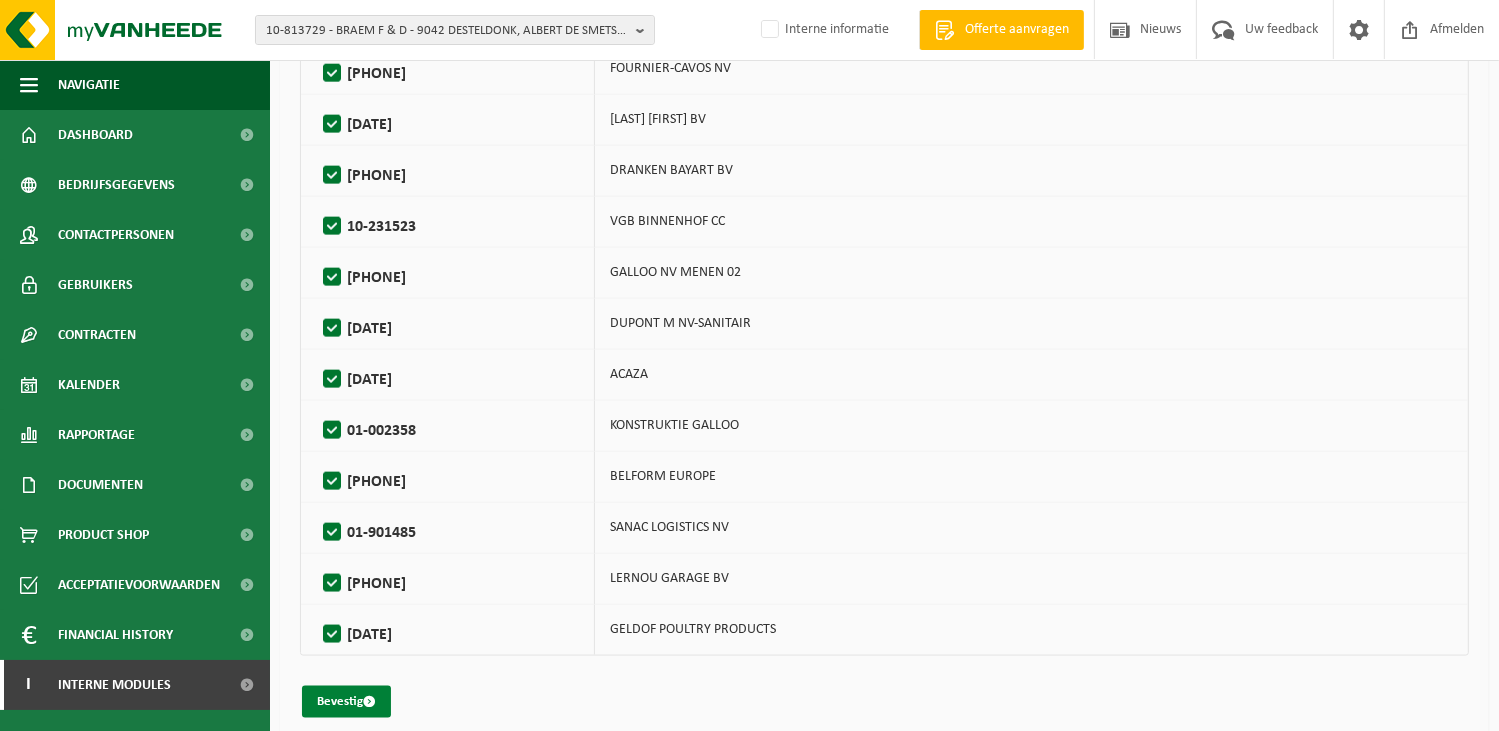 click on "Bevestig" at bounding box center [346, 702] 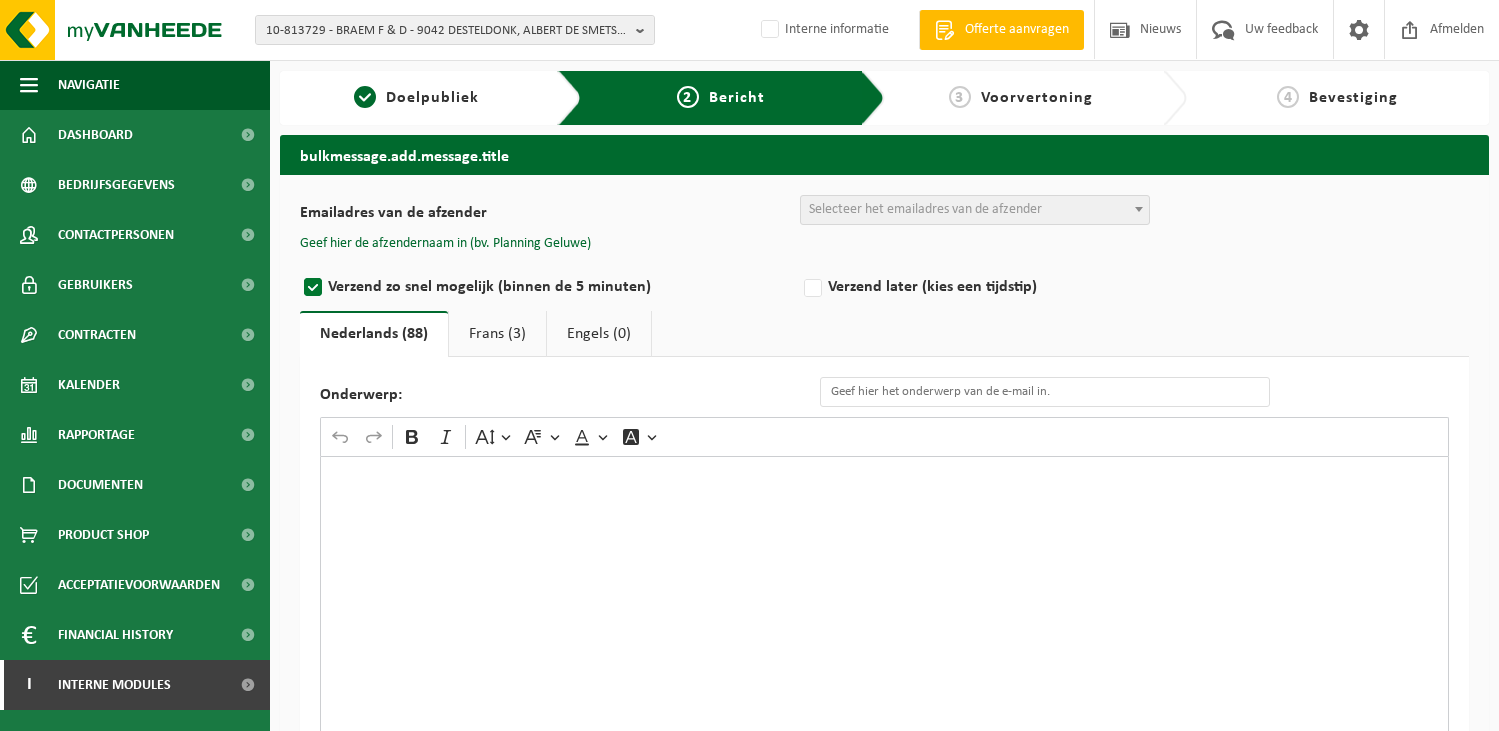 scroll, scrollTop: 0, scrollLeft: 0, axis: both 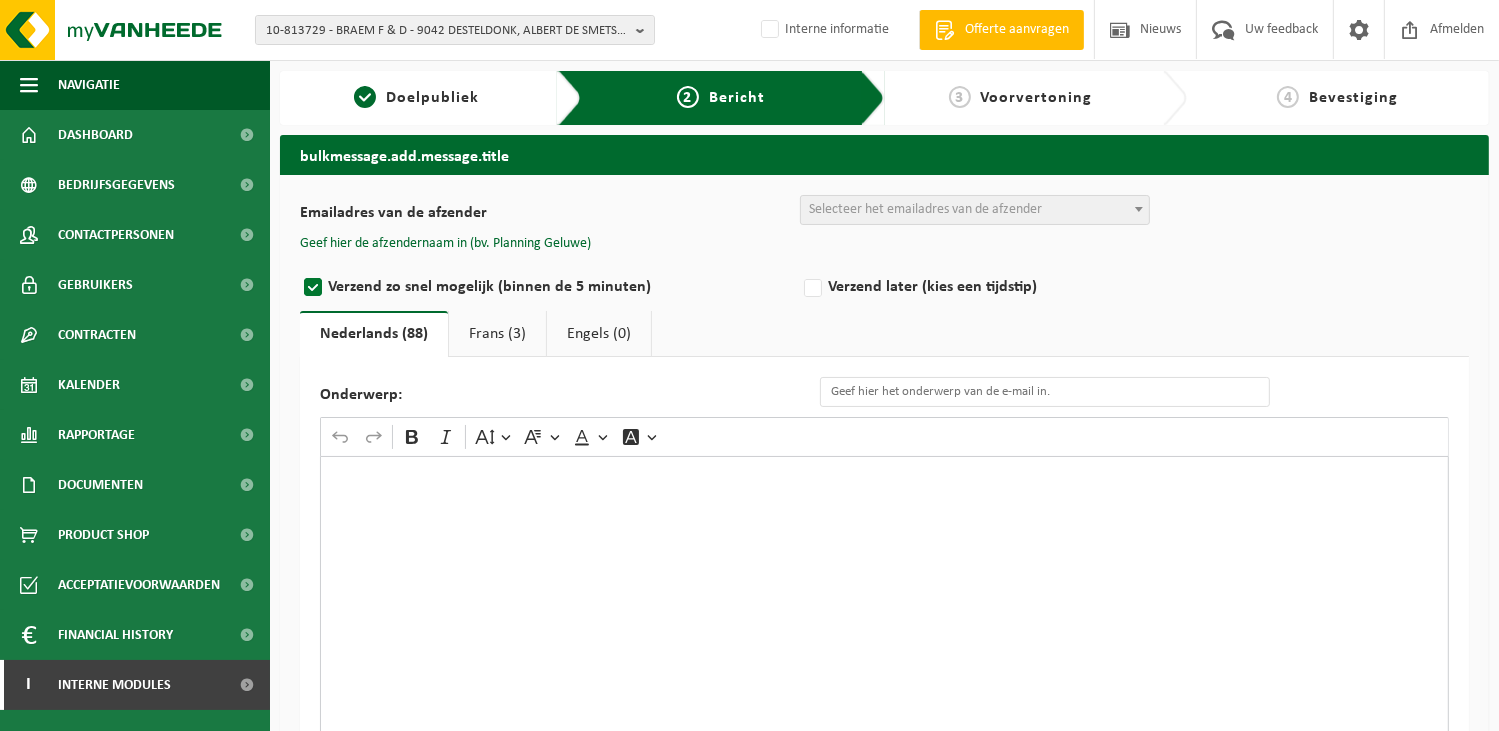 click on "Selecteer het emailadres van de afzender" at bounding box center (925, 209) 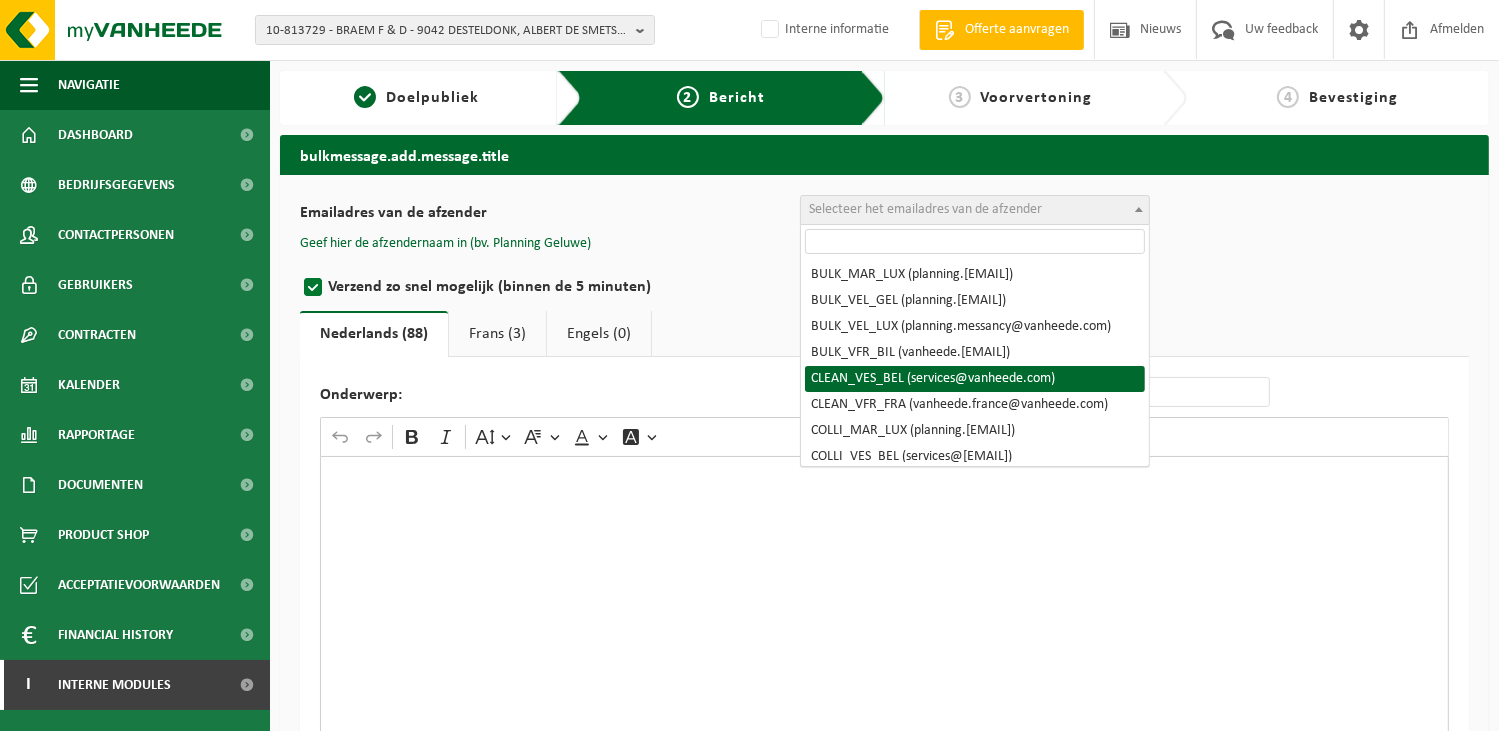 click at bounding box center [884, 656] 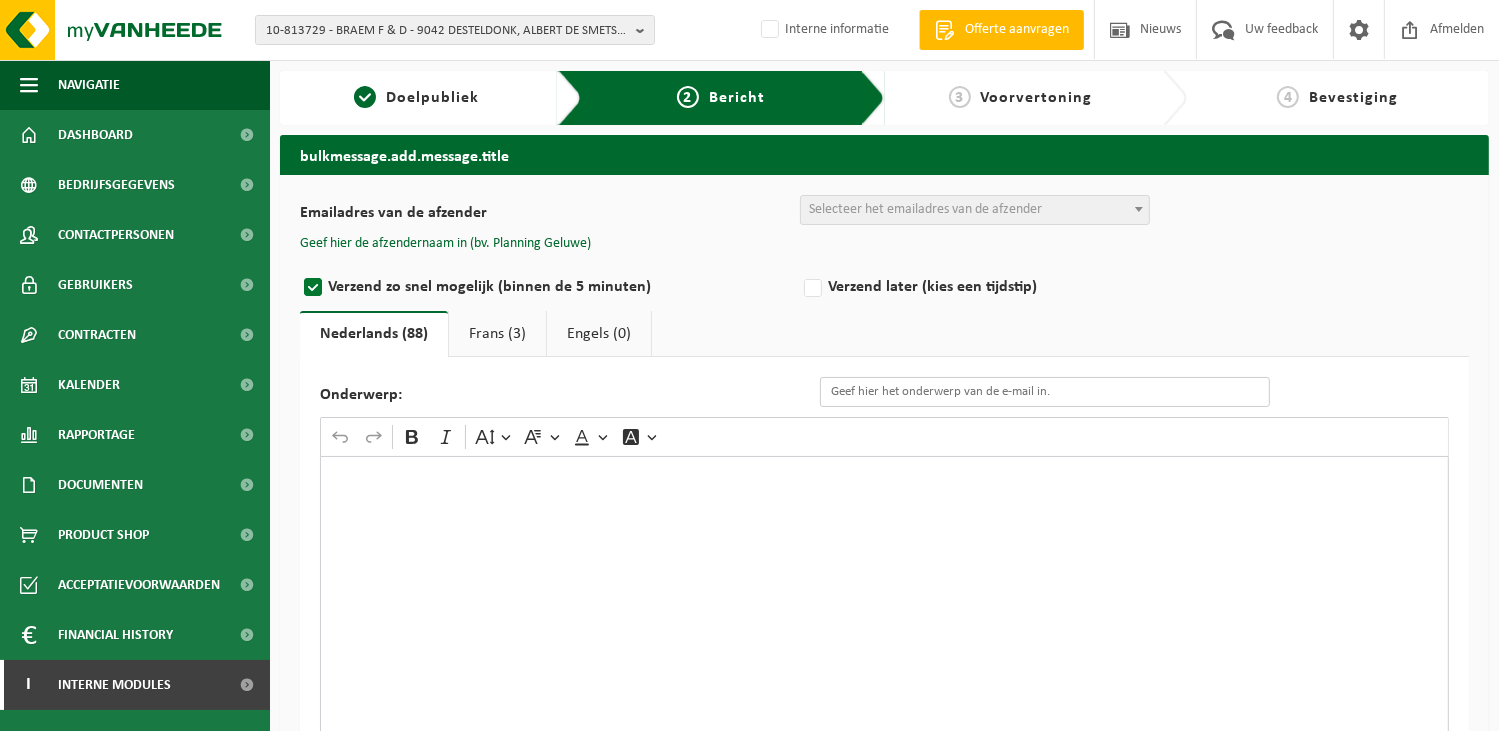 click on "Onderwerp:" at bounding box center (1045, 392) 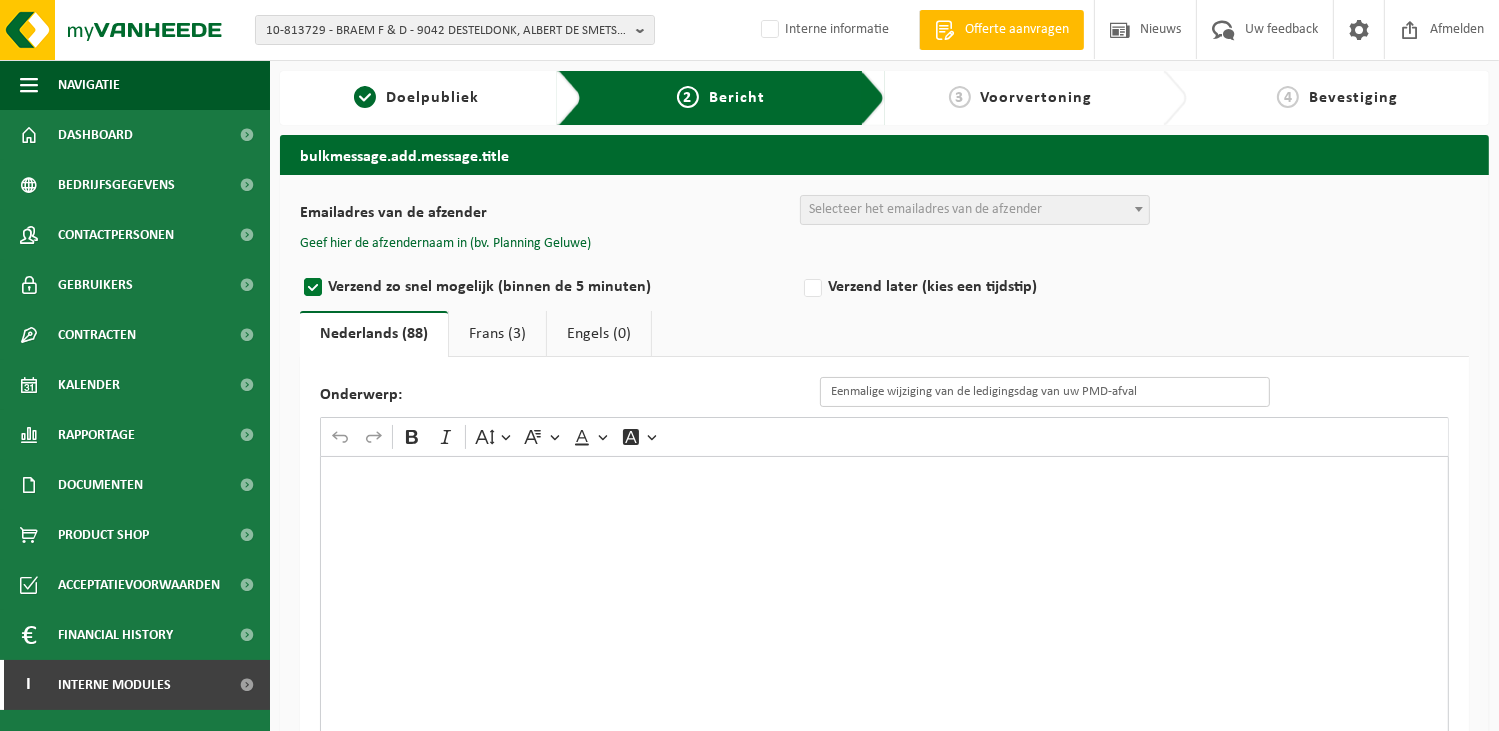 drag, startPoint x: 1082, startPoint y: 388, endPoint x: 1194, endPoint y: 388, distance: 112 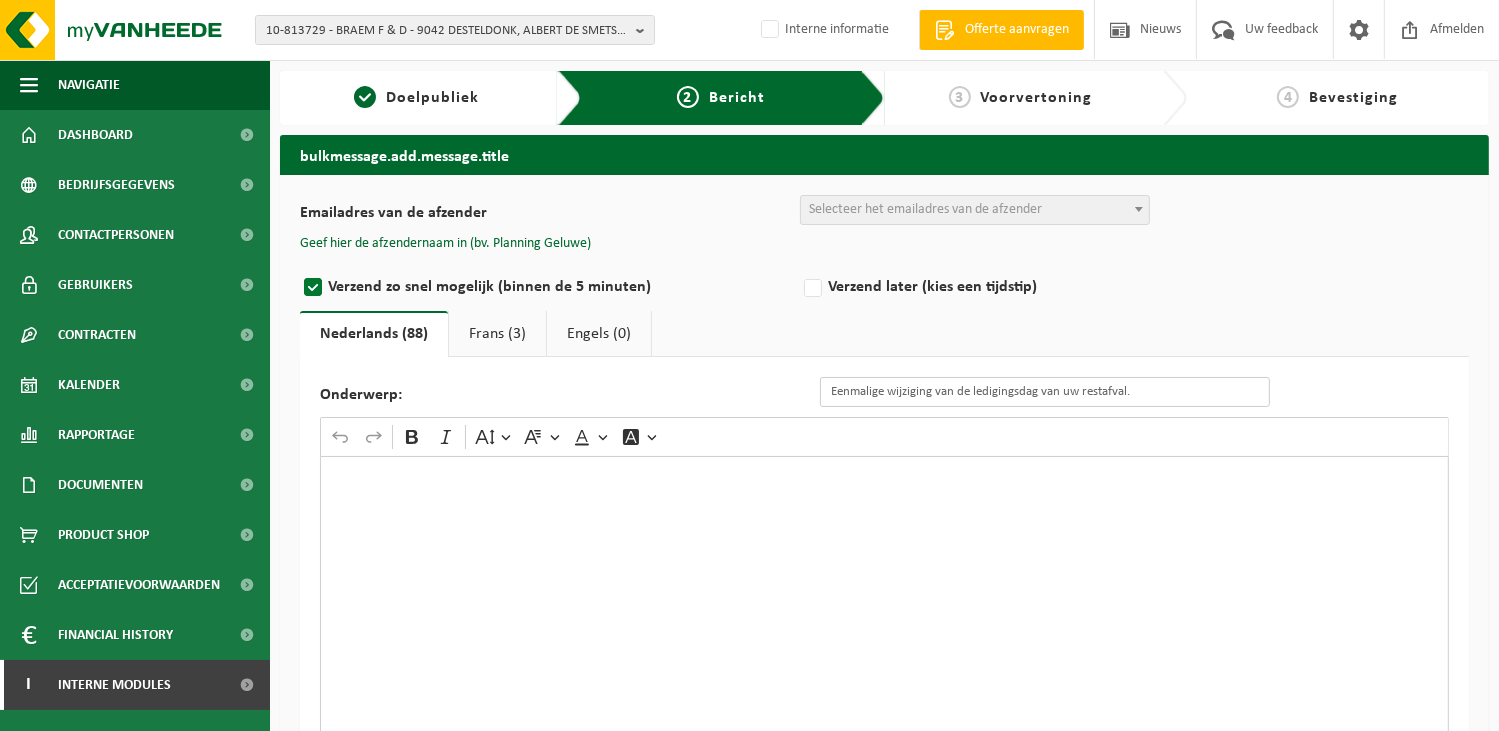 click on "Eenmalige wijziging van de ledigingsdag van uw restafval." at bounding box center [1045, 392] 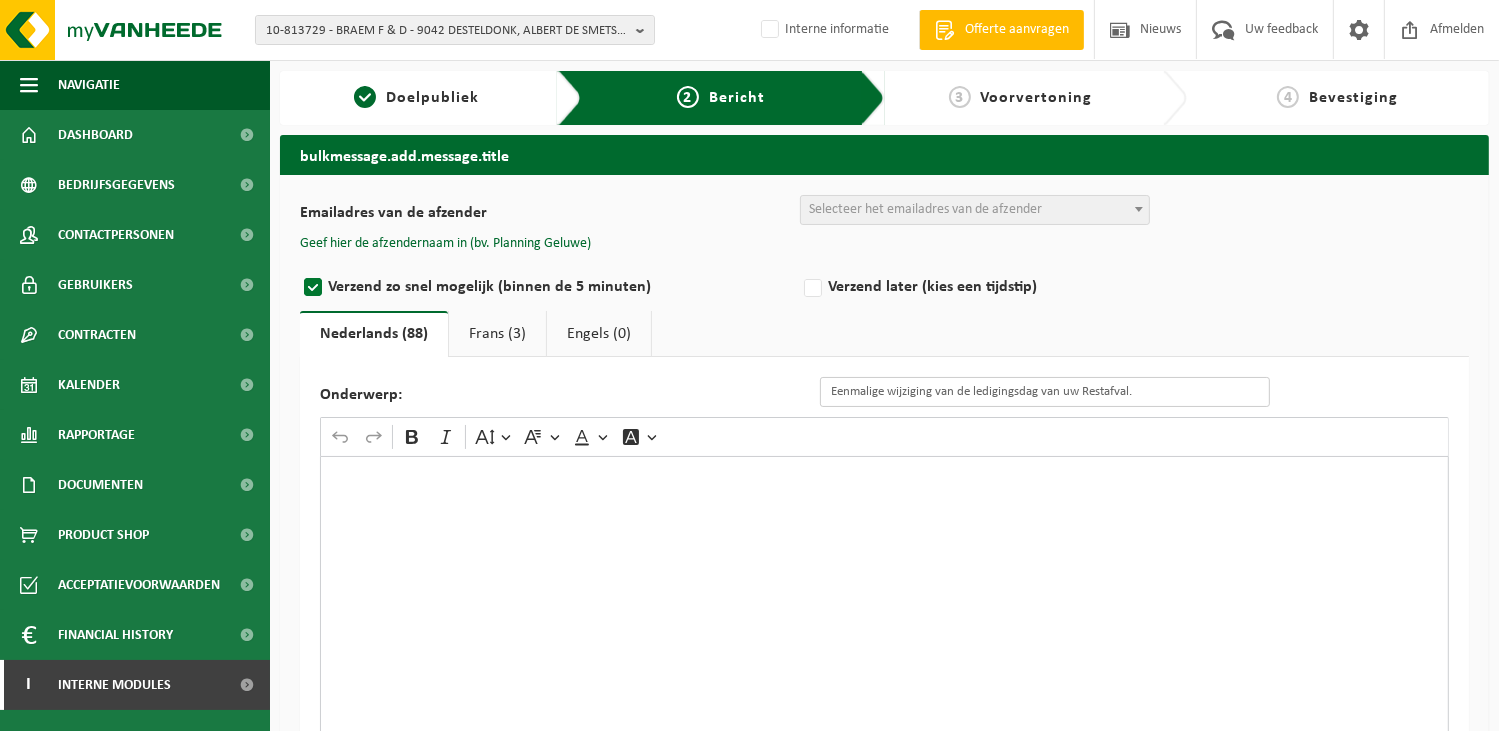 type on "Eenmalige wijziging van de ledigingsdag van uw Restafval." 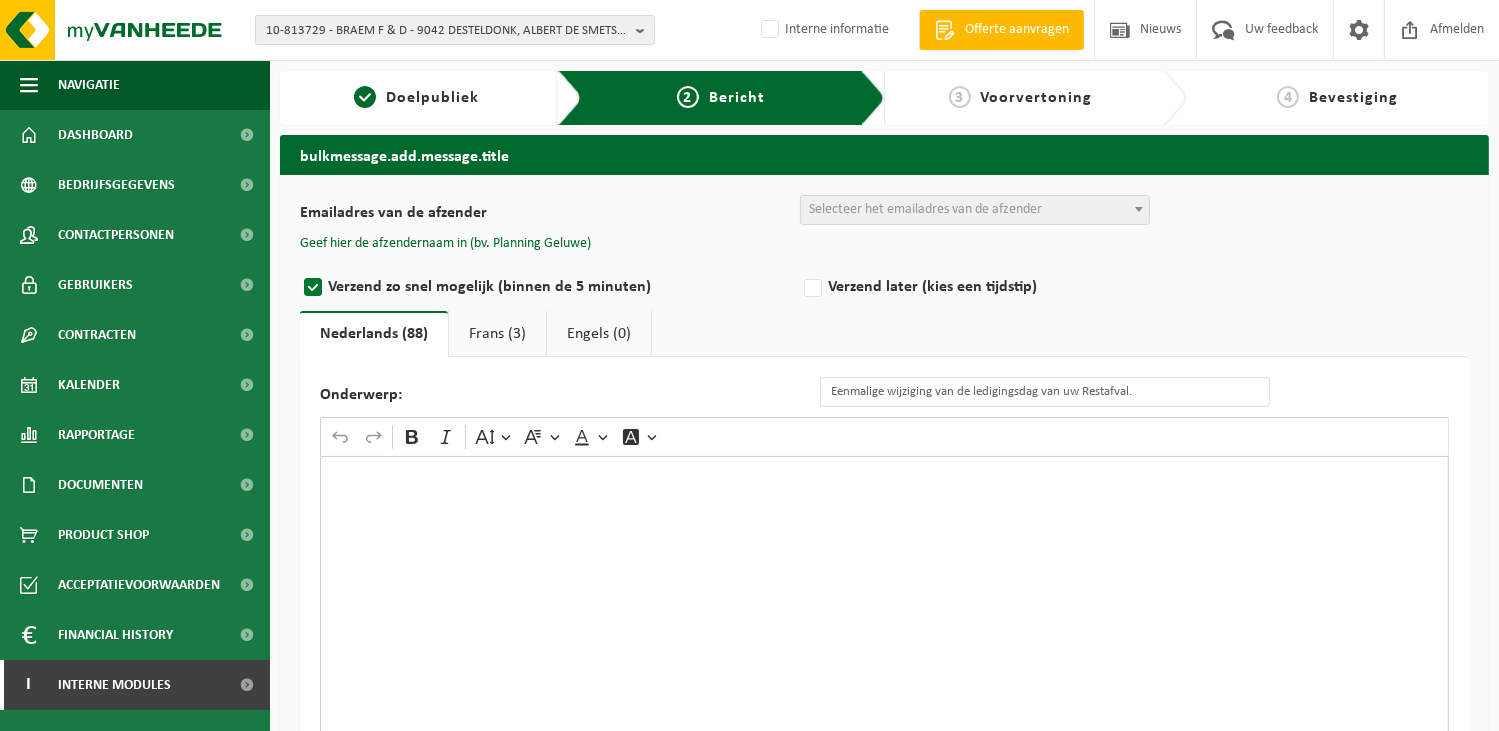 click at bounding box center [884, 656] 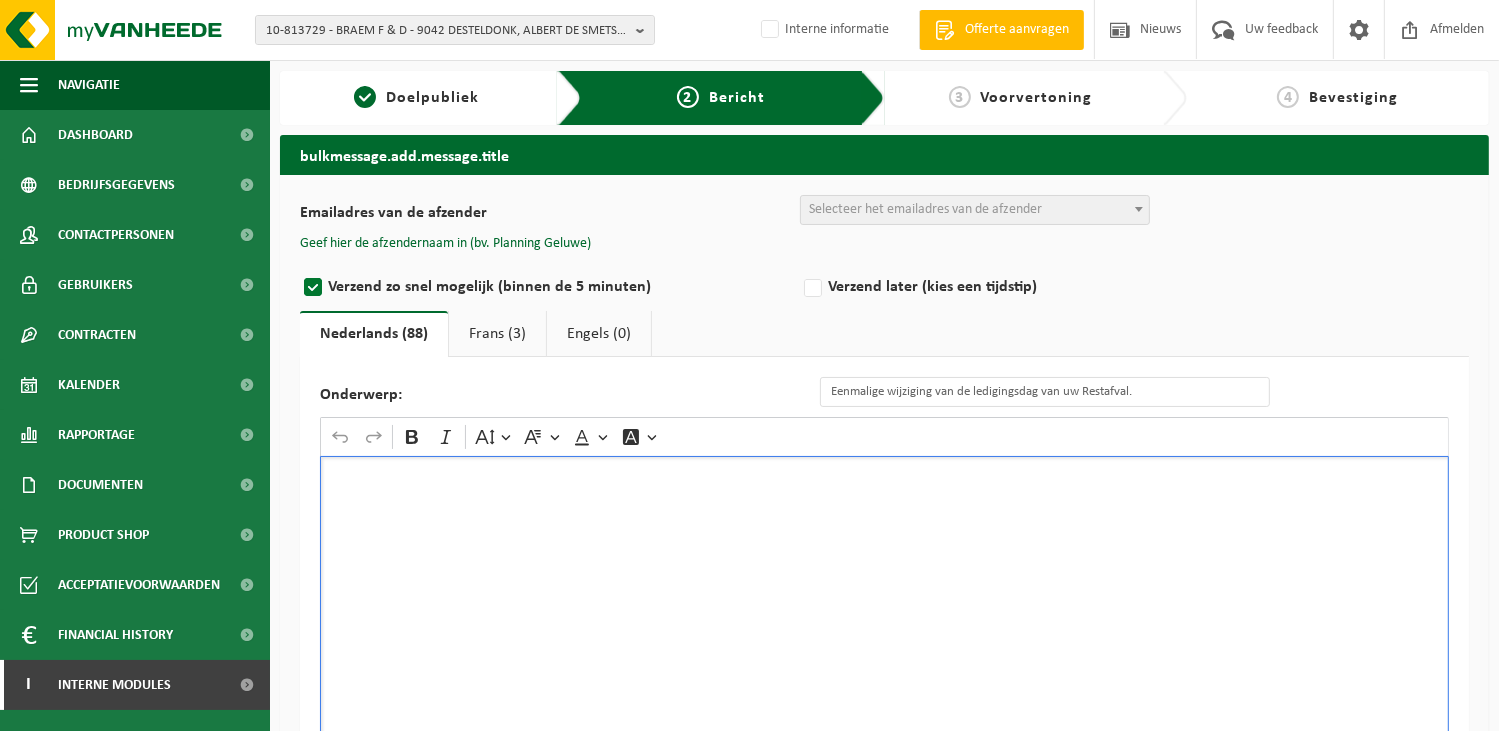 click at bounding box center [884, 656] 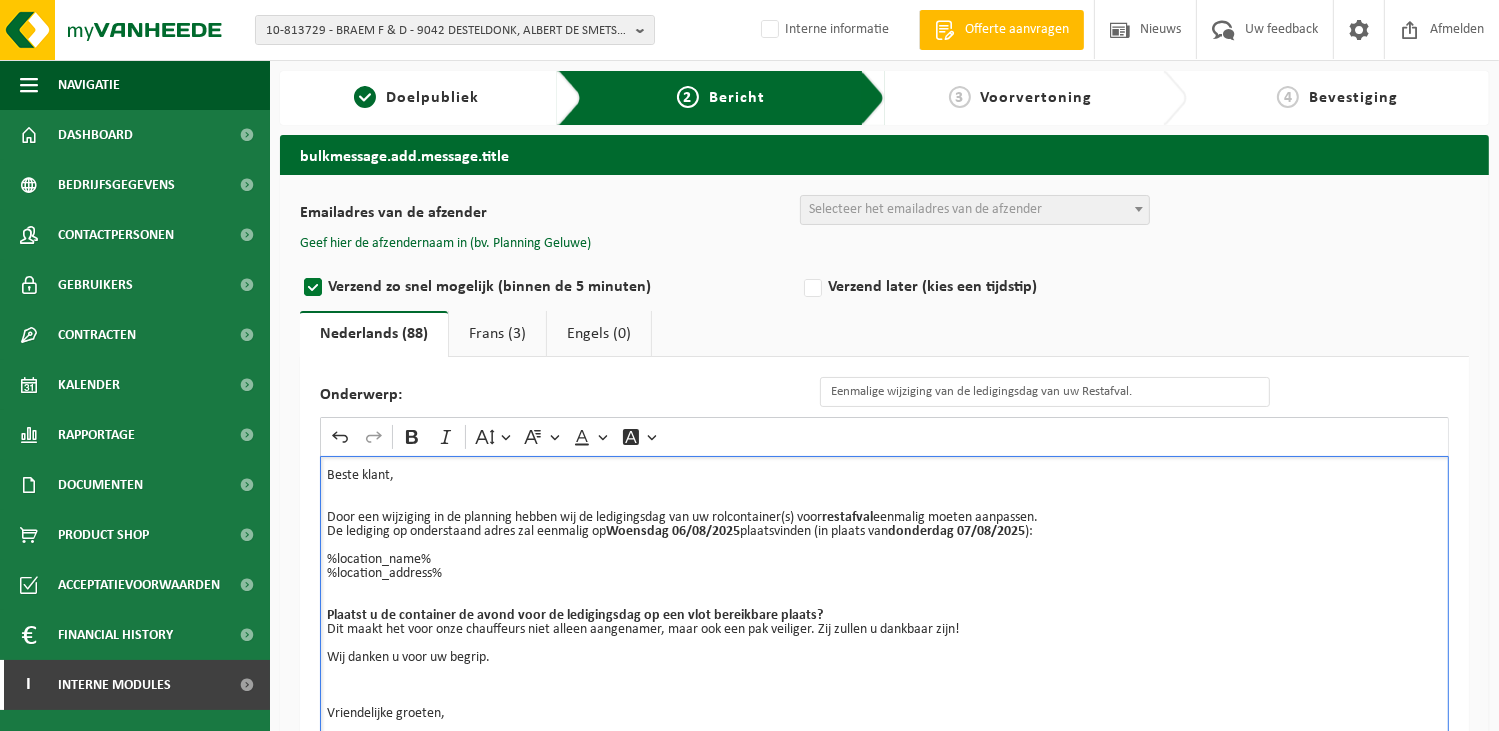 scroll, scrollTop: 52, scrollLeft: 0, axis: vertical 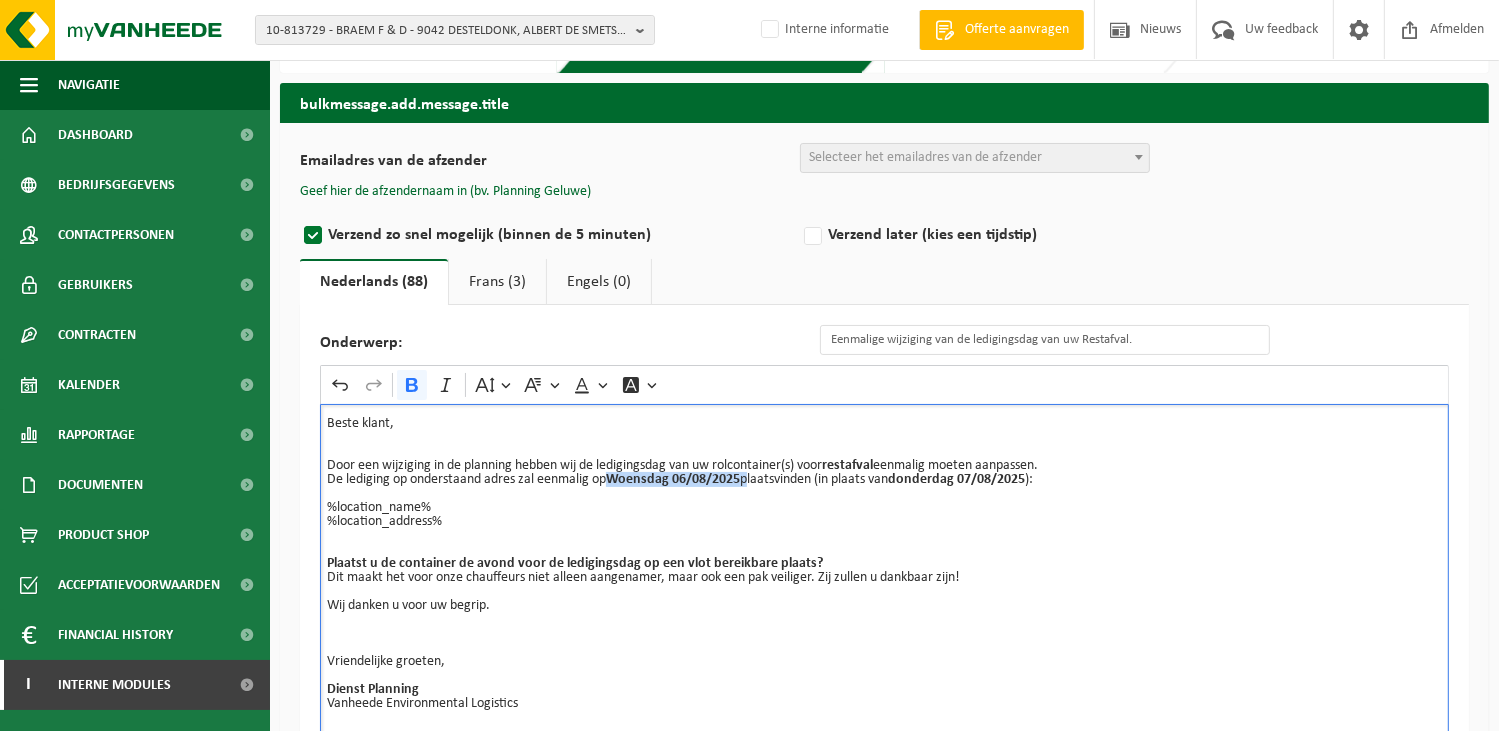 drag, startPoint x: 747, startPoint y: 477, endPoint x: 612, endPoint y: 479, distance: 135.01482 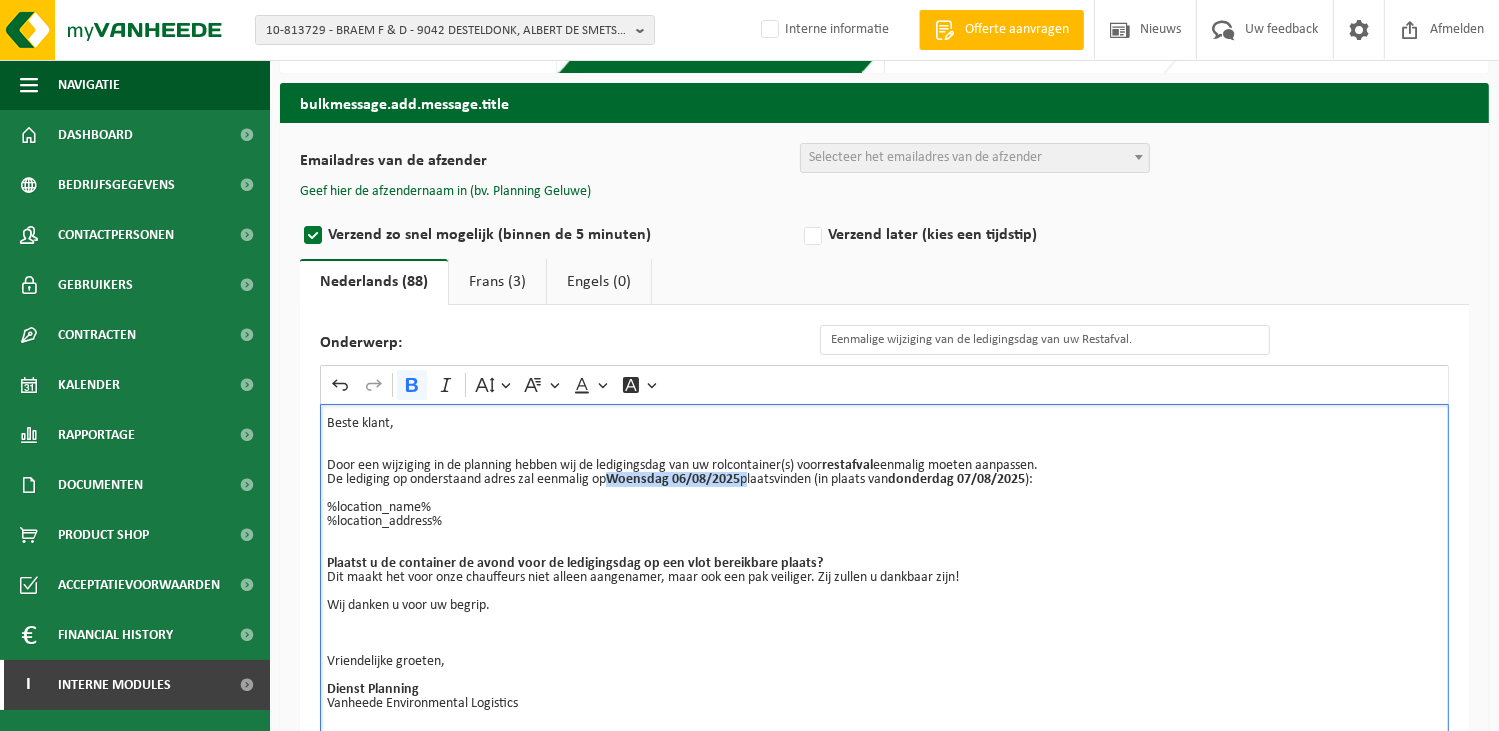 click on "De lediging op onderstaand adres zal eenmalig op  Woensdag [DATE]  plaatsvinden (in plaats van  donderdag [DATE] ):" at bounding box center [884, 480] 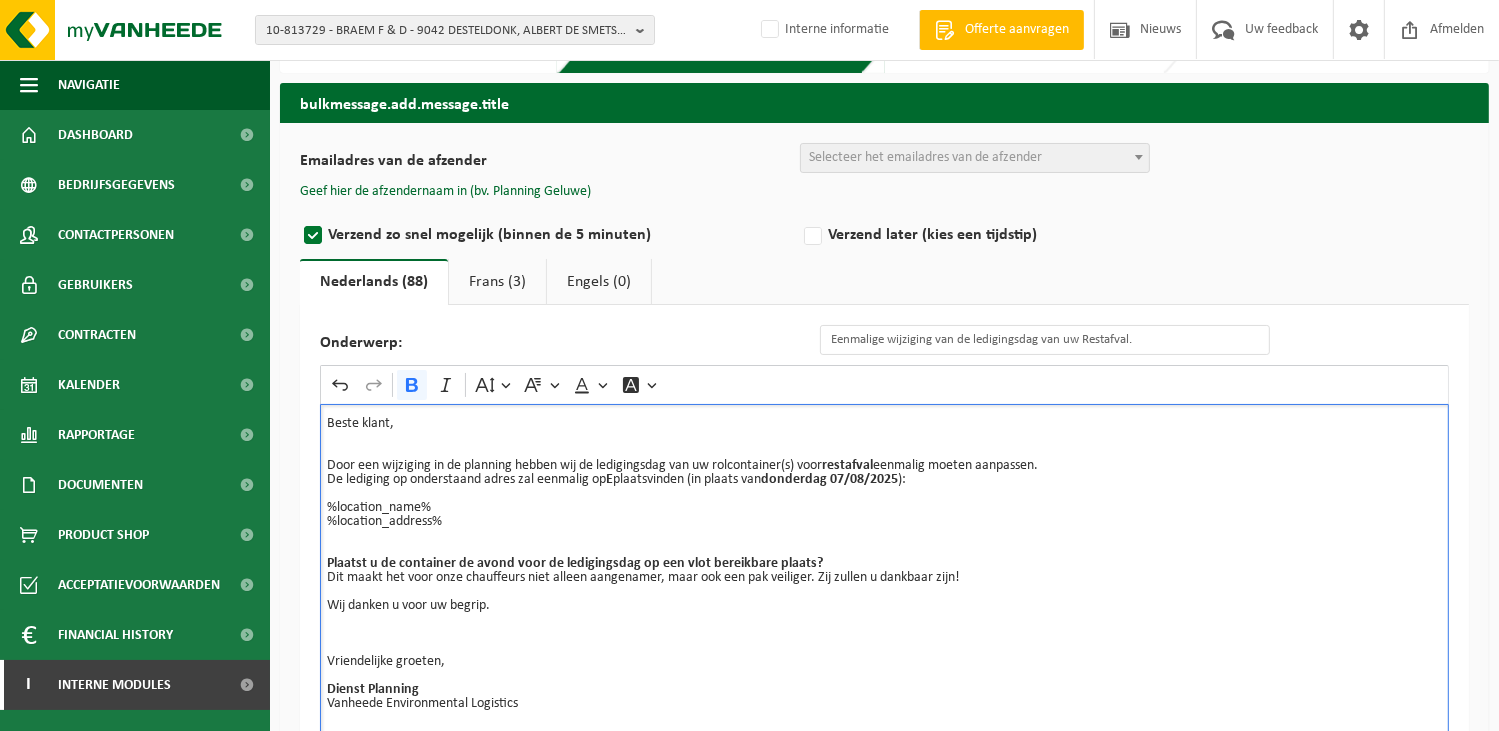 type 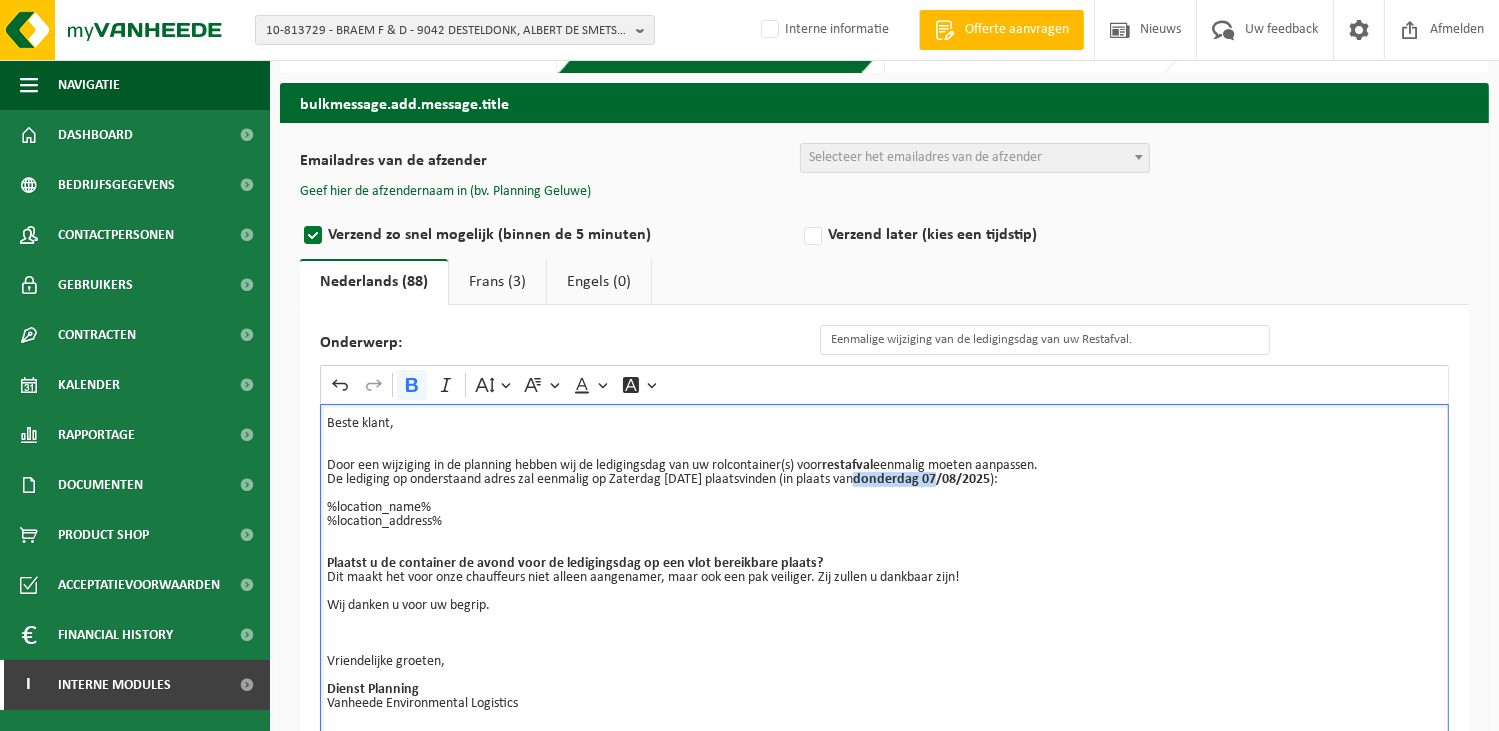 drag, startPoint x: 967, startPoint y: 476, endPoint x: 892, endPoint y: 476, distance: 75 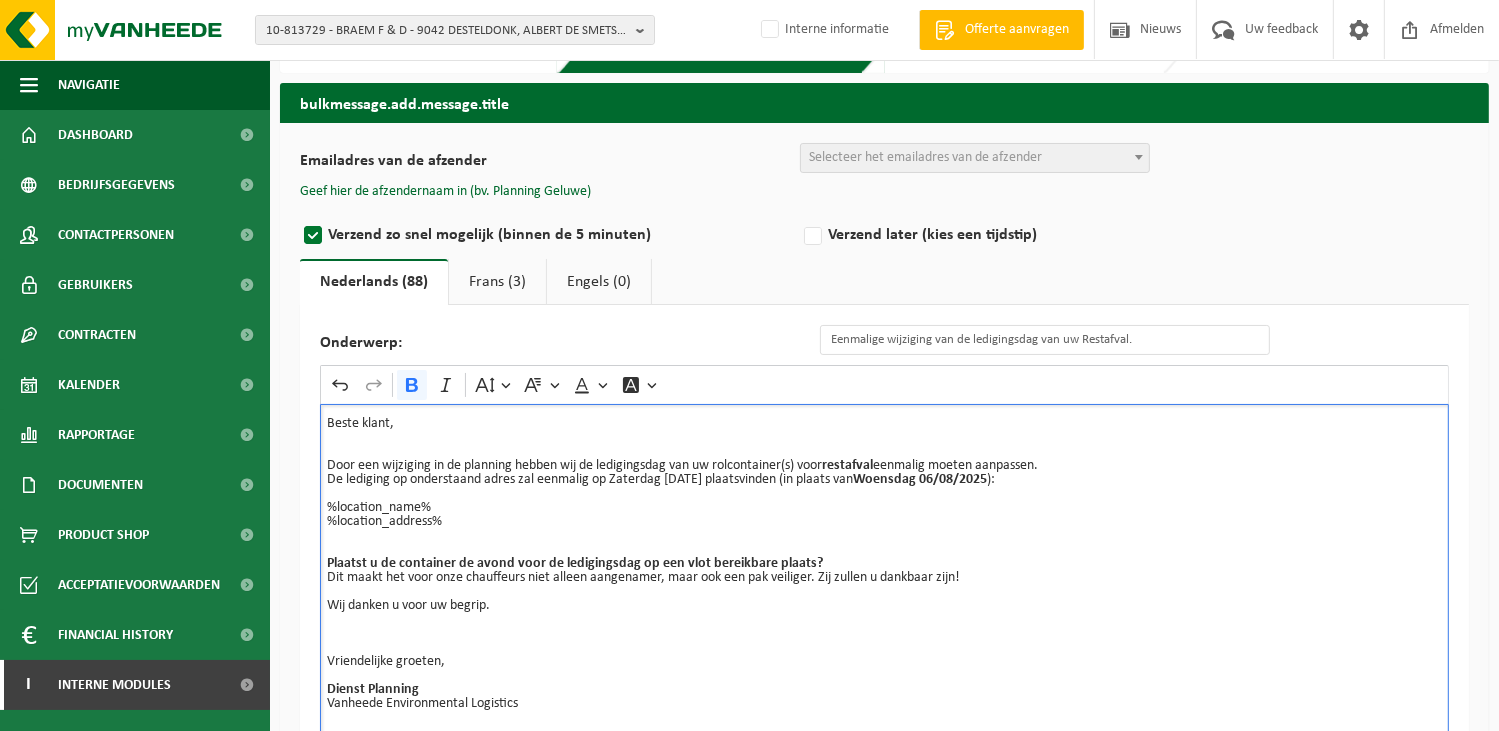click on "%location_name% %location_address%" at bounding box center (884, 508) 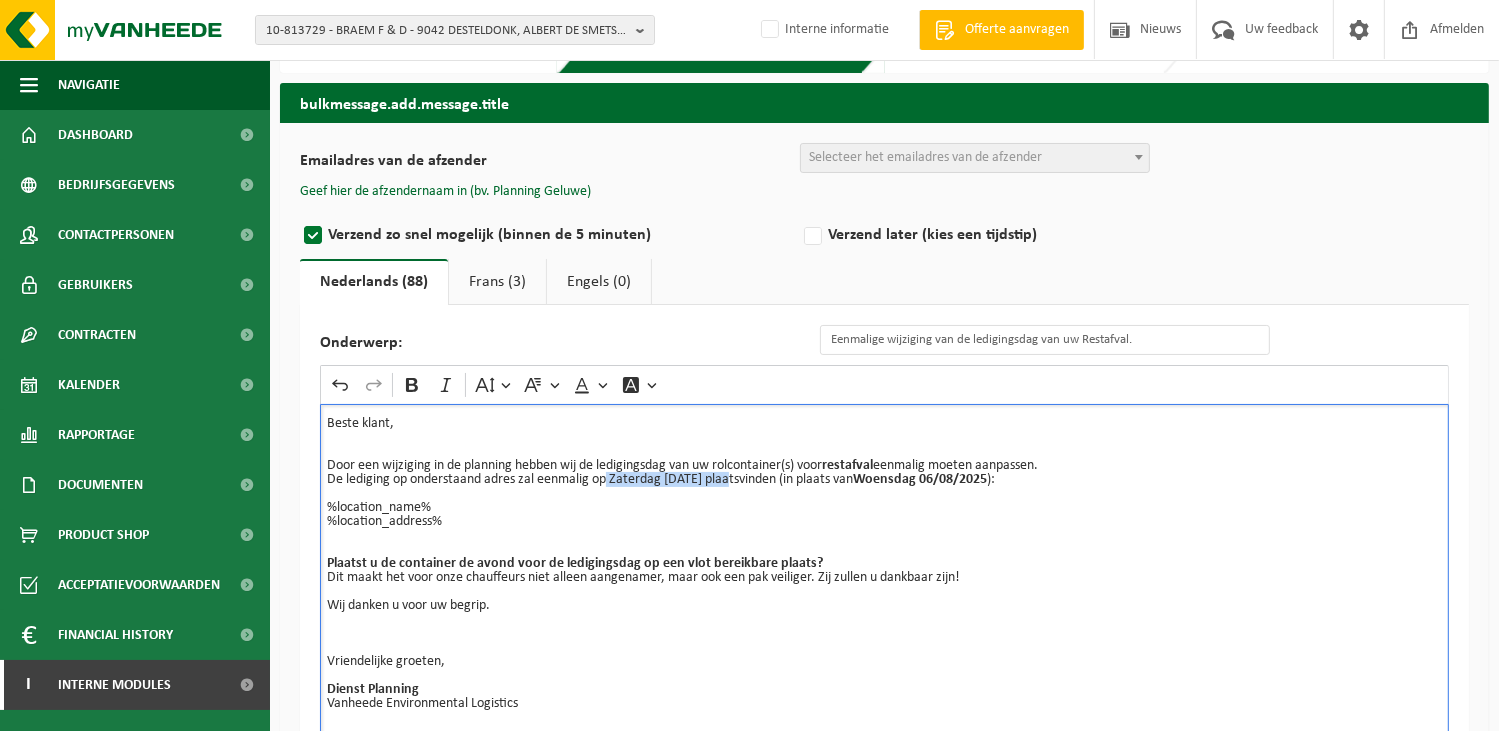drag, startPoint x: 735, startPoint y: 479, endPoint x: 607, endPoint y: 479, distance: 128 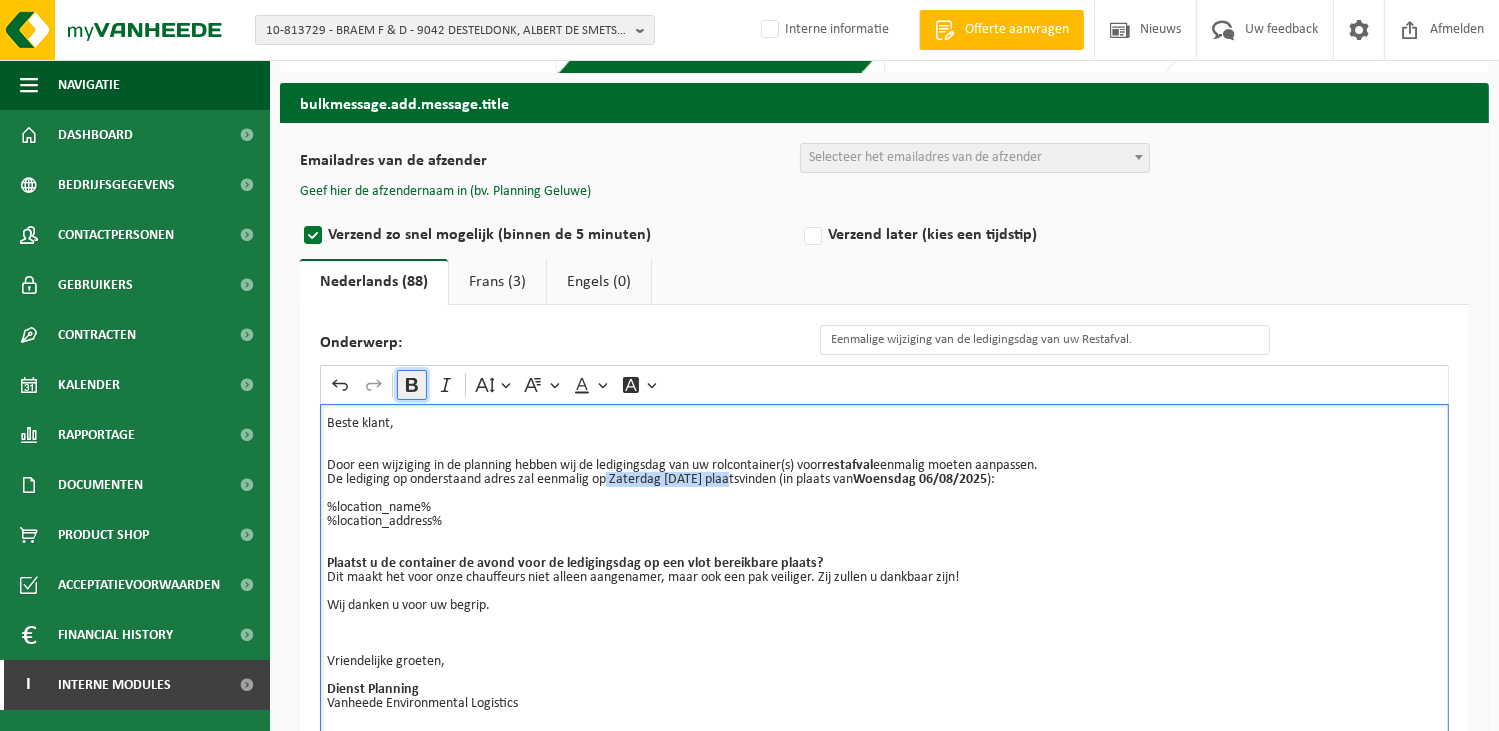 click 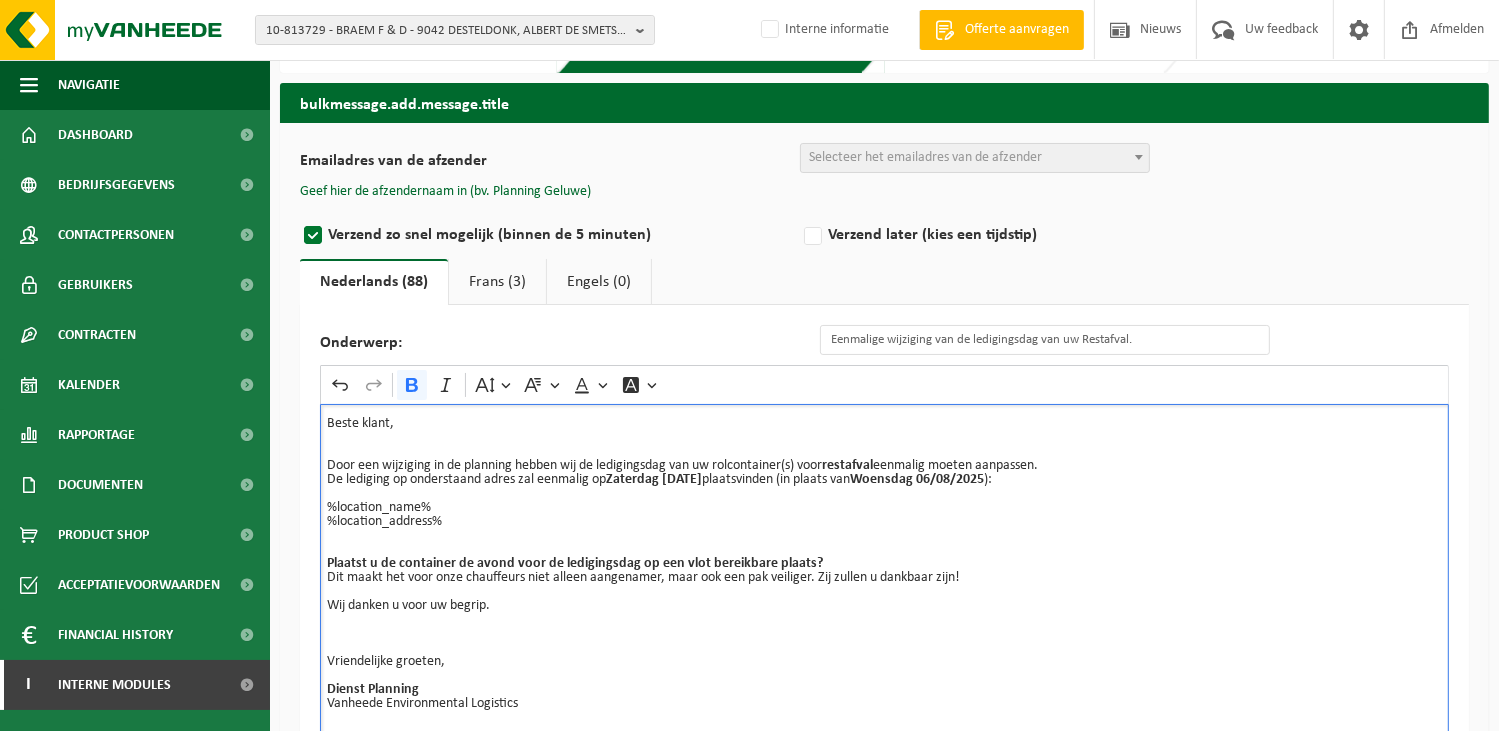click on "Plaatst u de container de avond voor de ledigingsdag op een vlot bereikbare plaats? Dit maakt het voor onze chauffeurs niet alleen aangenamer, maar ook een pak veiliger. Zij zullen u dankbaar zijn! Wij danken u voor uw begrip. Vriendelijke groeten, Dienst Planning Vanheede Environmental Logistics" at bounding box center (884, 620) 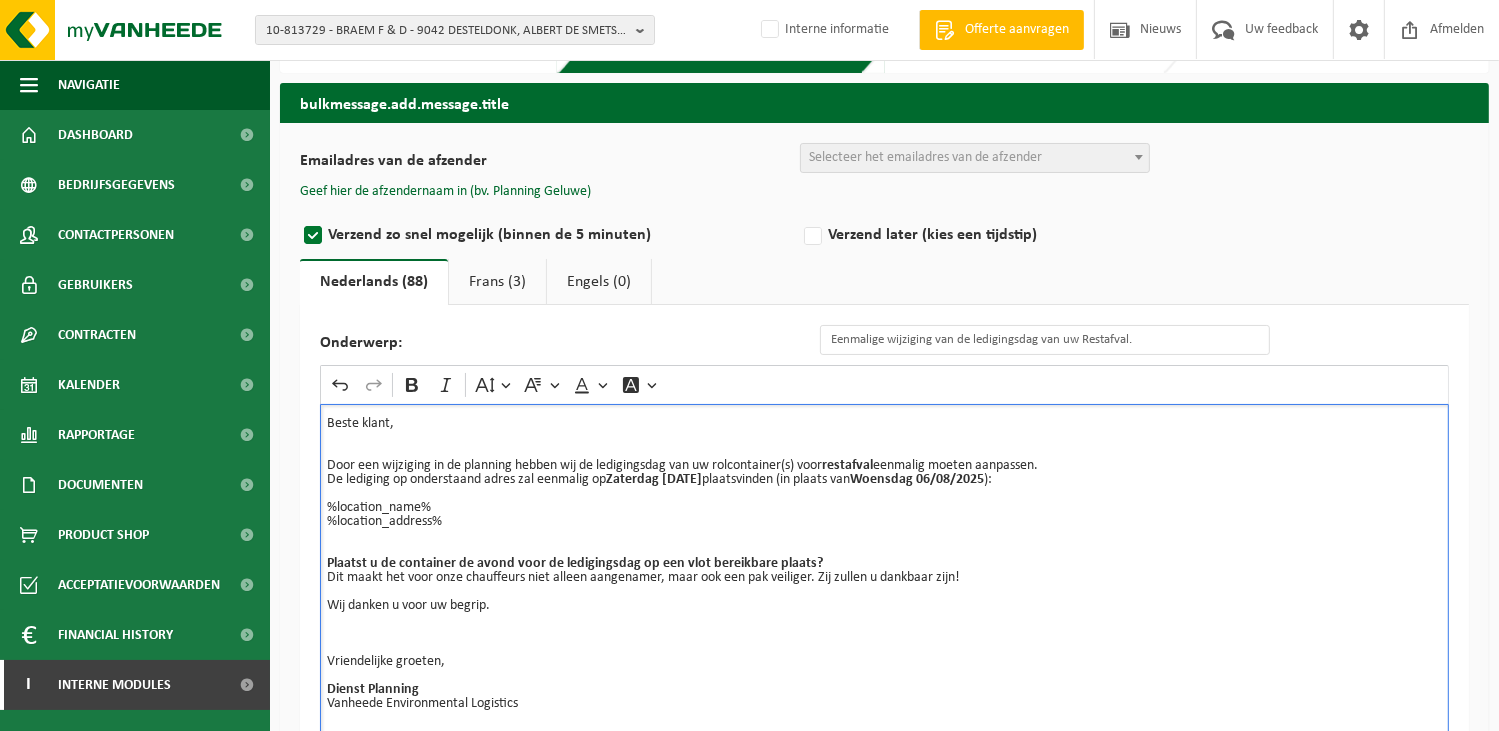 click on "%location_name% %location_address%" at bounding box center [884, 508] 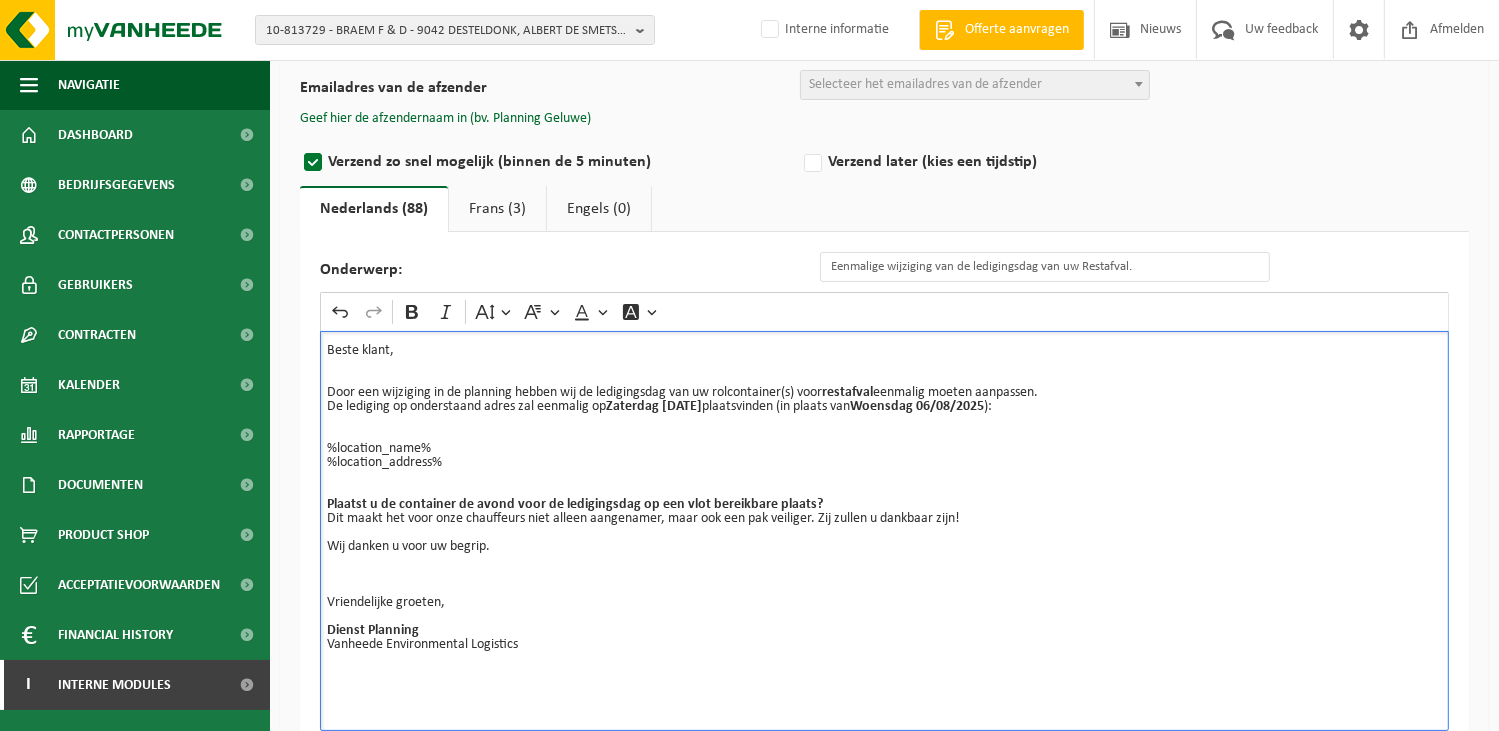 scroll, scrollTop: 215, scrollLeft: 0, axis: vertical 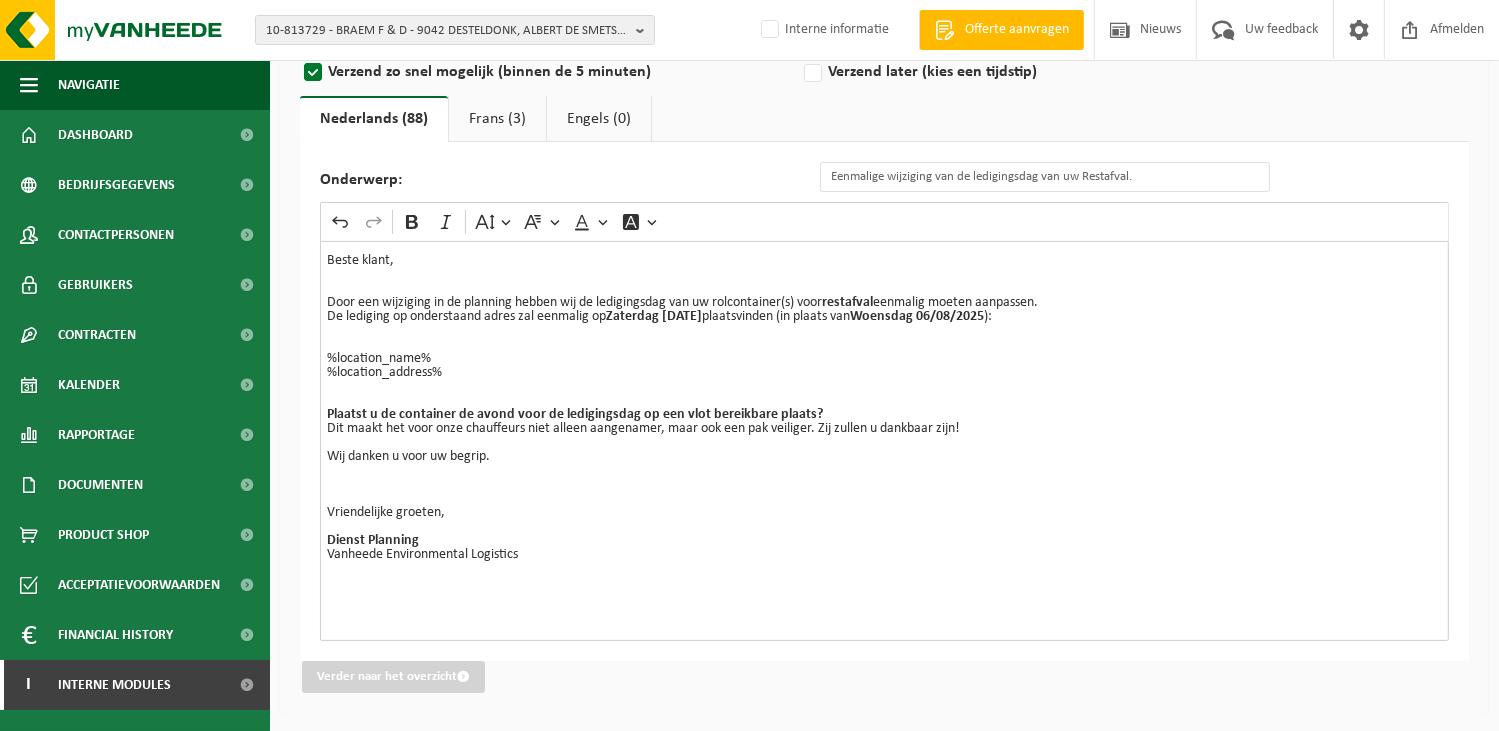 click on "Frans (3)" at bounding box center [497, 119] 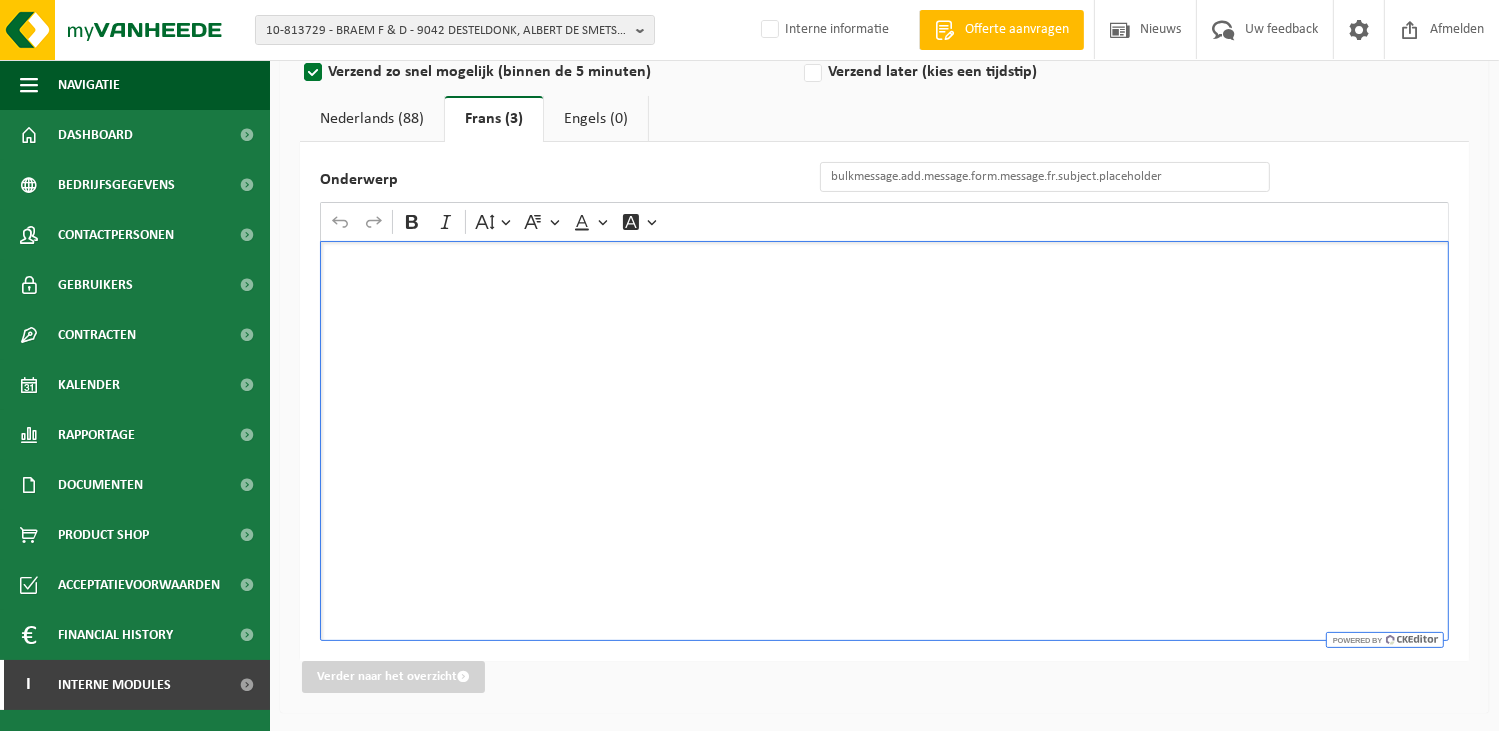 click at bounding box center [884, 441] 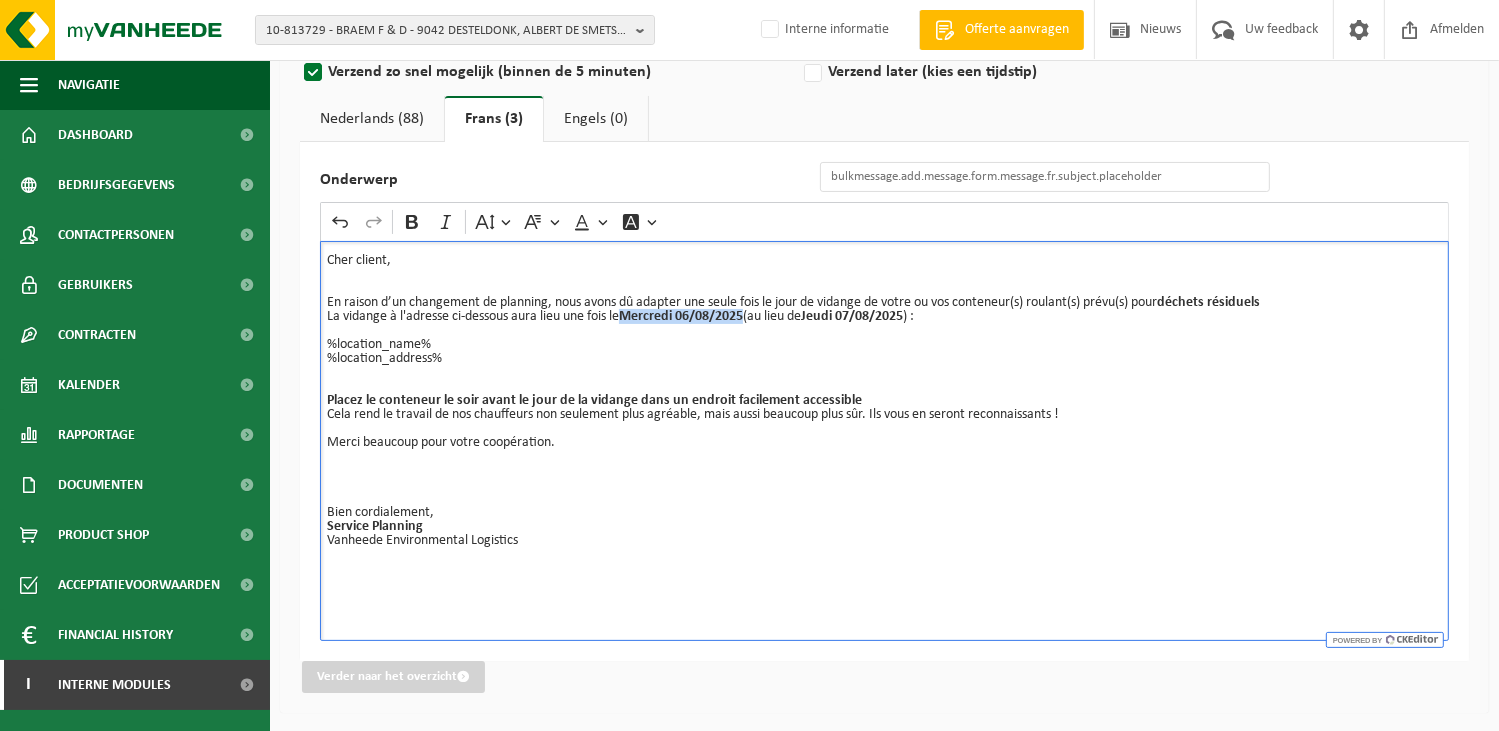 drag, startPoint x: 755, startPoint y: 315, endPoint x: 627, endPoint y: 312, distance: 128.03516 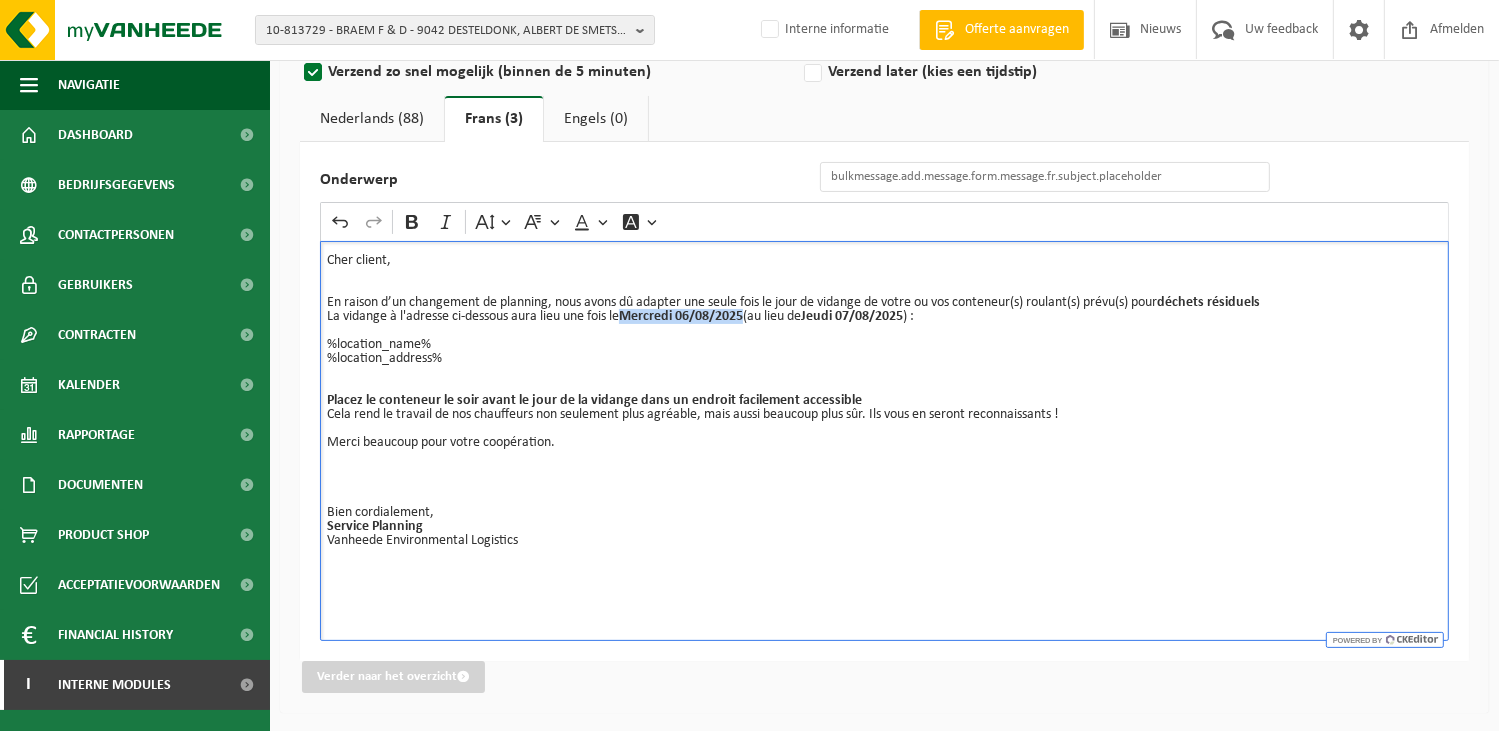 click on "La vidange à l'adresse ci-dessous aura lieu une fois le  Mercredi 06/08/2025  (au lieu de  Jeudi 07/08/2025 ) :" at bounding box center [620, 316] 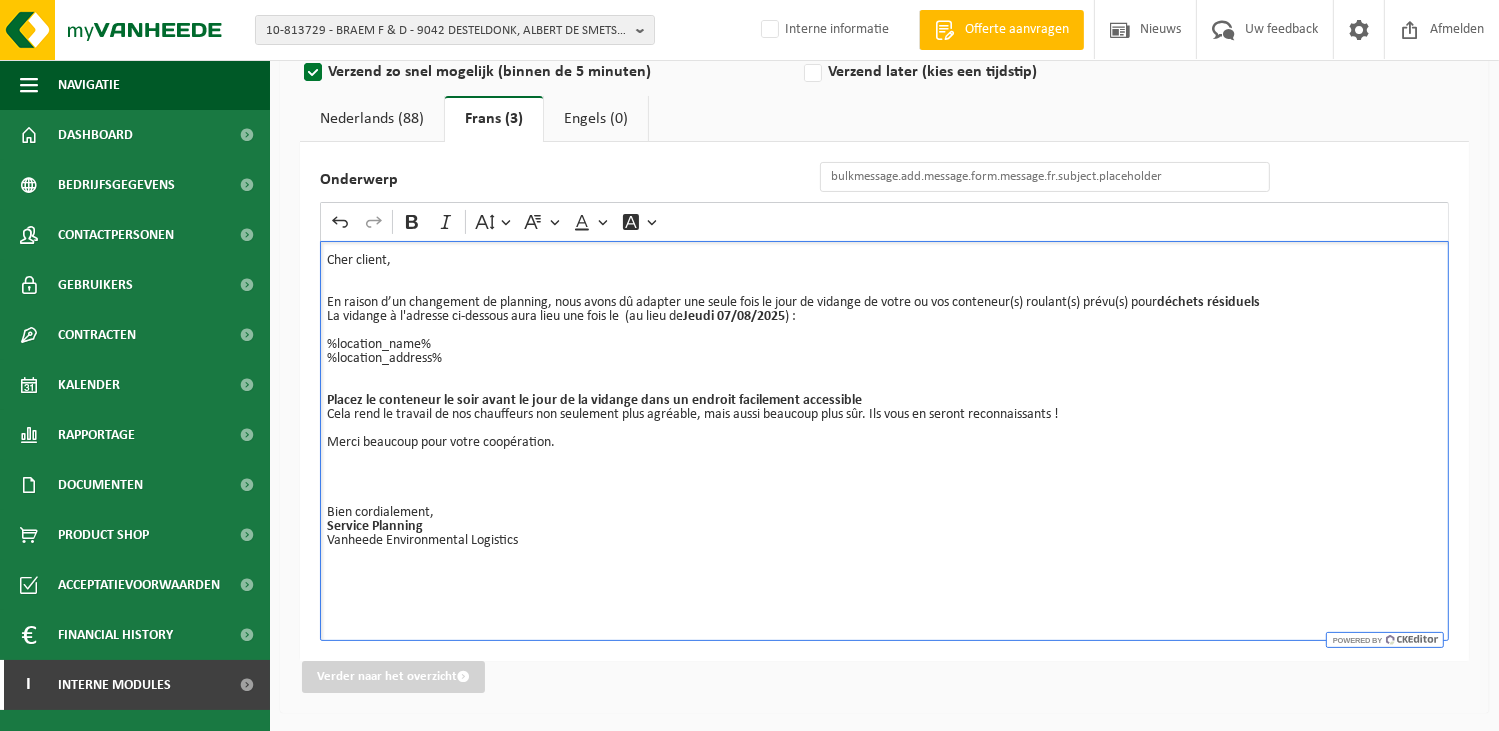 type 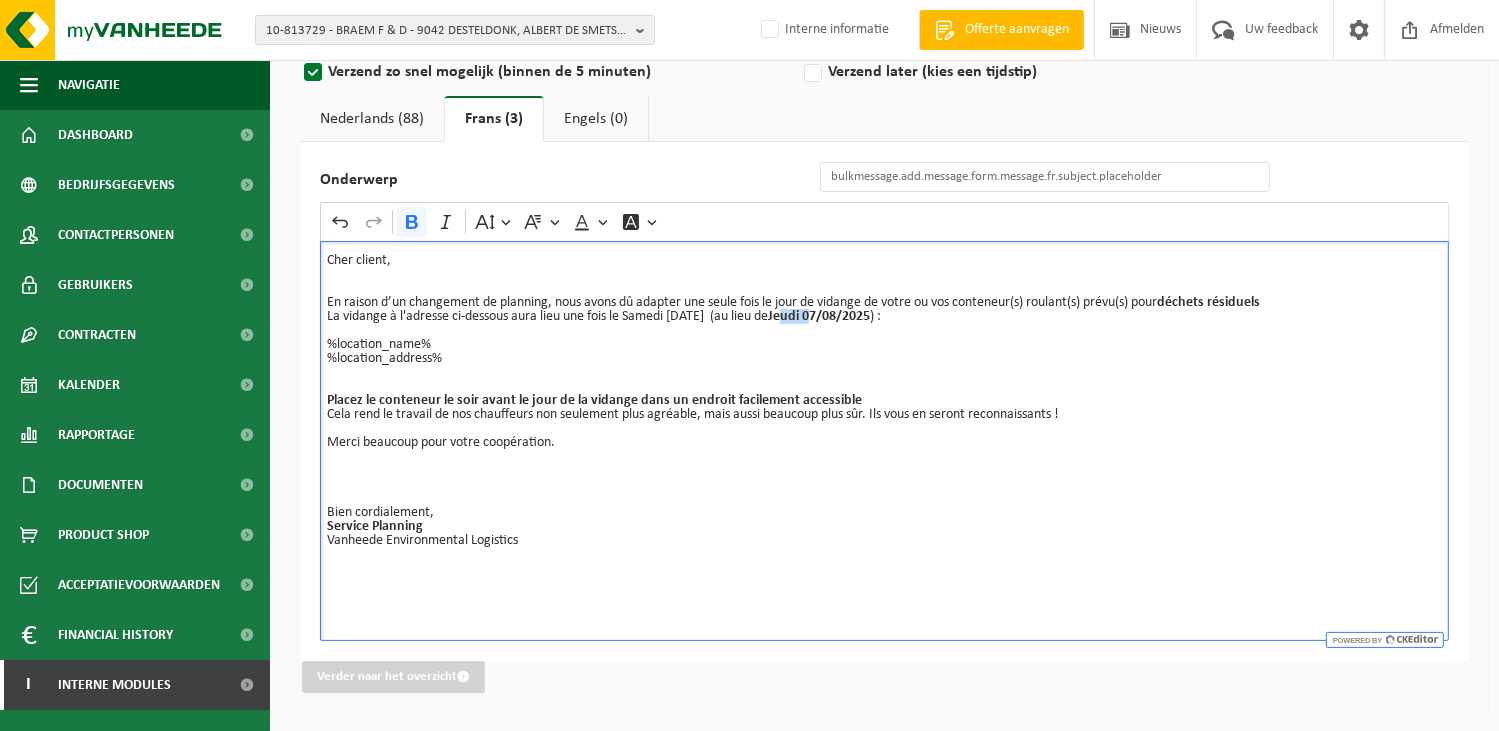 drag, startPoint x: 844, startPoint y: 320, endPoint x: 800, endPoint y: 328, distance: 44.72136 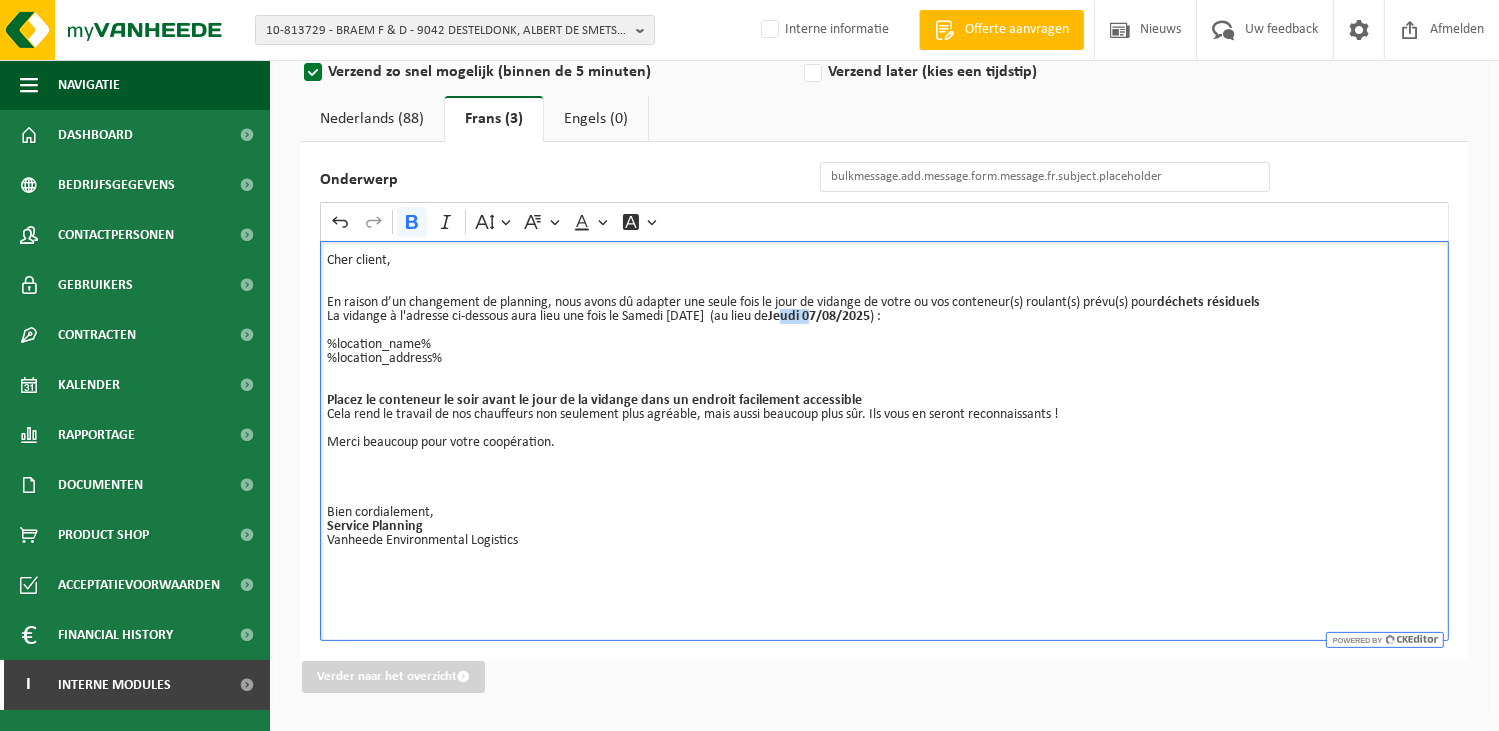 click on "Jeudi 07/08/2025" at bounding box center [819, 316] 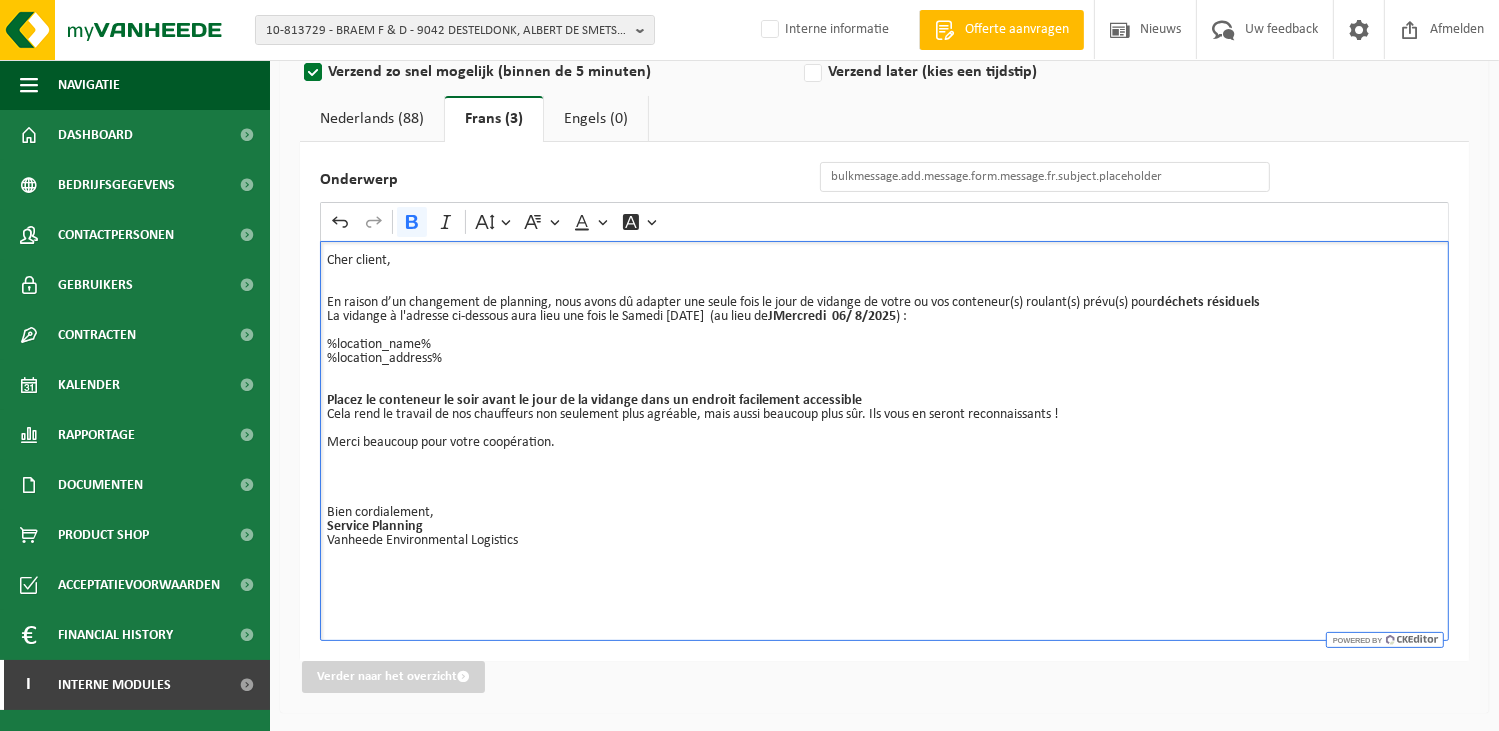 click on "La vidange à l'adresse ci-dessous aura lieu une fois le Samedi 09/08/2025  (au lieu de  JMercredi  06/ 8/2025 ) :" at bounding box center (617, 316) 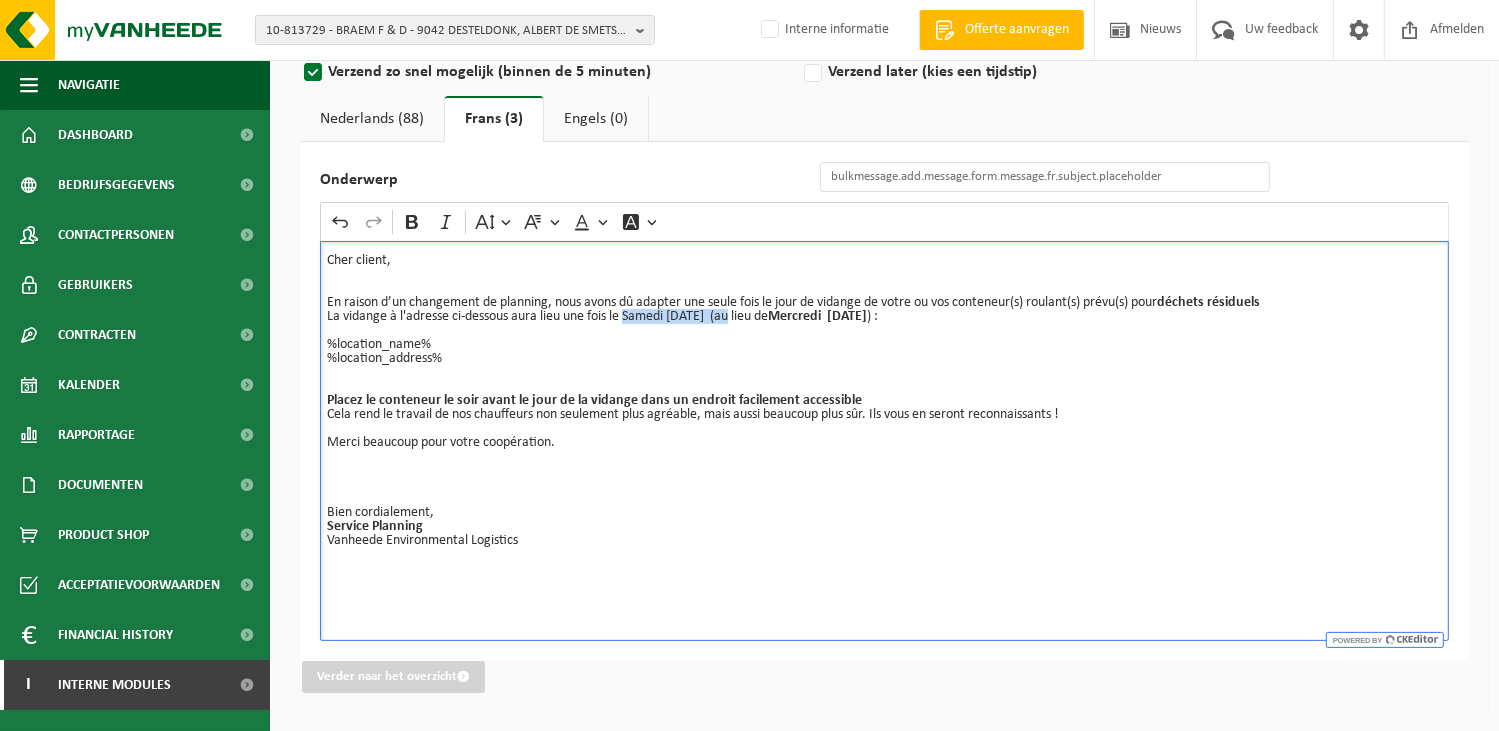 drag, startPoint x: 744, startPoint y: 315, endPoint x: 628, endPoint y: 317, distance: 116.01724 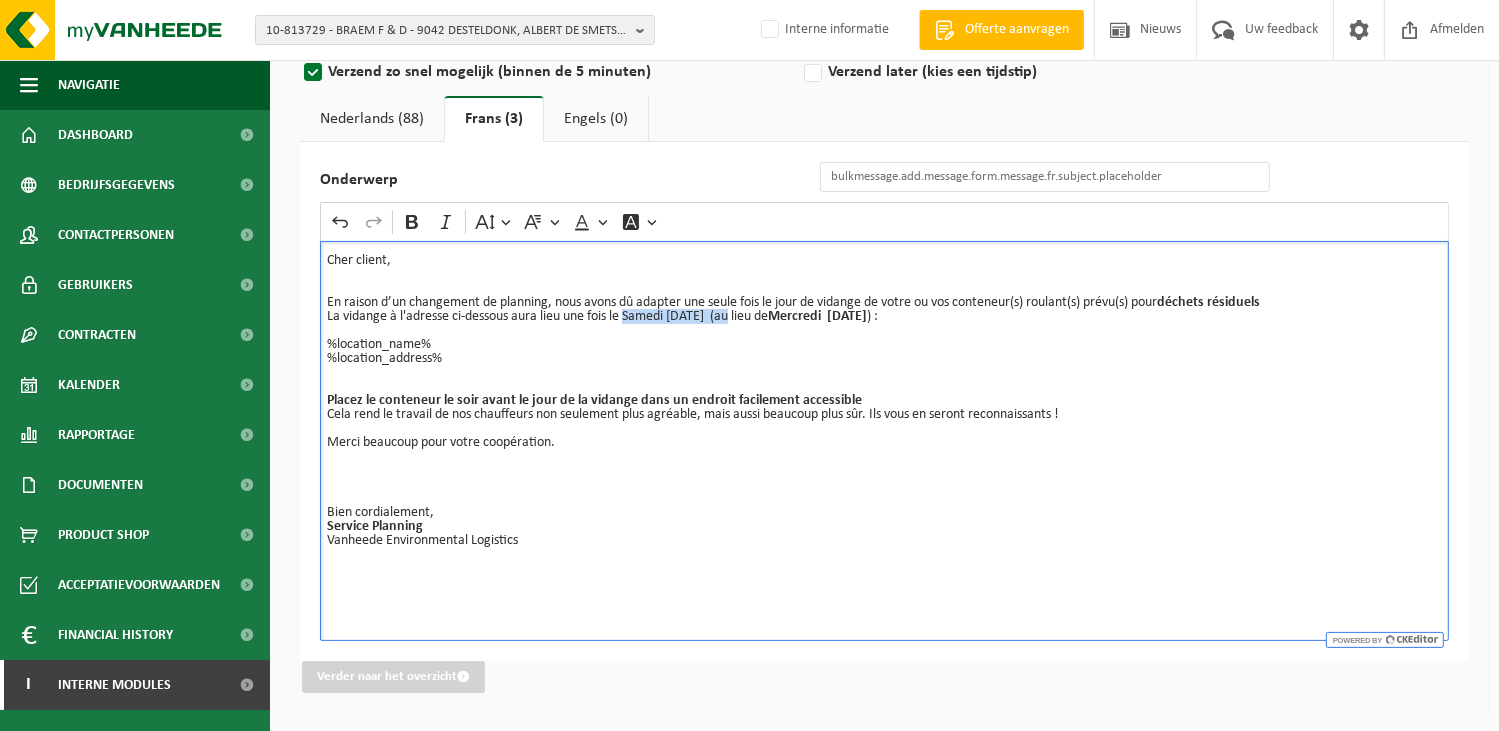 click on "La vidange à l'adresse ci-dessous aura lieu une fois le Samedi 09/08/2025  (au lieu de  Mercredi  06/ 8/2025 ) :" at bounding box center (602, 316) 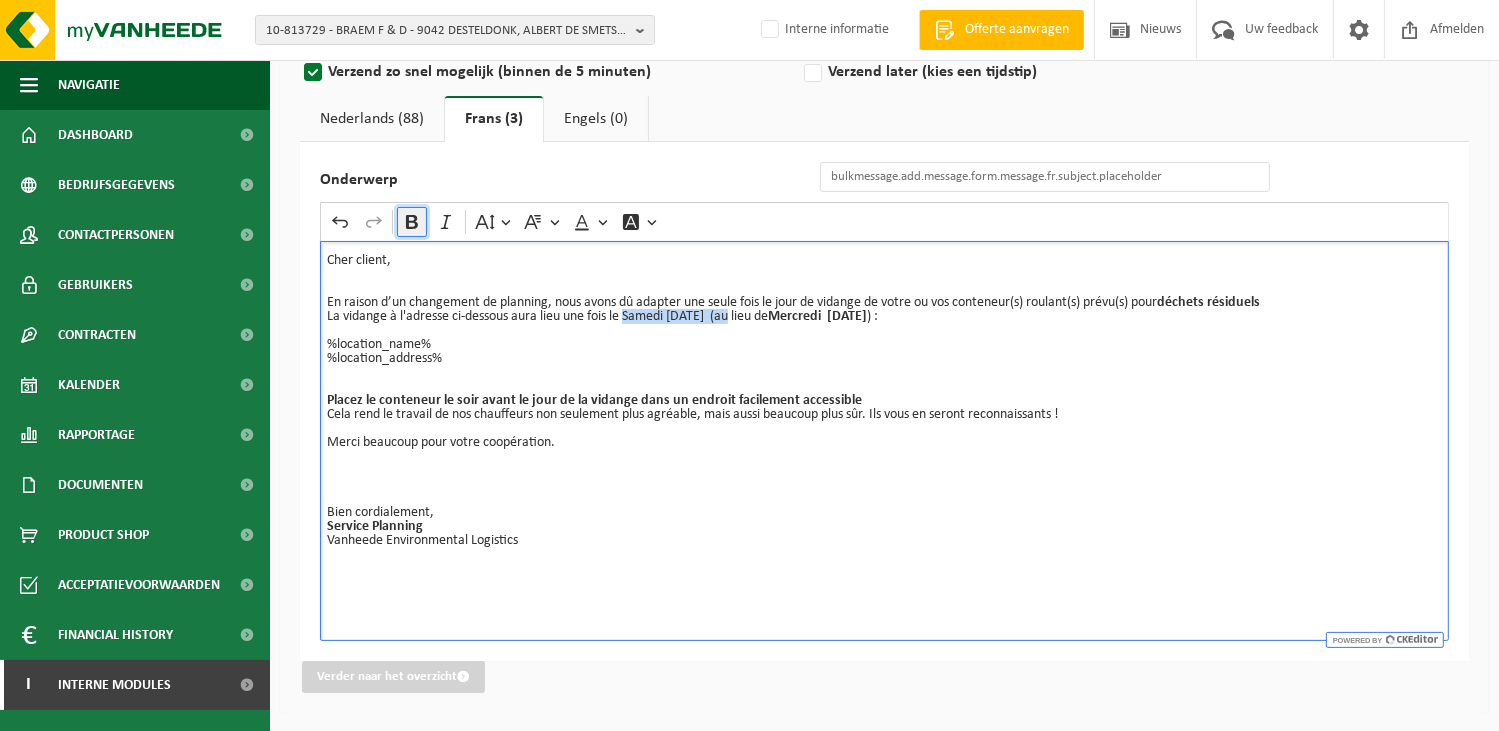 click 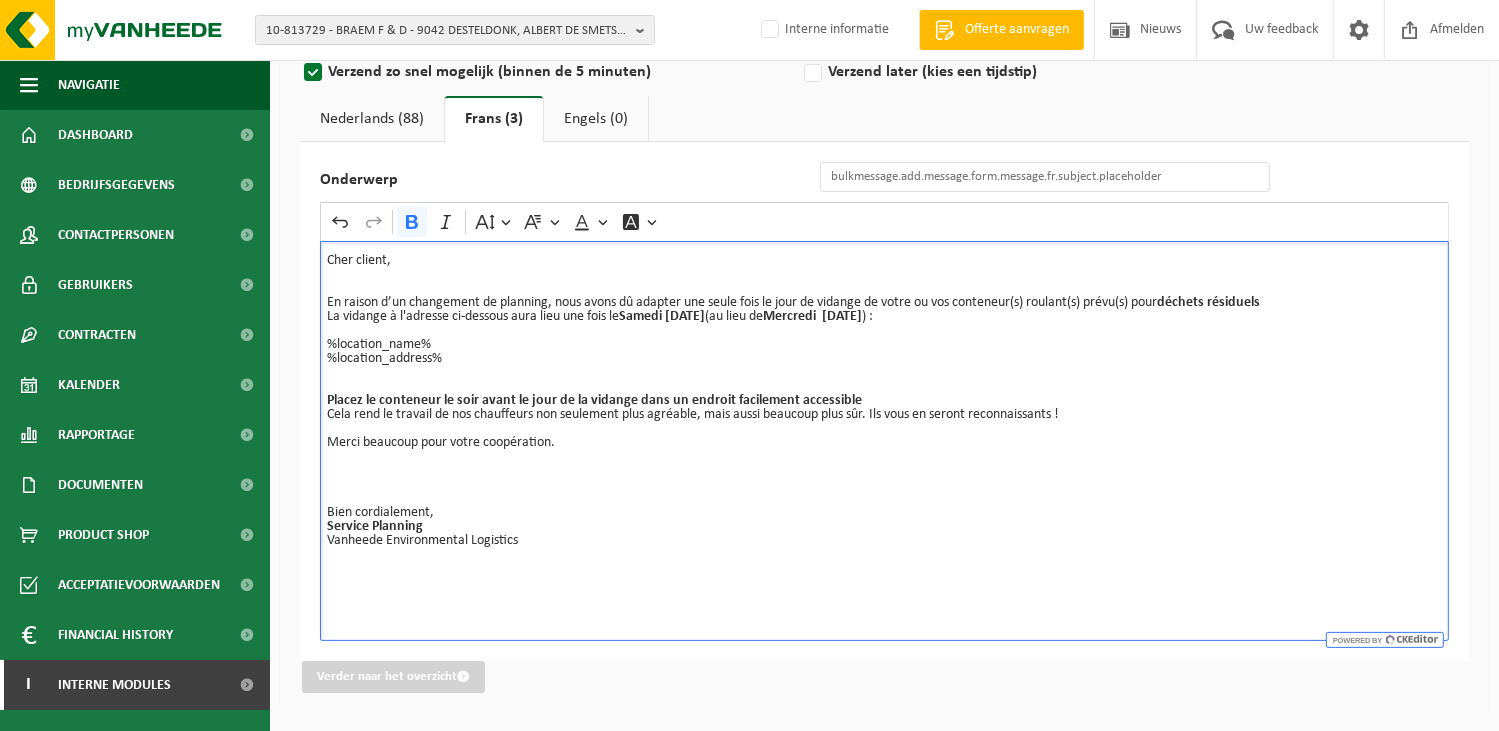 click on "%location_name% %location_address% Placez le conteneur le soir avant le jour de la vidange dans un endroit facilement accessible Cela rend le travail de nos chauffeurs non seulement plus agréable, mais aussi beaucoup plus sûr. Ils vous en seront reconnaissants ! Merci beaucoup pour votre coopération.   Bien cordialement, Service Planning Vanheede Environmental Logistics" at bounding box center [884, 436] 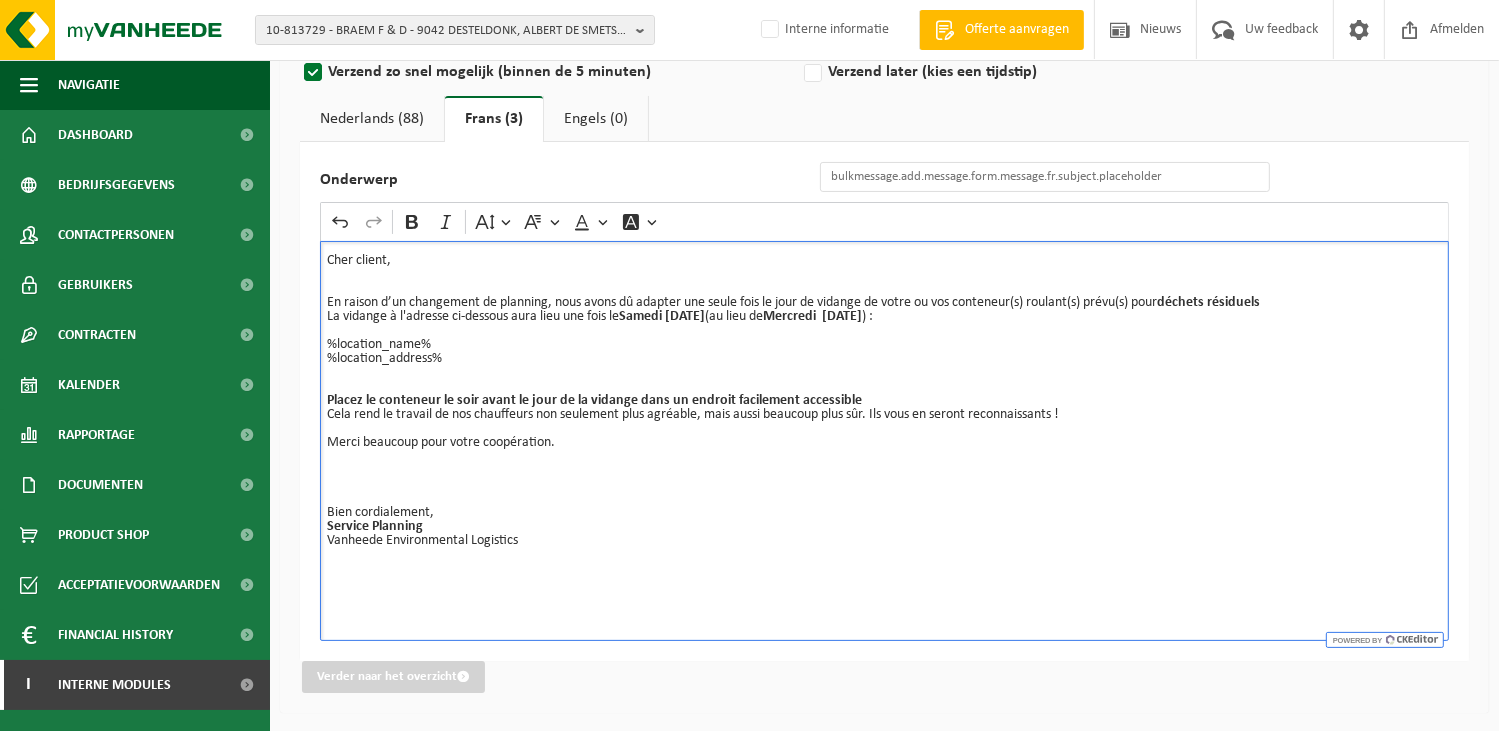 click on "%location_name% %location_address% Placez le conteneur le soir avant le jour de la vidange dans un endroit facilement accessible Cela rend le travail de nos chauffeurs non seulement plus agréable, mais aussi beaucoup plus sûr. Ils vous en seront reconnaissants ! Merci beaucoup pour votre coopération.   Bien cordialement, Service Planning Vanheede Environmental Logistics" at bounding box center (884, 436) 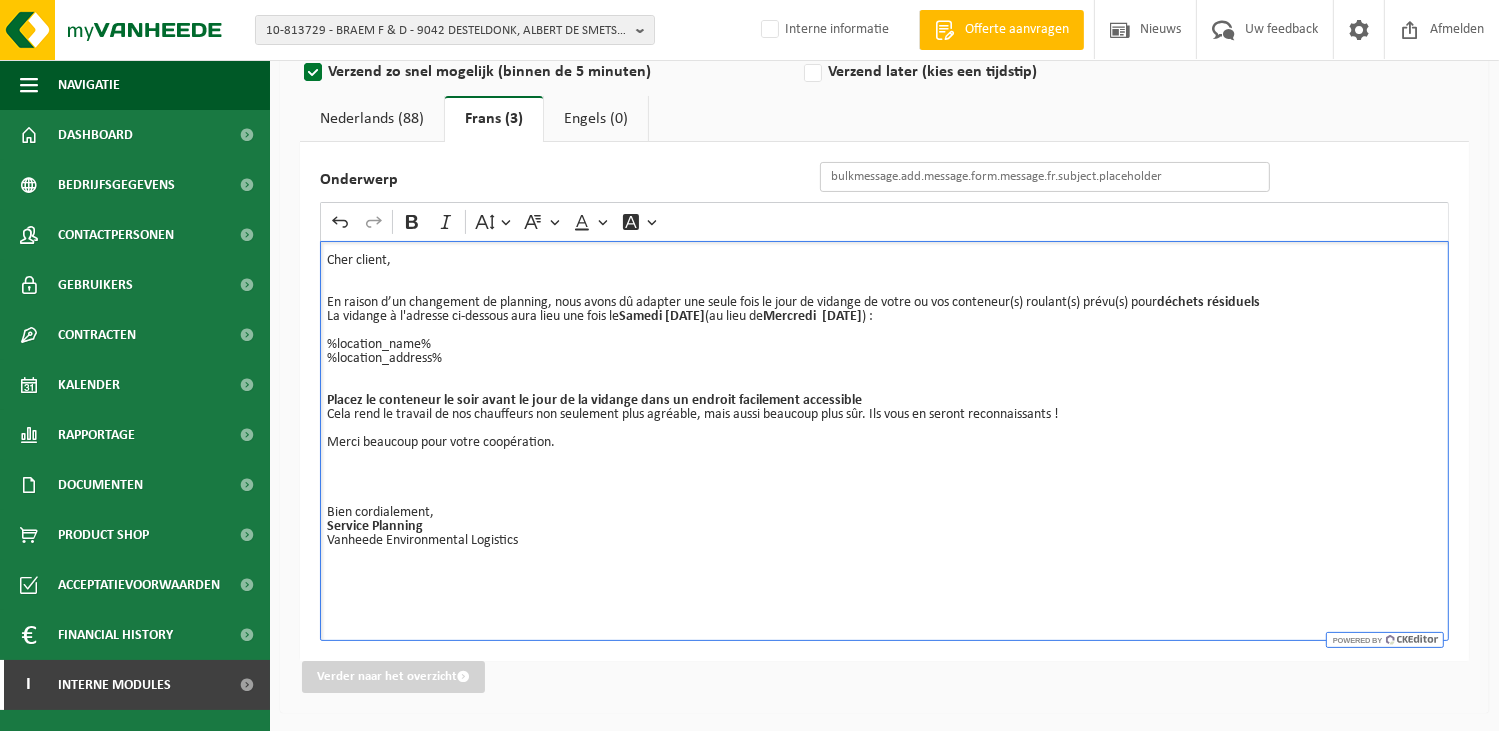 click on "Onderwerp" at bounding box center (1045, 177) 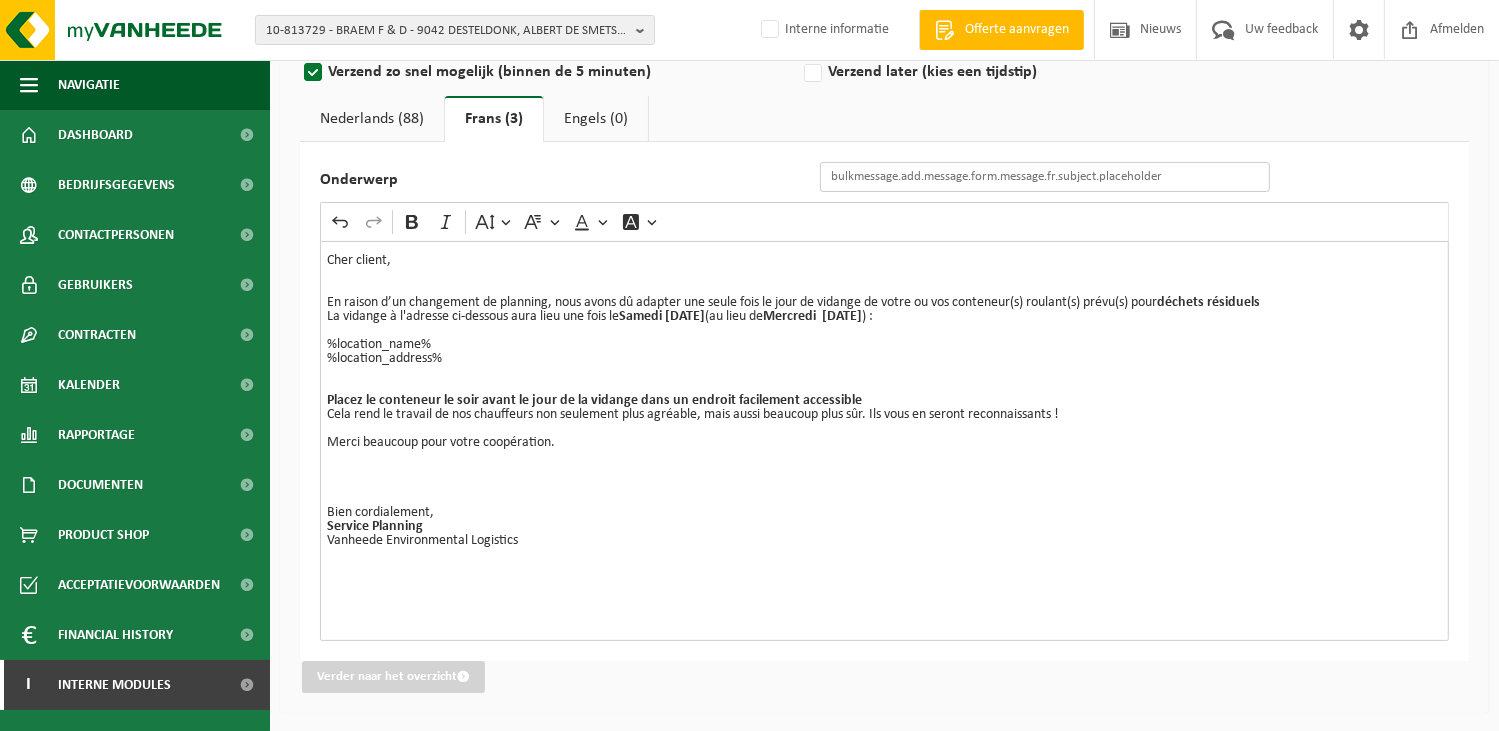 click on "Onderwerp" at bounding box center (1045, 177) 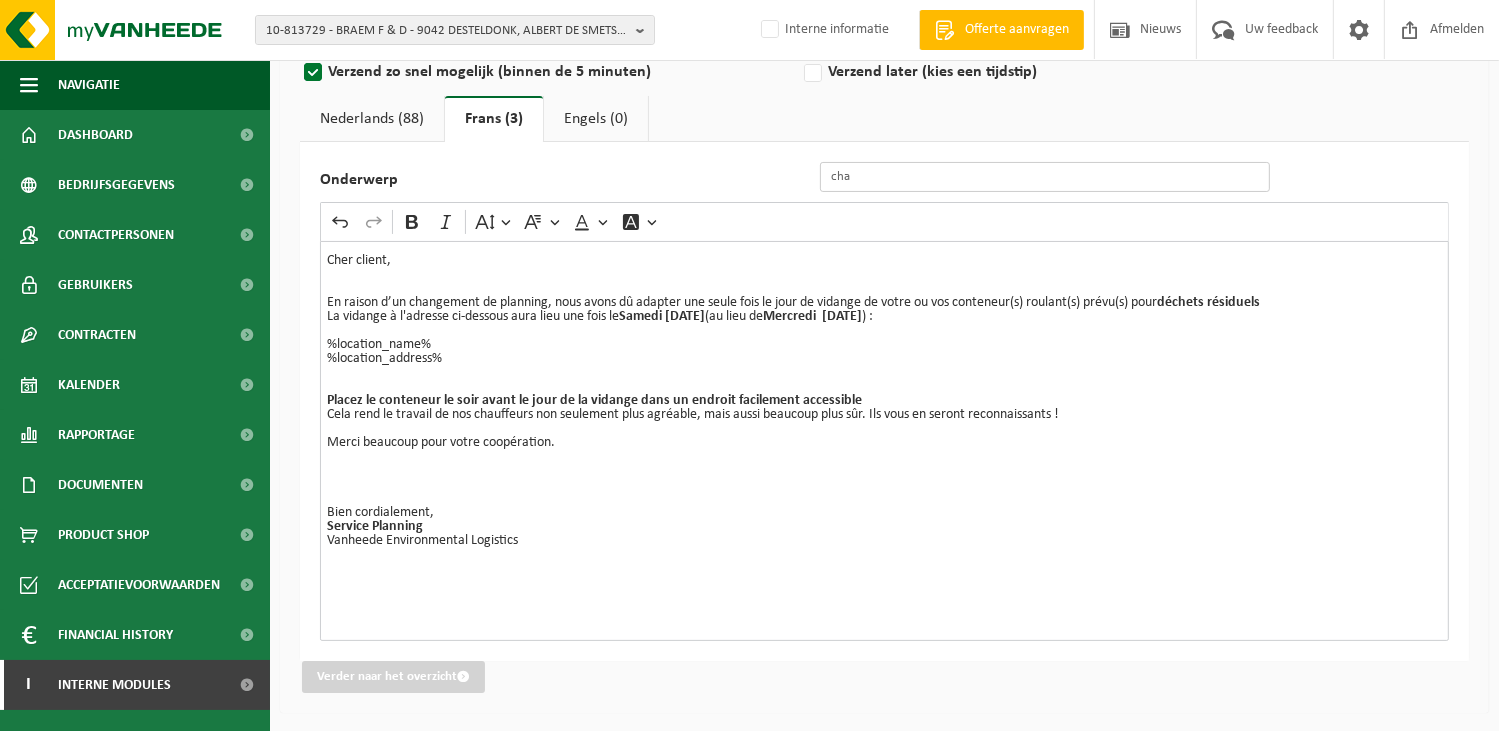 type on "Changement exceptionnel du jour de vidange de vos déchets résiduels" 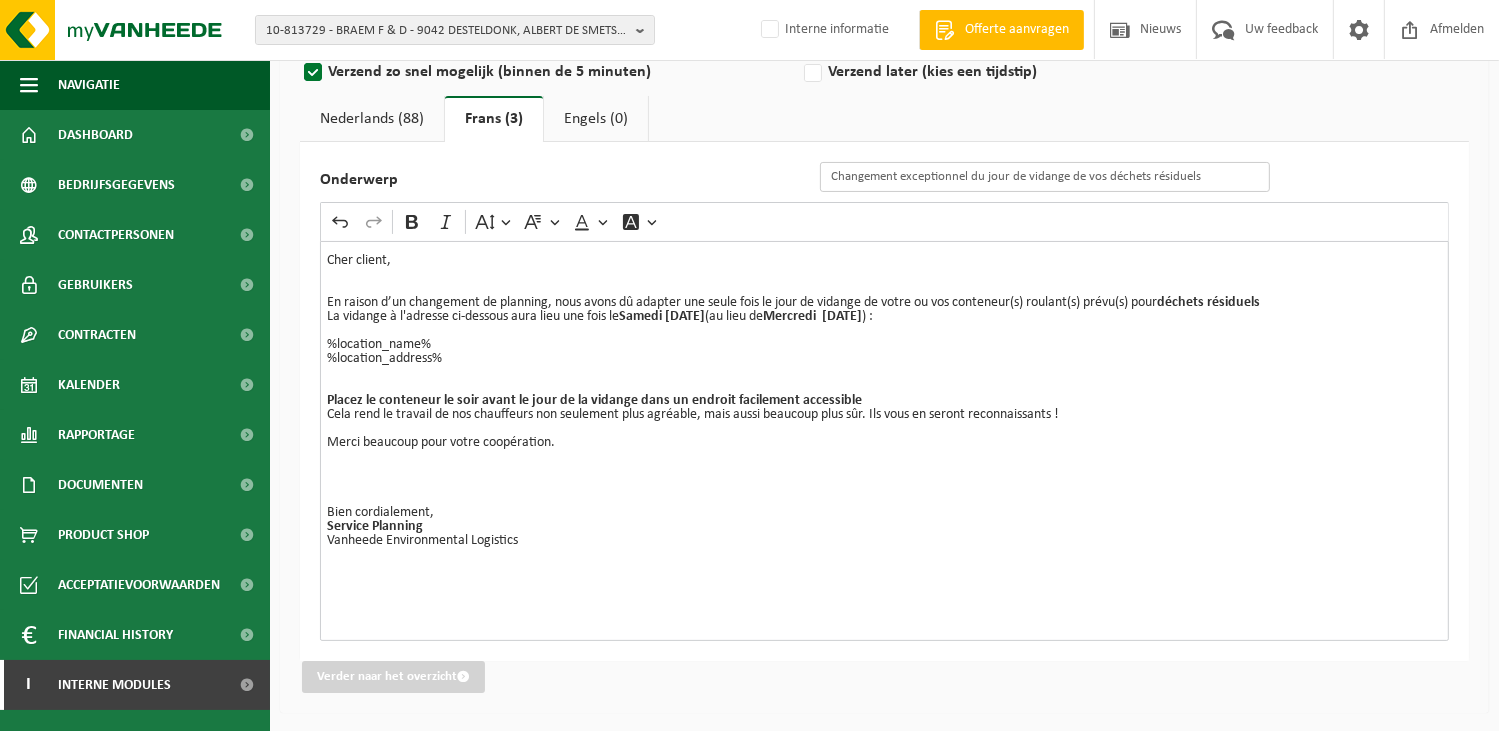 scroll, scrollTop: 195, scrollLeft: 0, axis: vertical 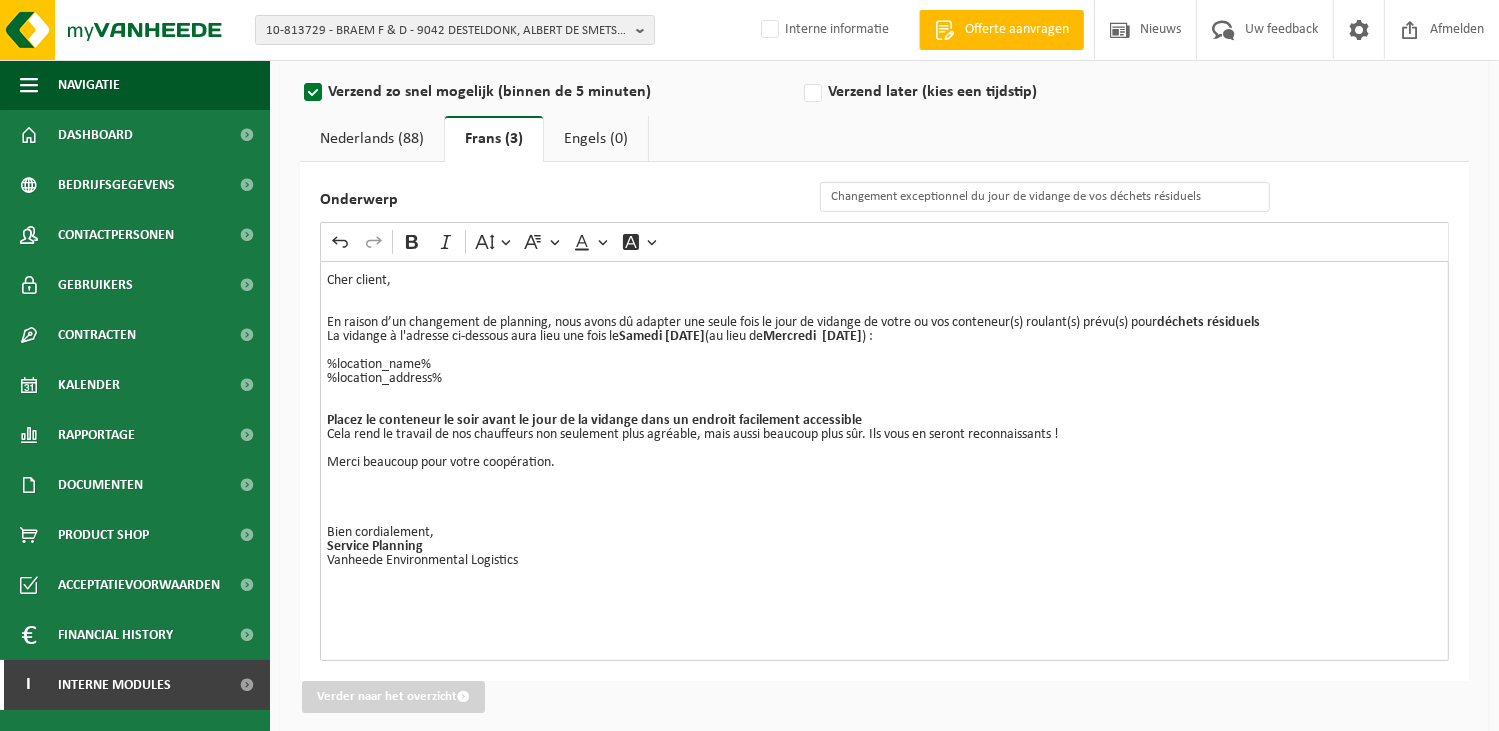 click on "Mercredi  06/ 8/2025" at bounding box center (812, 336) 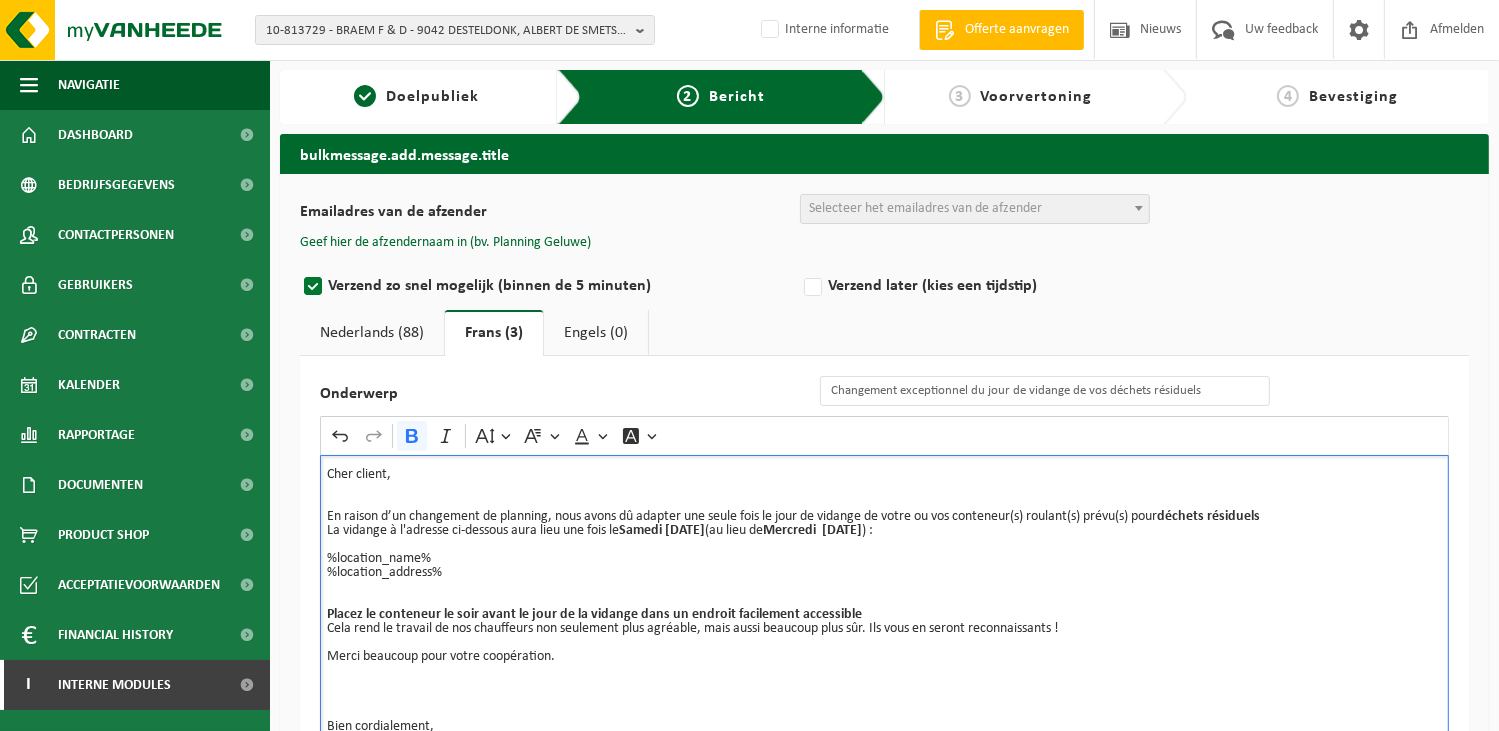 scroll, scrollTop: 0, scrollLeft: 0, axis: both 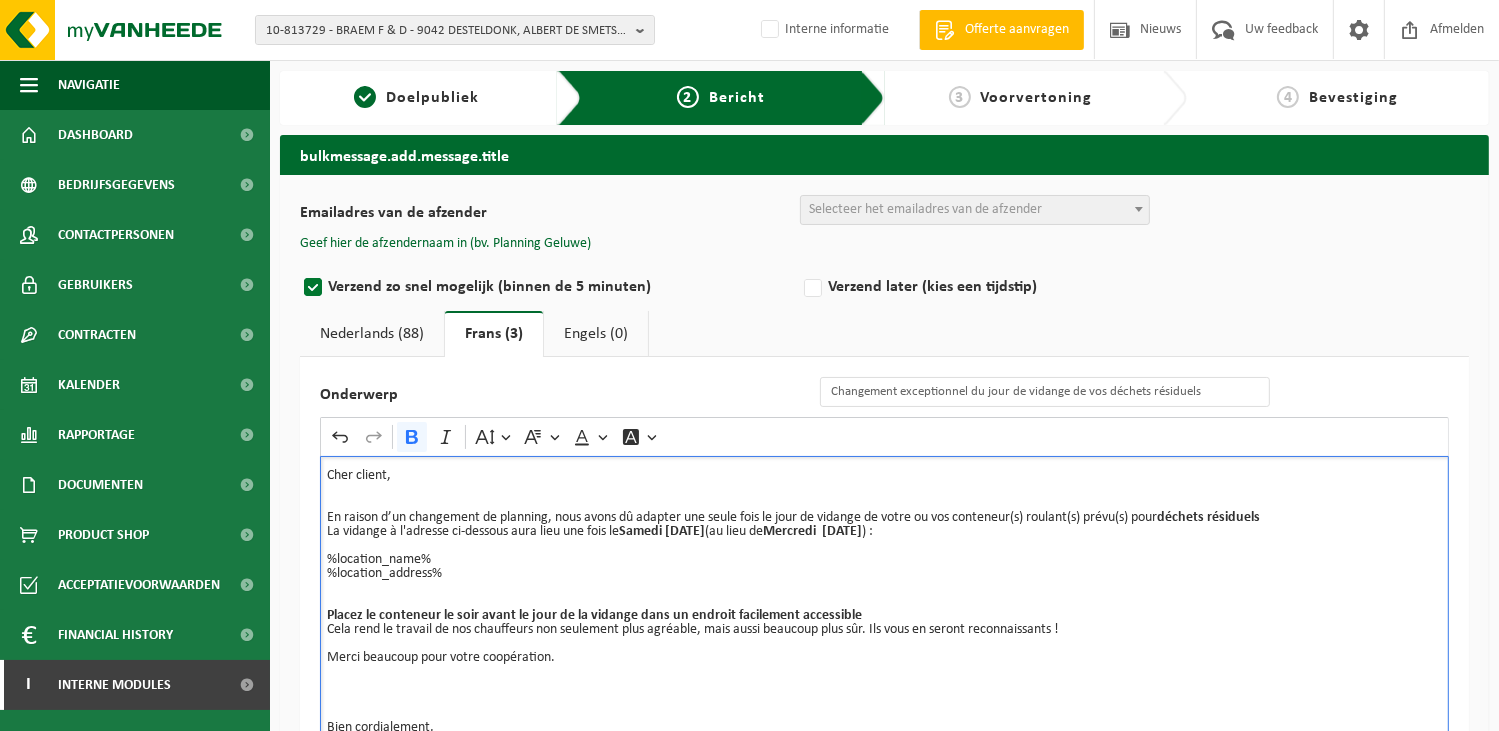 click on "Selecteer het emailadres van de afzender" at bounding box center (925, 209) 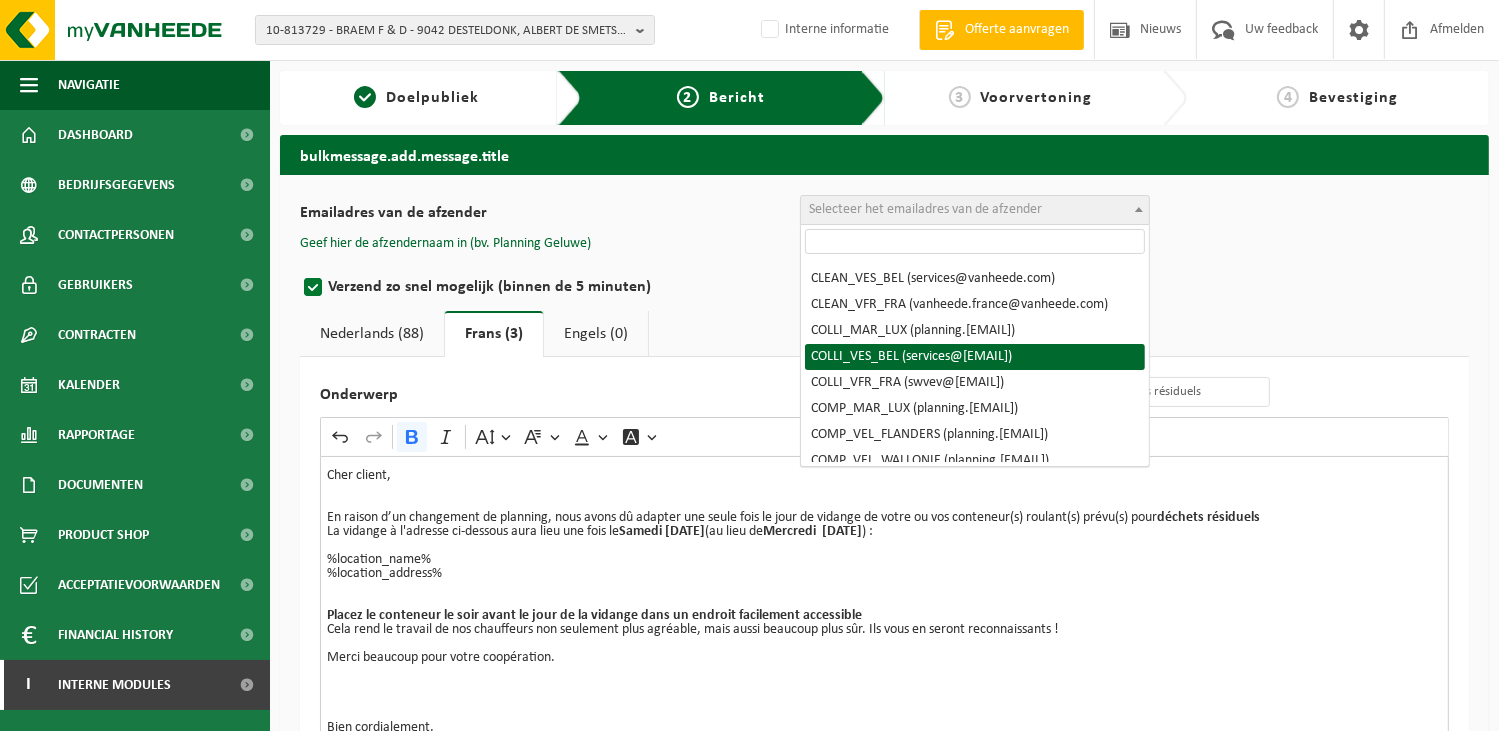 scroll, scrollTop: 200, scrollLeft: 0, axis: vertical 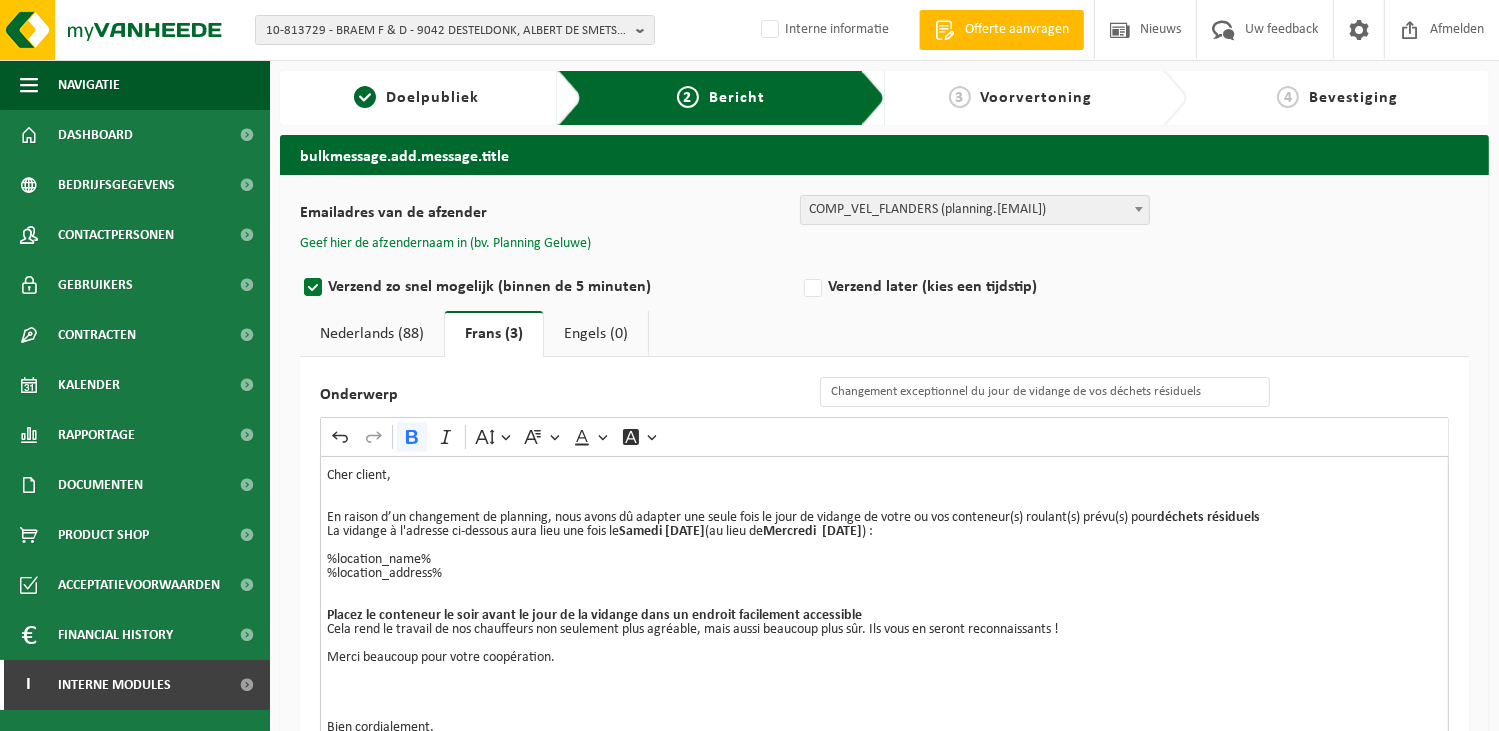 click on "Geef hier de afzendernaam in (bv. Planning Geluwe)" at bounding box center (445, 244) 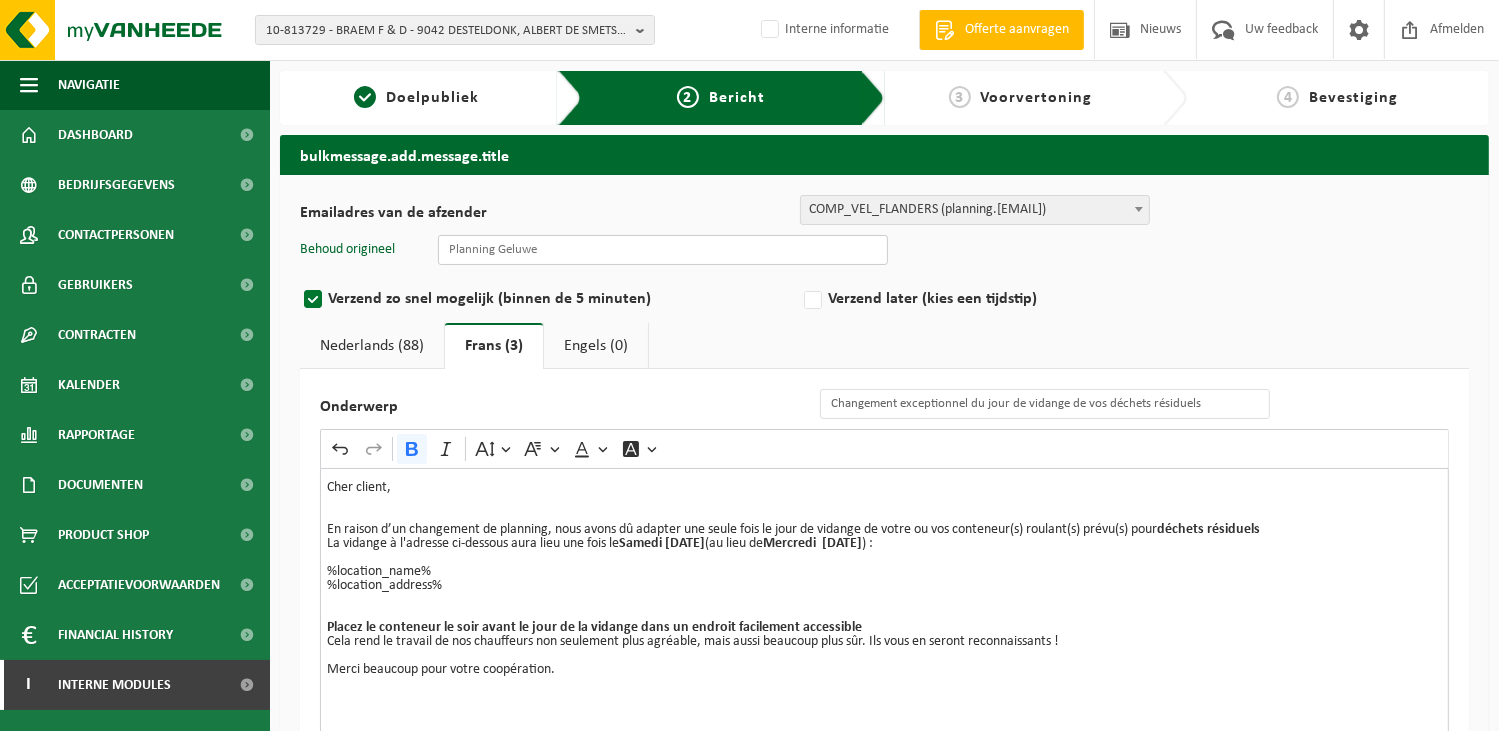 click at bounding box center [663, 250] 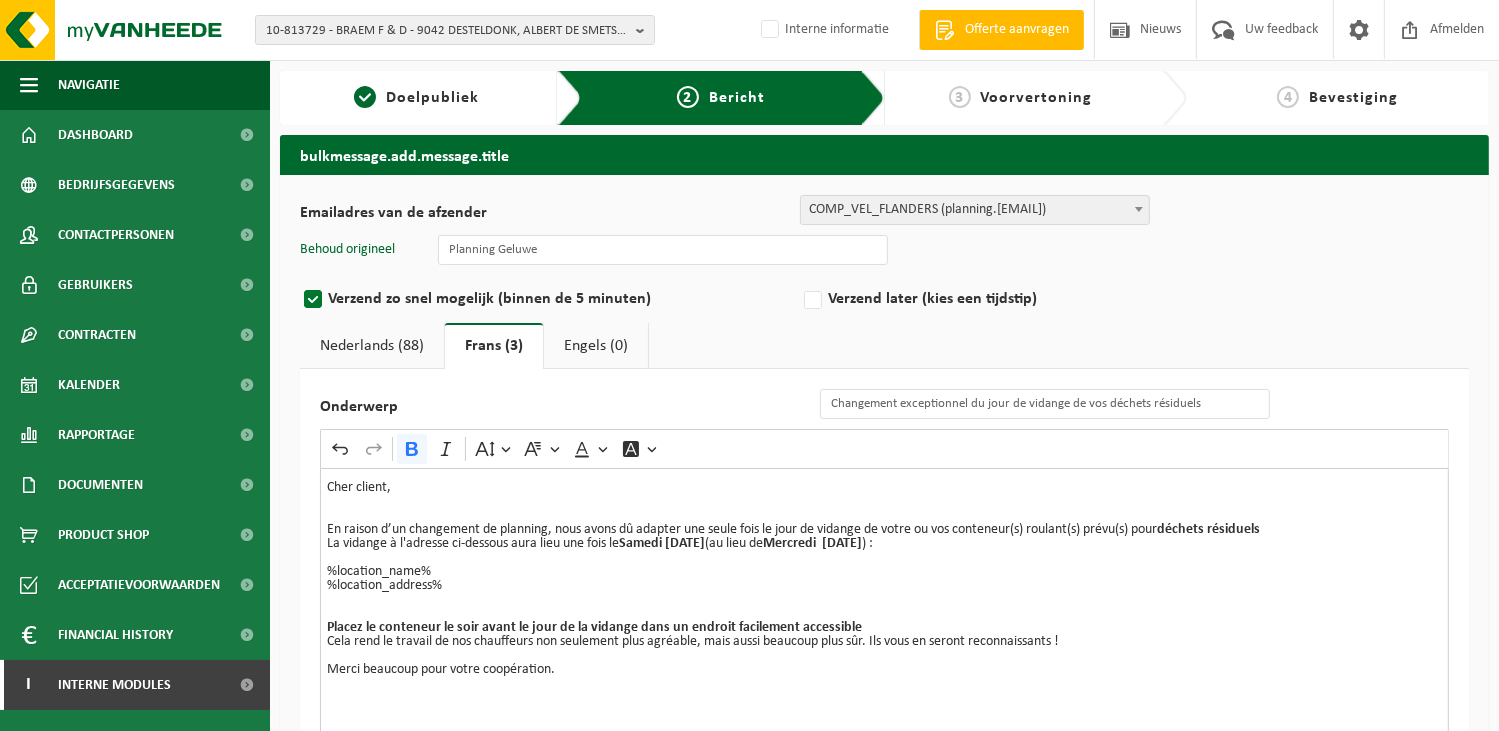drag, startPoint x: 402, startPoint y: 346, endPoint x: 418, endPoint y: 346, distance: 16 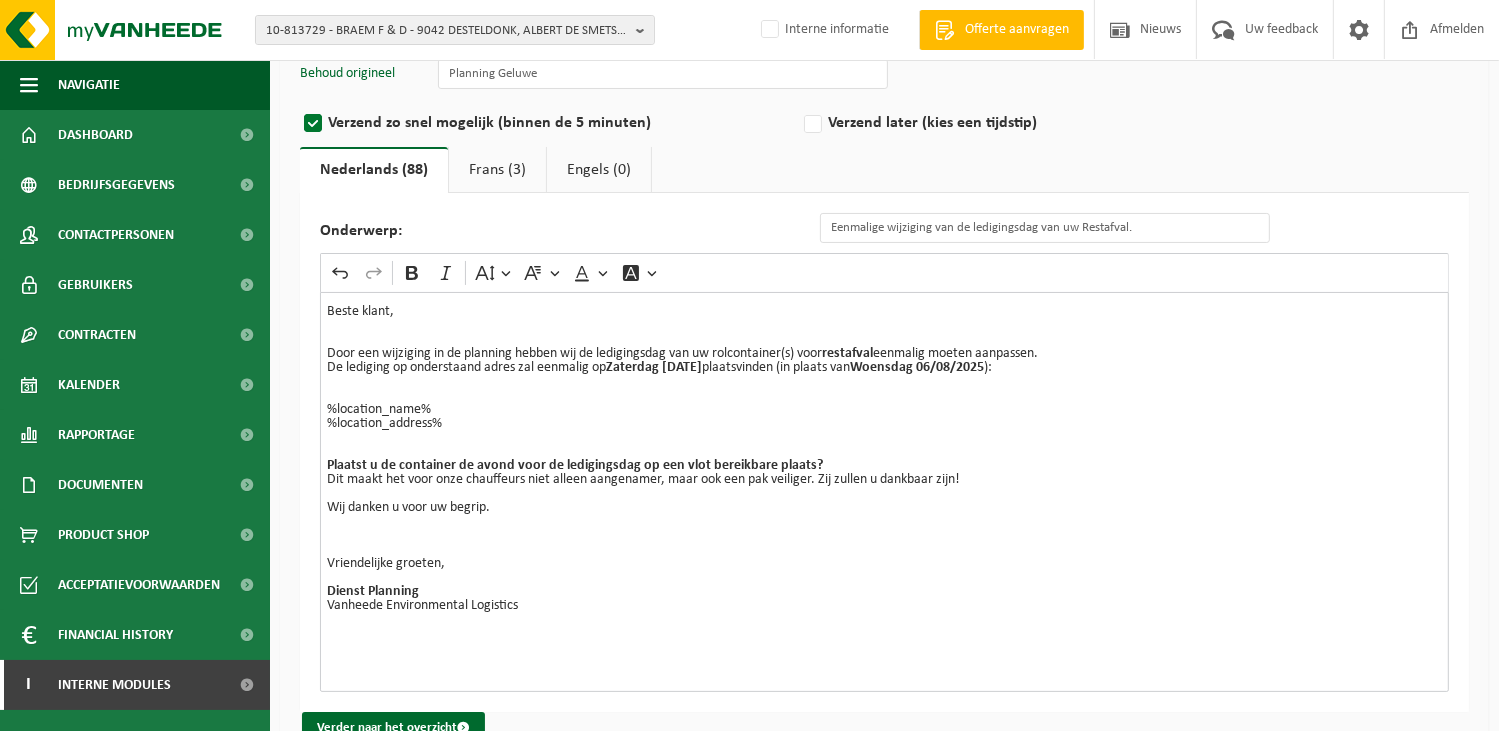 scroll, scrollTop: 200, scrollLeft: 0, axis: vertical 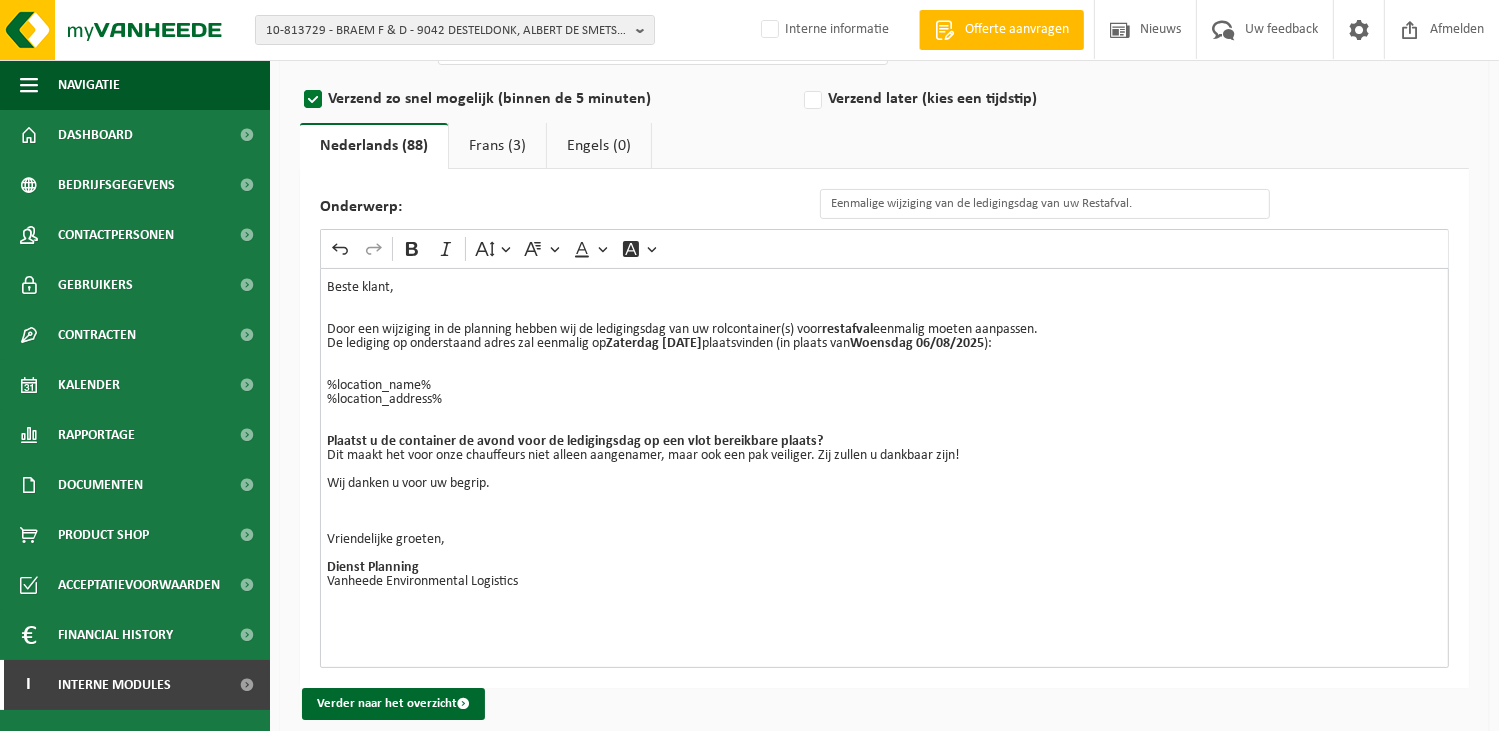 click on "Frans (3)" at bounding box center (497, 146) 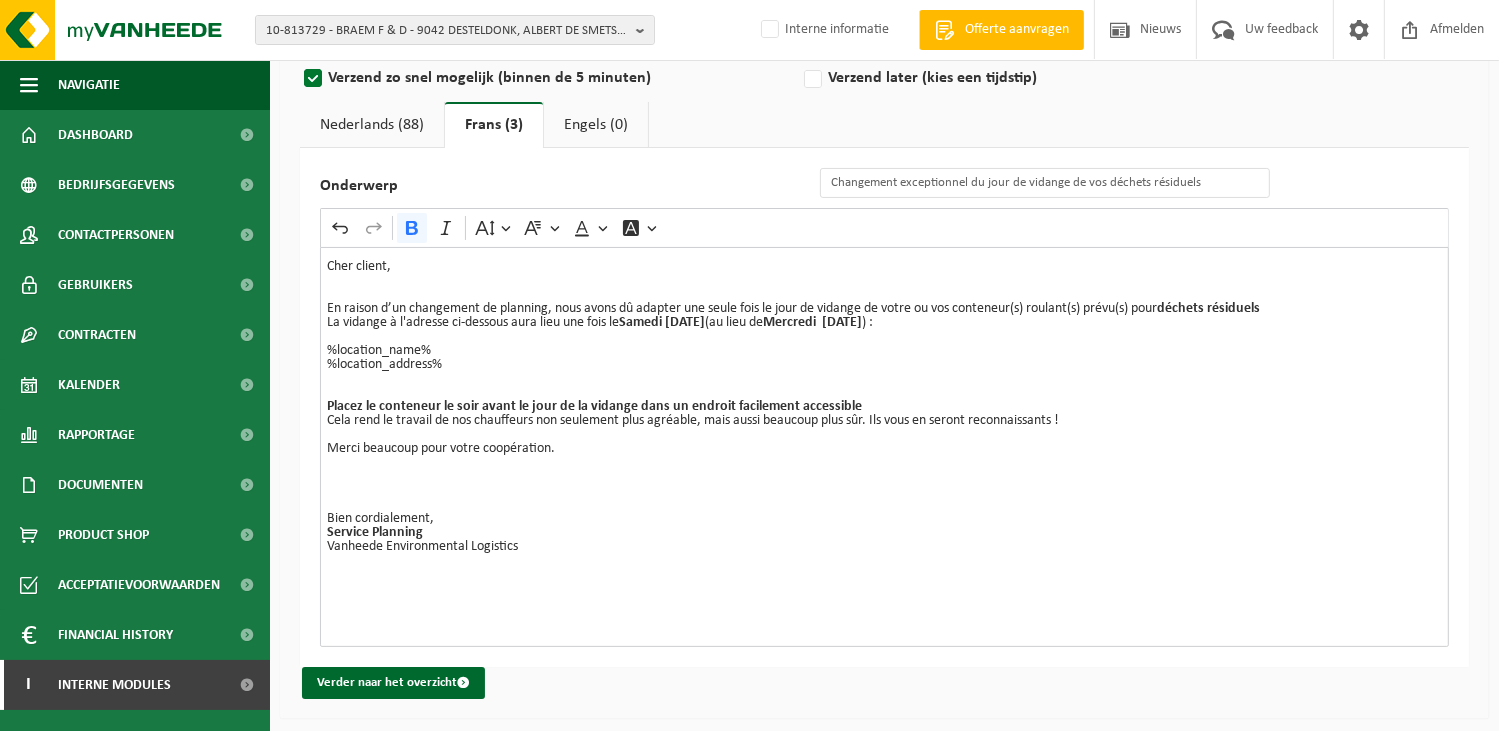 scroll, scrollTop: 227, scrollLeft: 0, axis: vertical 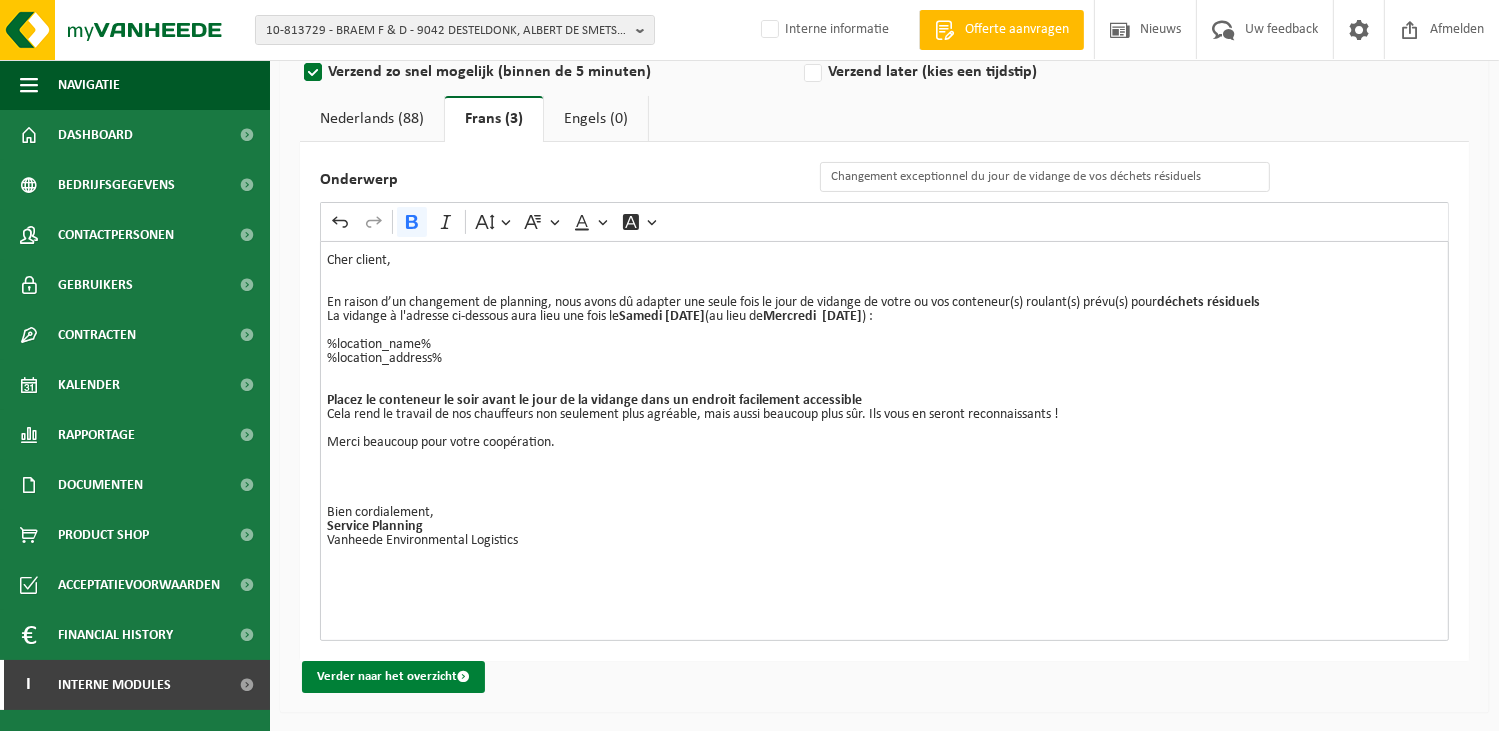 click on "Verder naar het overzicht" at bounding box center (393, 677) 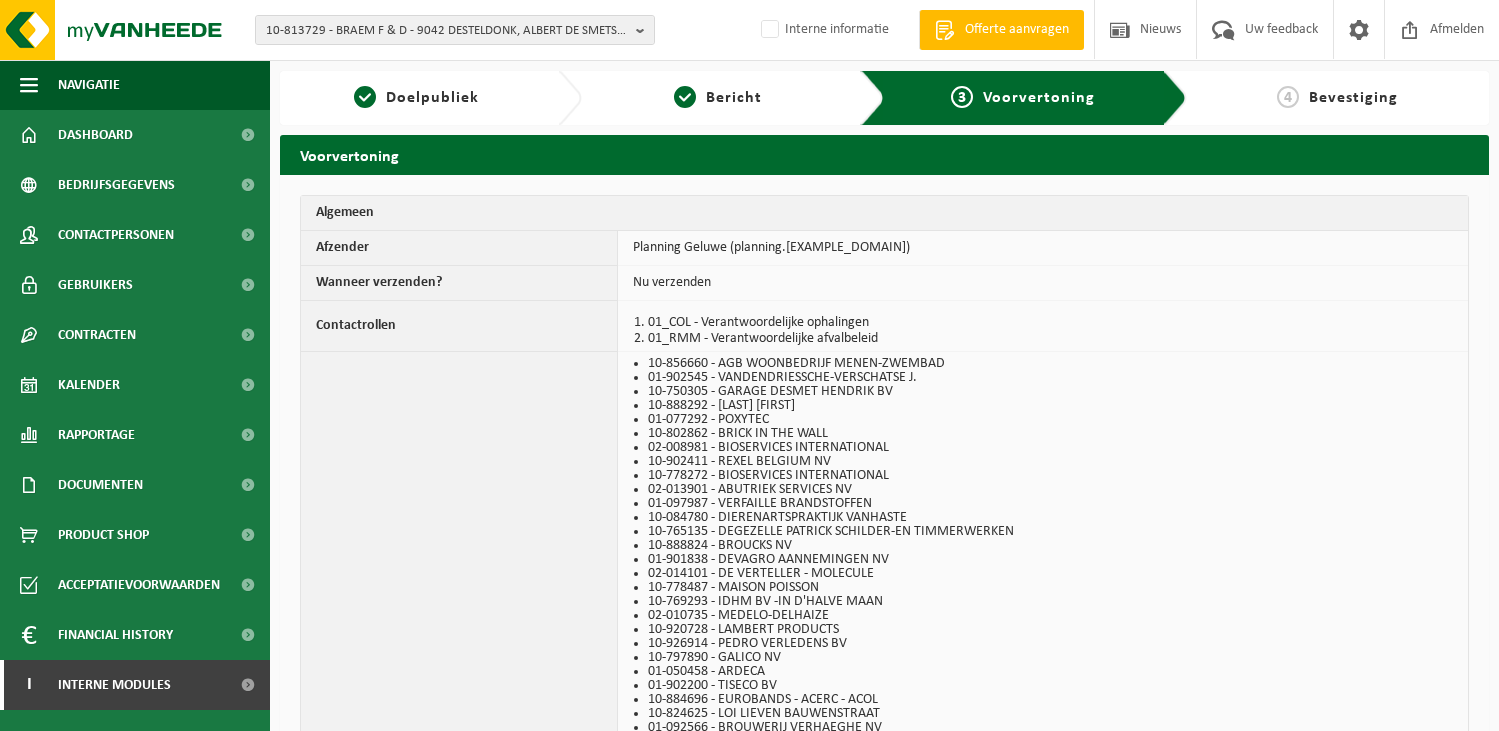 scroll, scrollTop: 0, scrollLeft: 0, axis: both 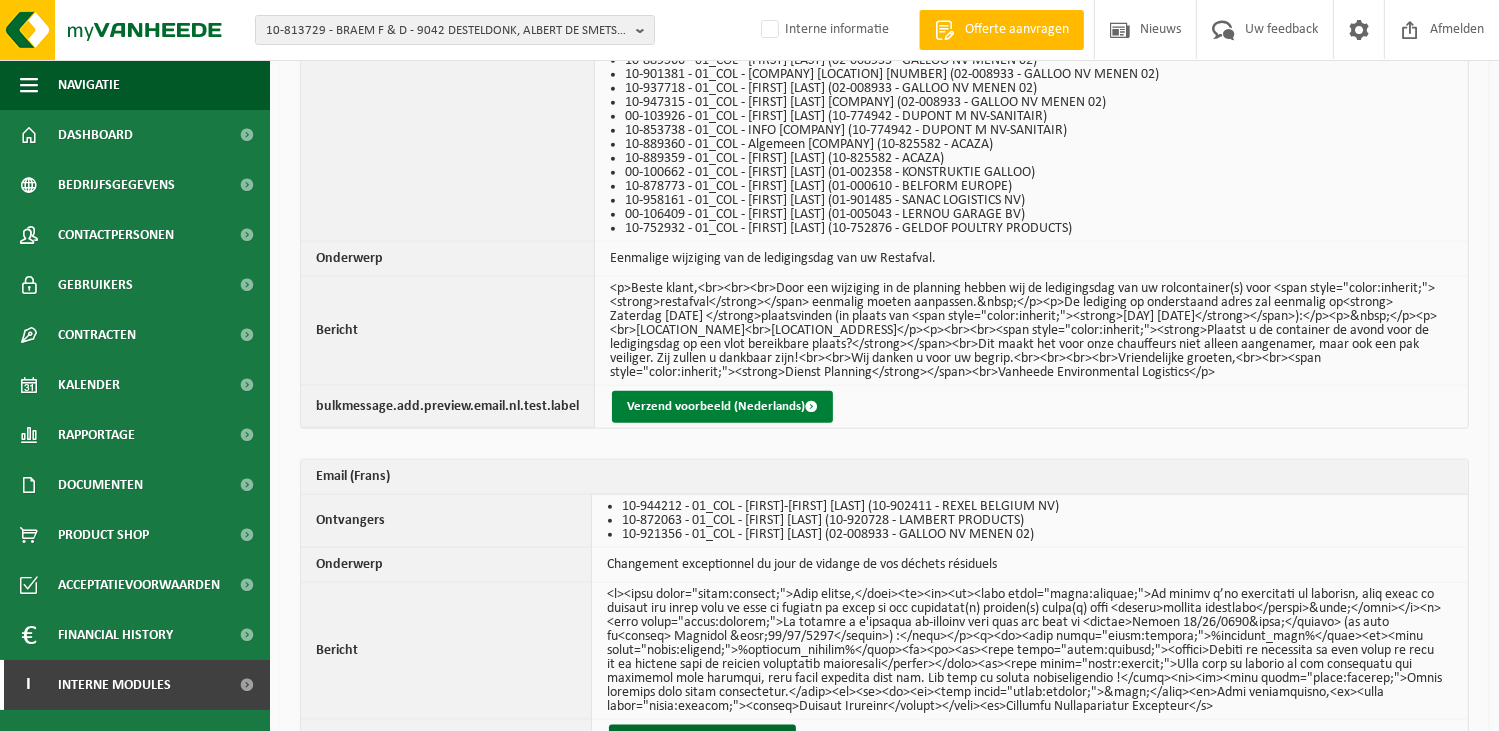 click on "Verzend voorbeeld (Nederlands)" at bounding box center (722, 407) 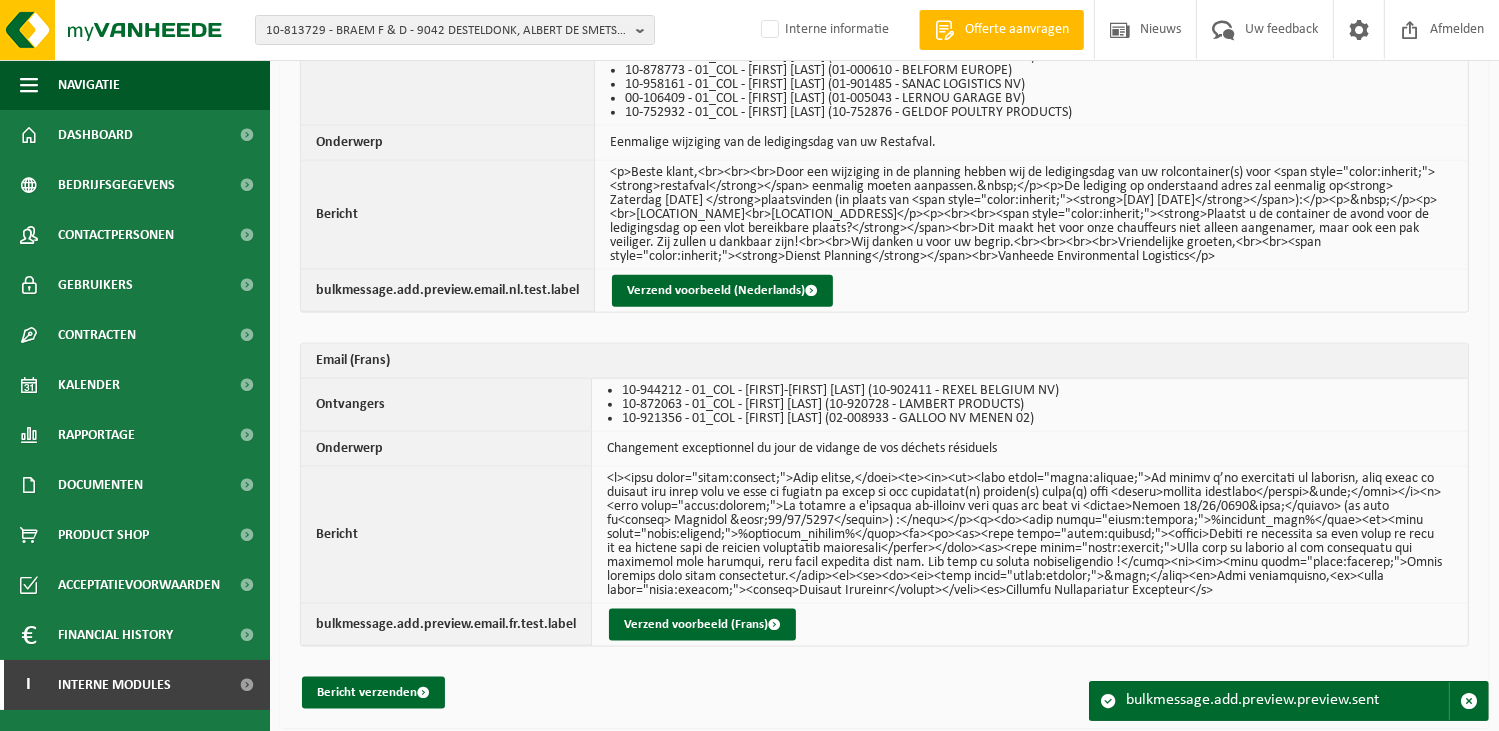 scroll, scrollTop: 2318, scrollLeft: 0, axis: vertical 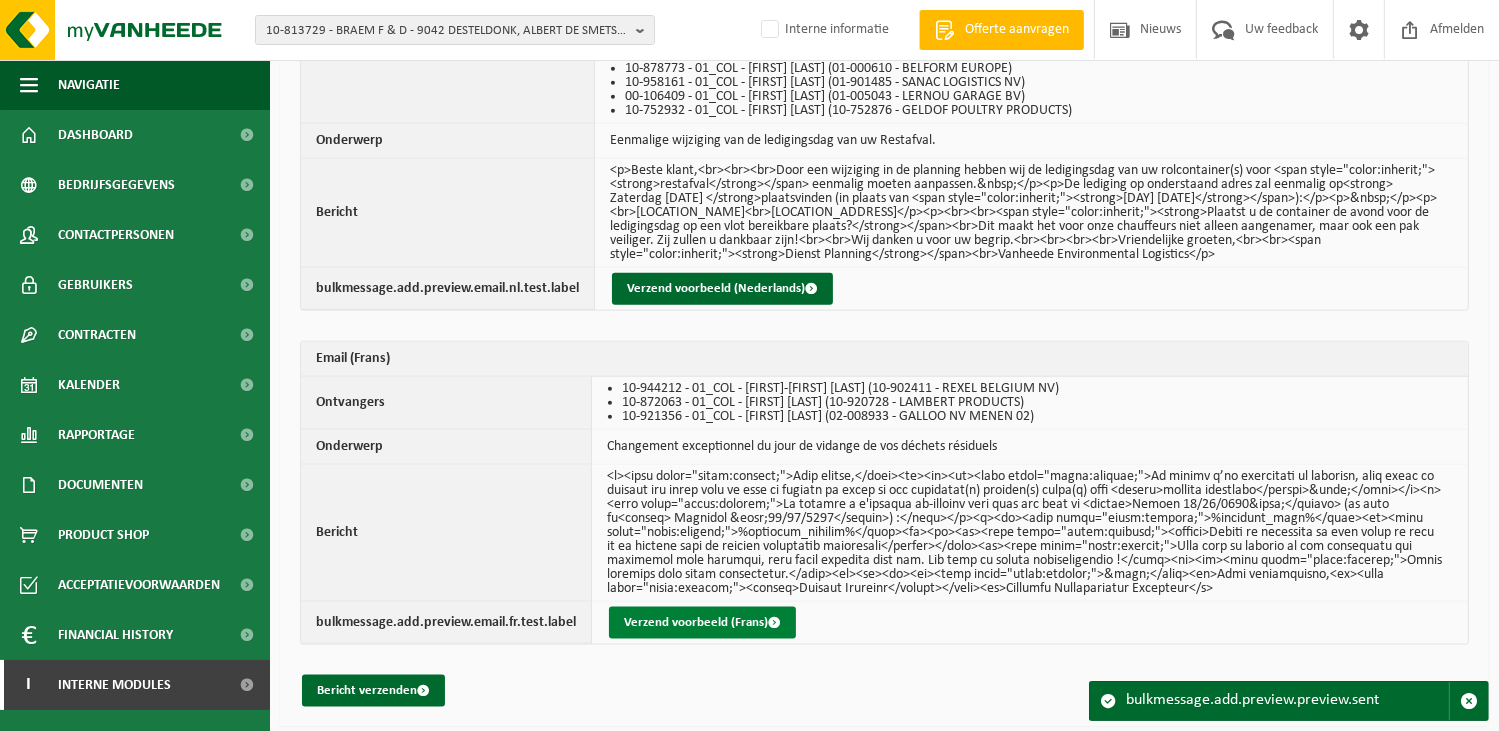 click on "Verzend voorbeeld (Frans)" at bounding box center (702, 623) 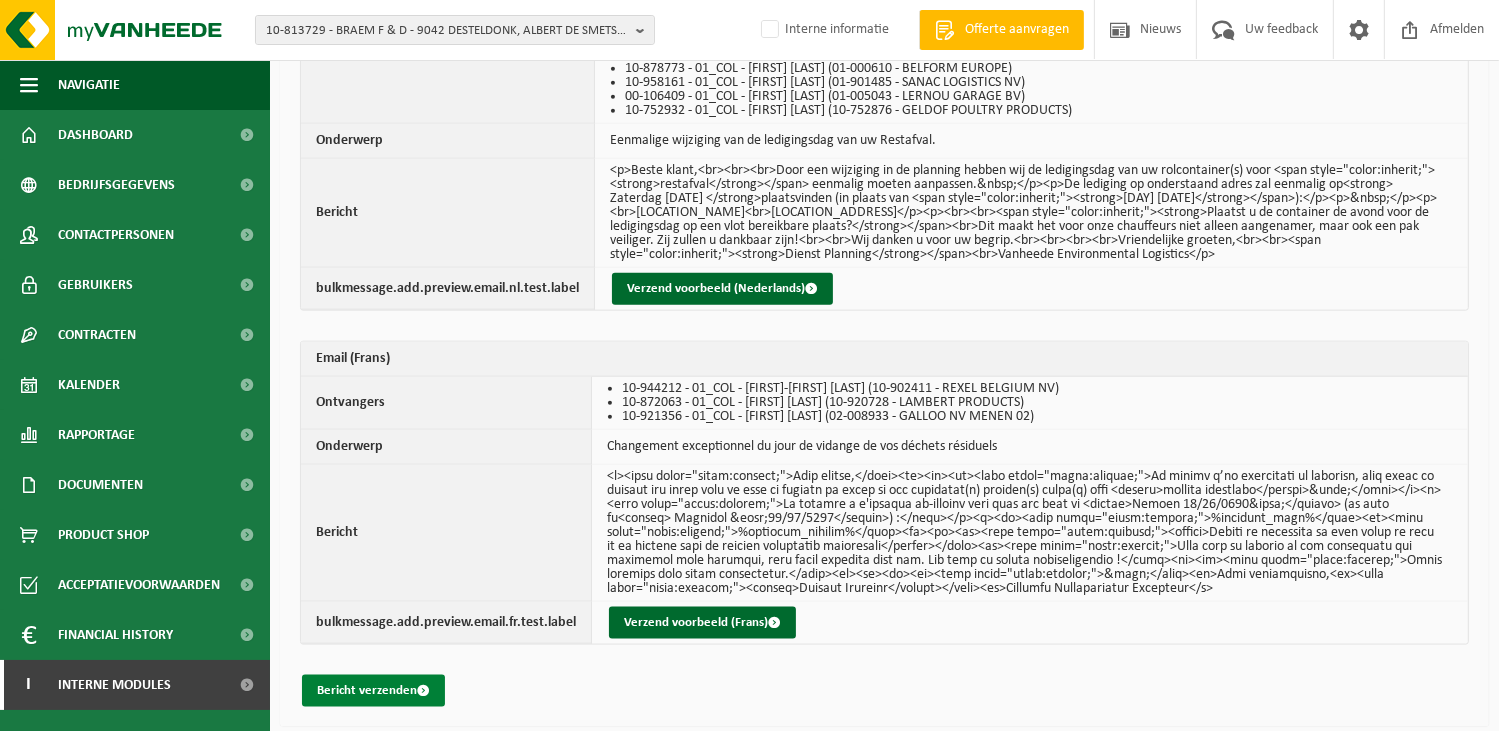 drag, startPoint x: 357, startPoint y: 676, endPoint x: 384, endPoint y: 670, distance: 27.658634 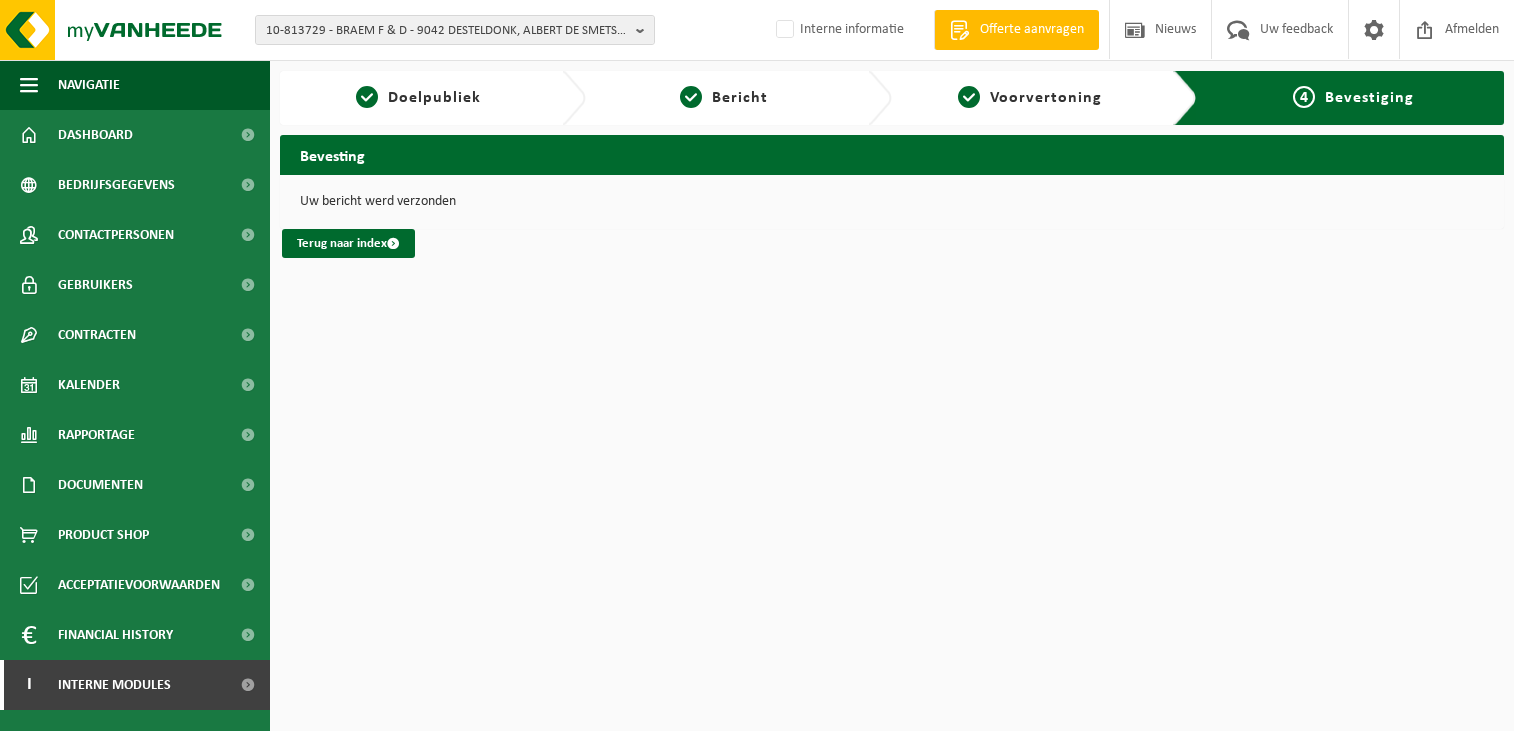 scroll, scrollTop: 0, scrollLeft: 0, axis: both 